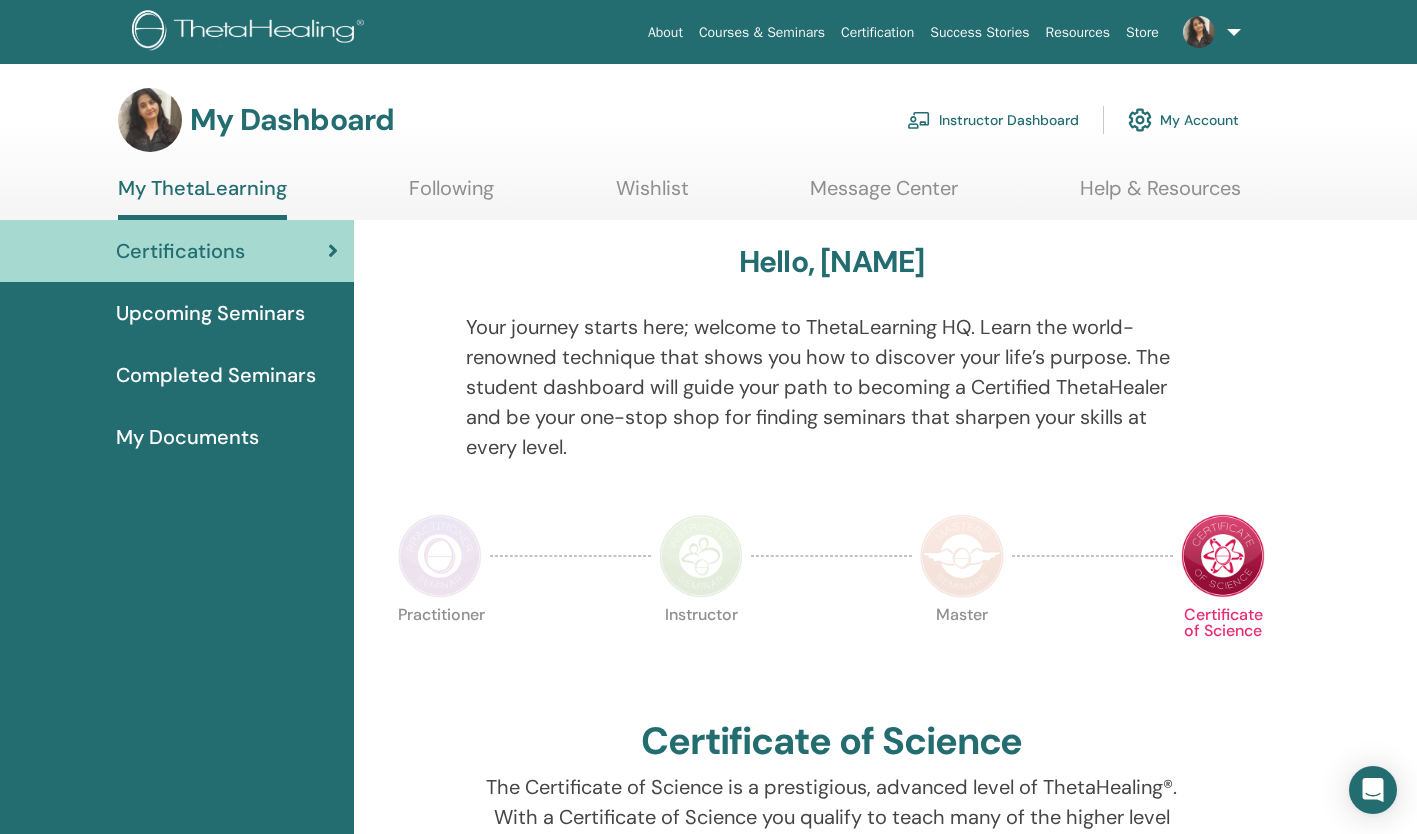 scroll, scrollTop: 0, scrollLeft: 0, axis: both 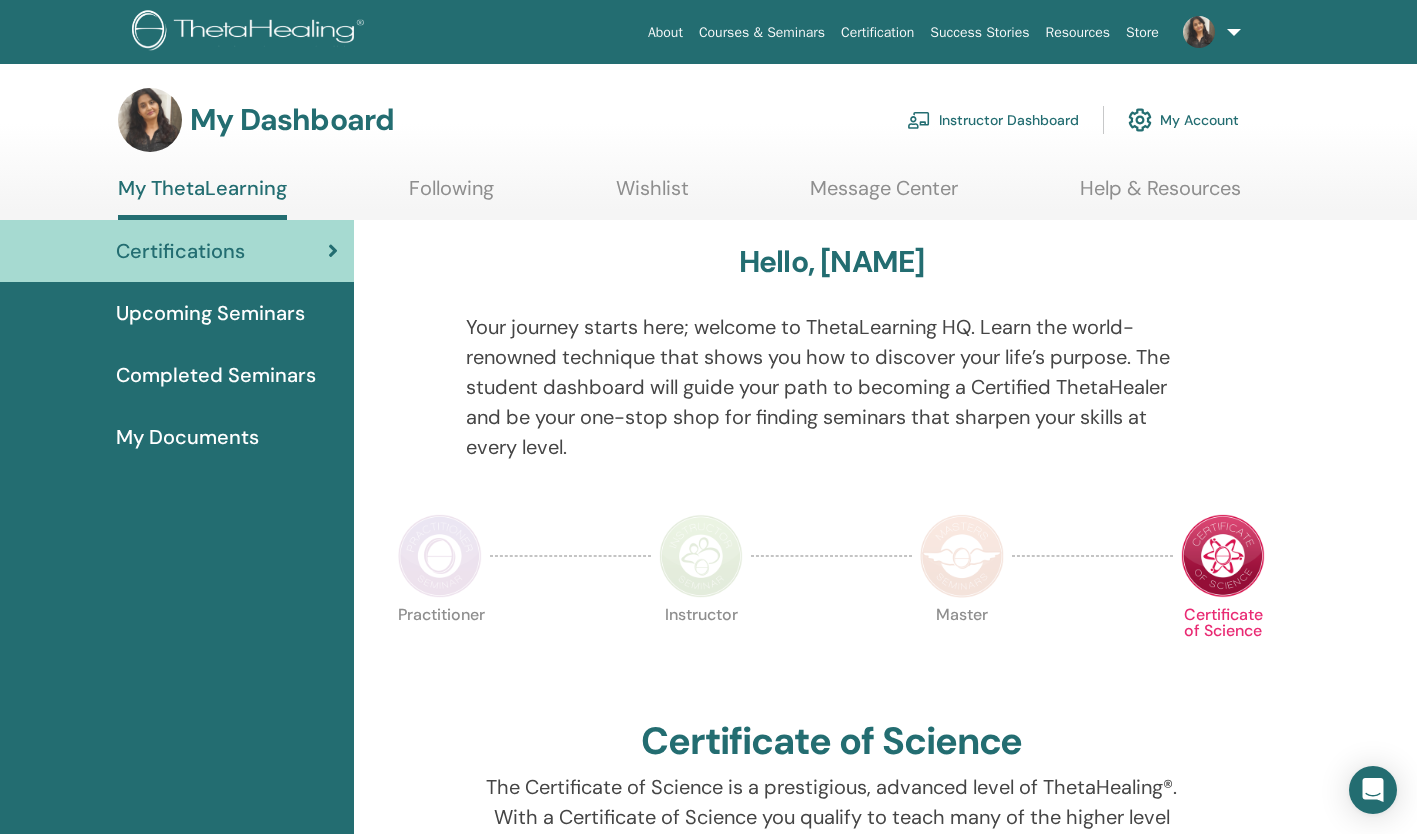 click on "Instructor Dashboard" at bounding box center [993, 120] 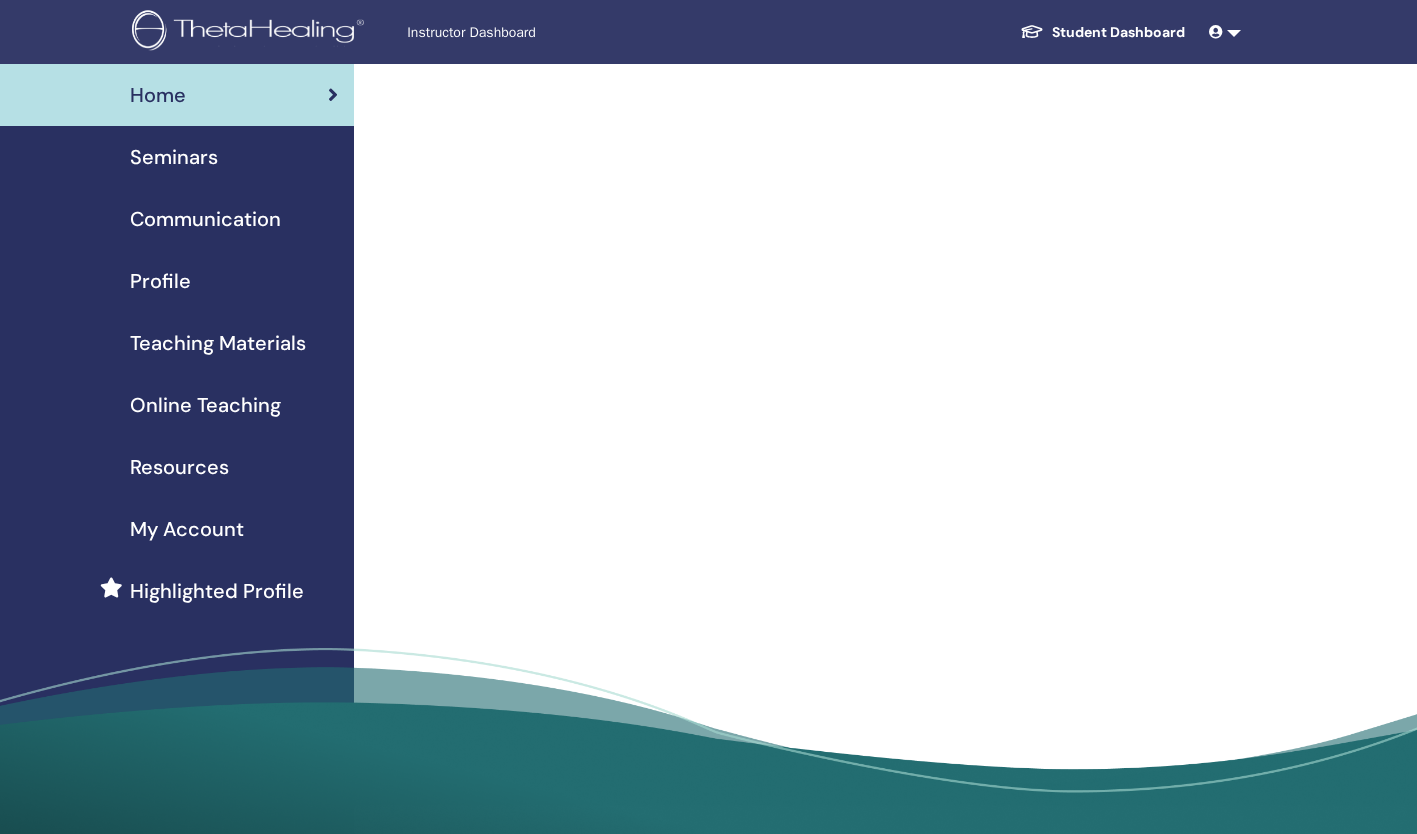 scroll, scrollTop: 0, scrollLeft: 0, axis: both 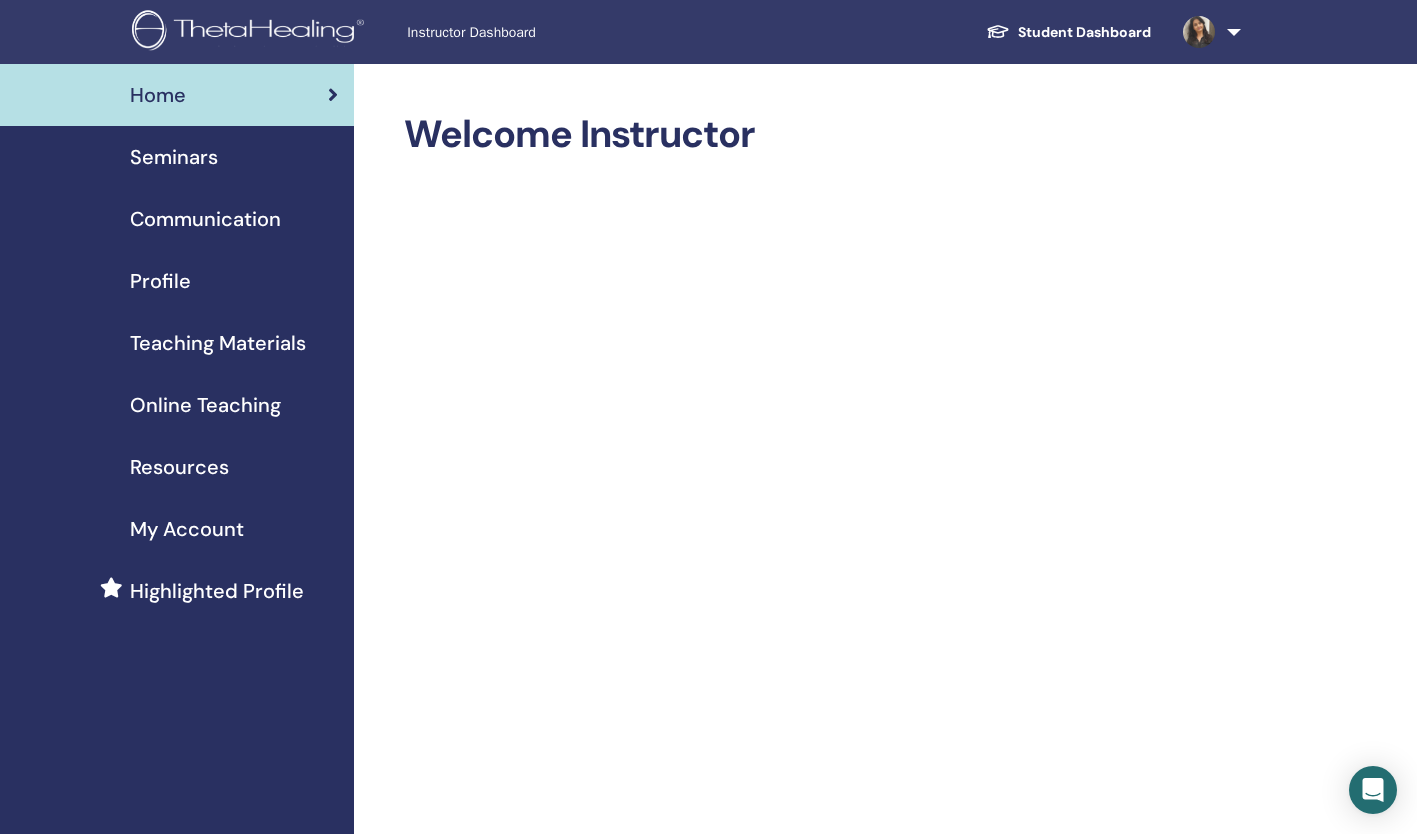click on "Seminars" at bounding box center [174, 157] 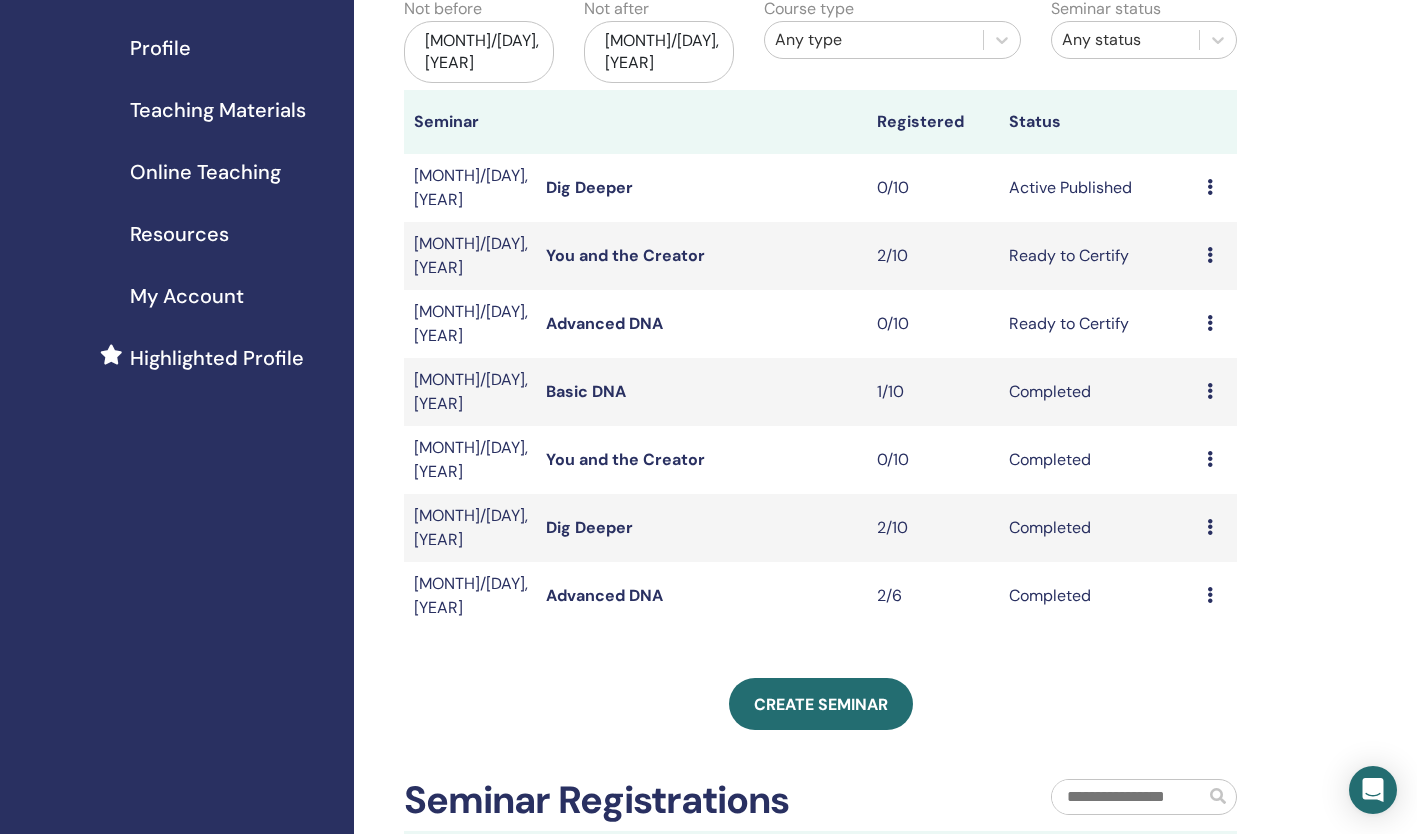 scroll, scrollTop: 234, scrollLeft: 0, axis: vertical 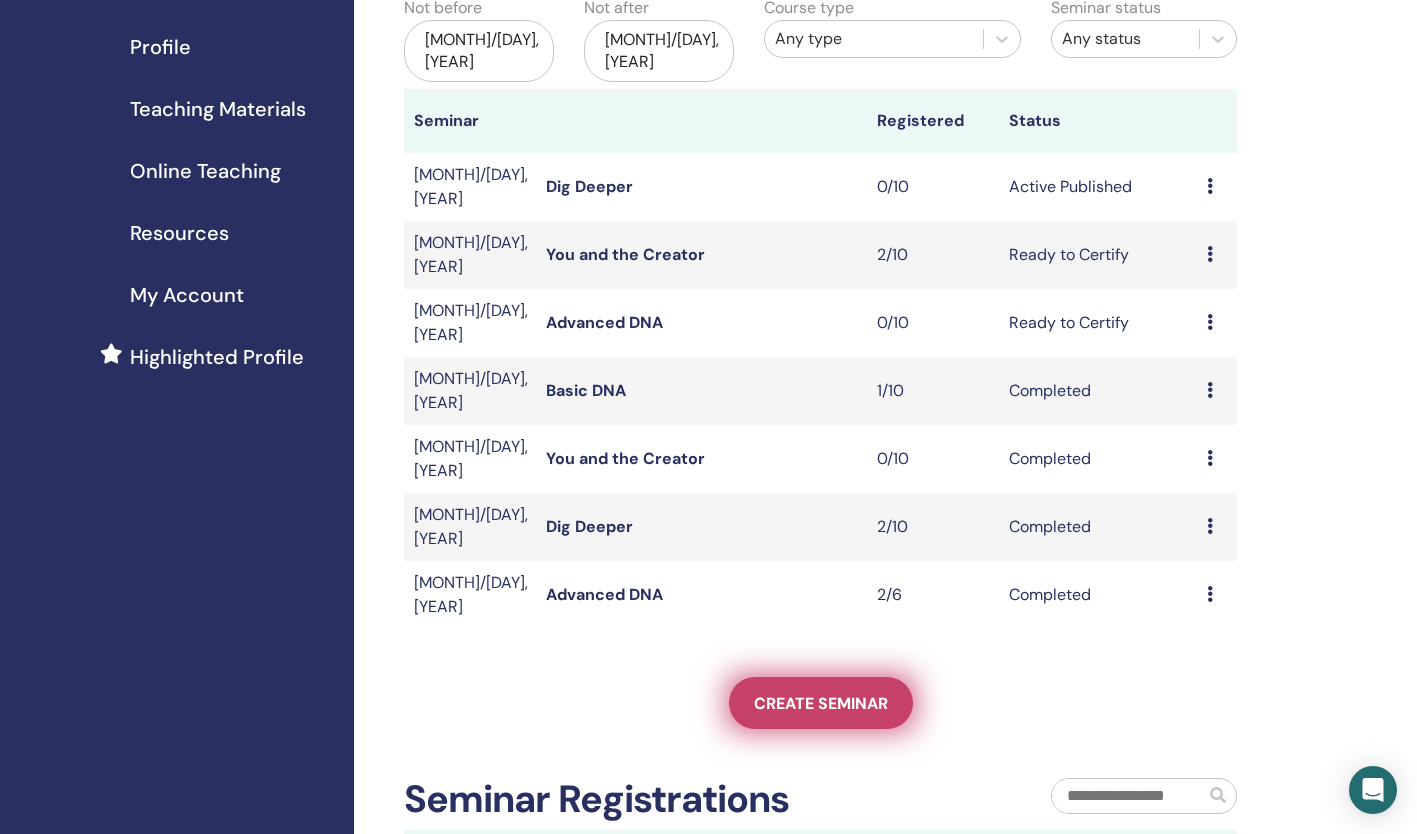click on "Create seminar" at bounding box center [821, 703] 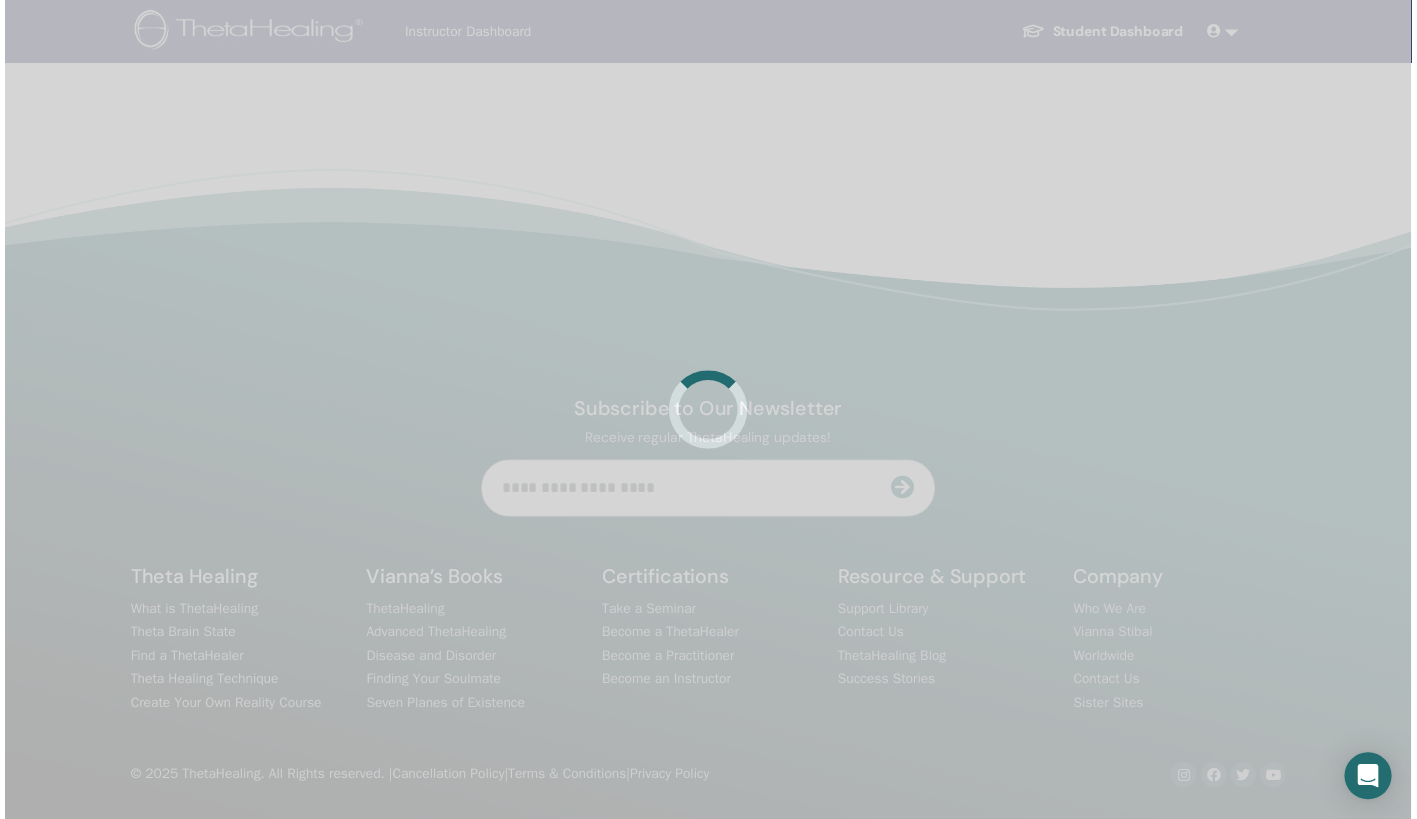 scroll, scrollTop: 0, scrollLeft: 0, axis: both 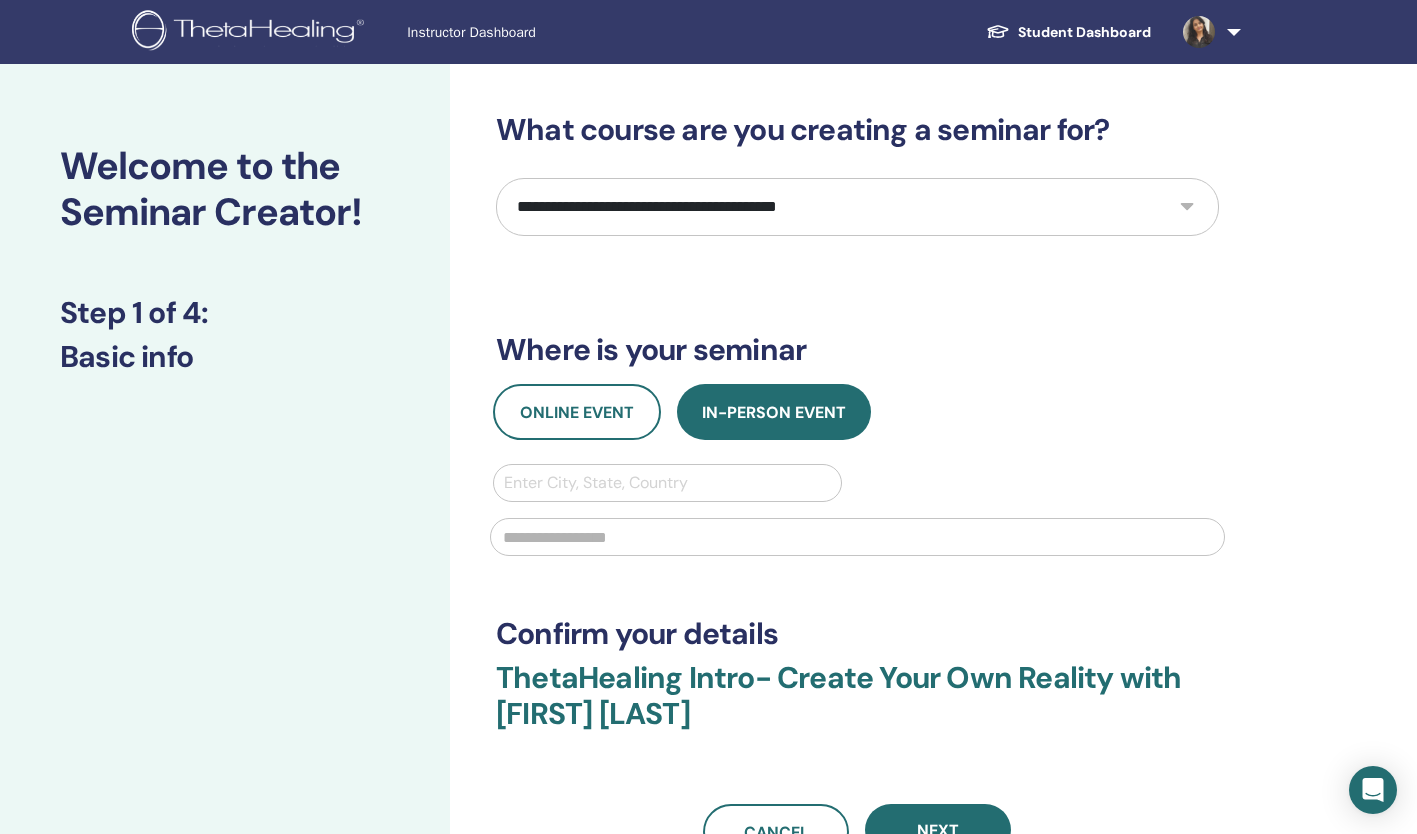 click on "**********" at bounding box center (857, 207) 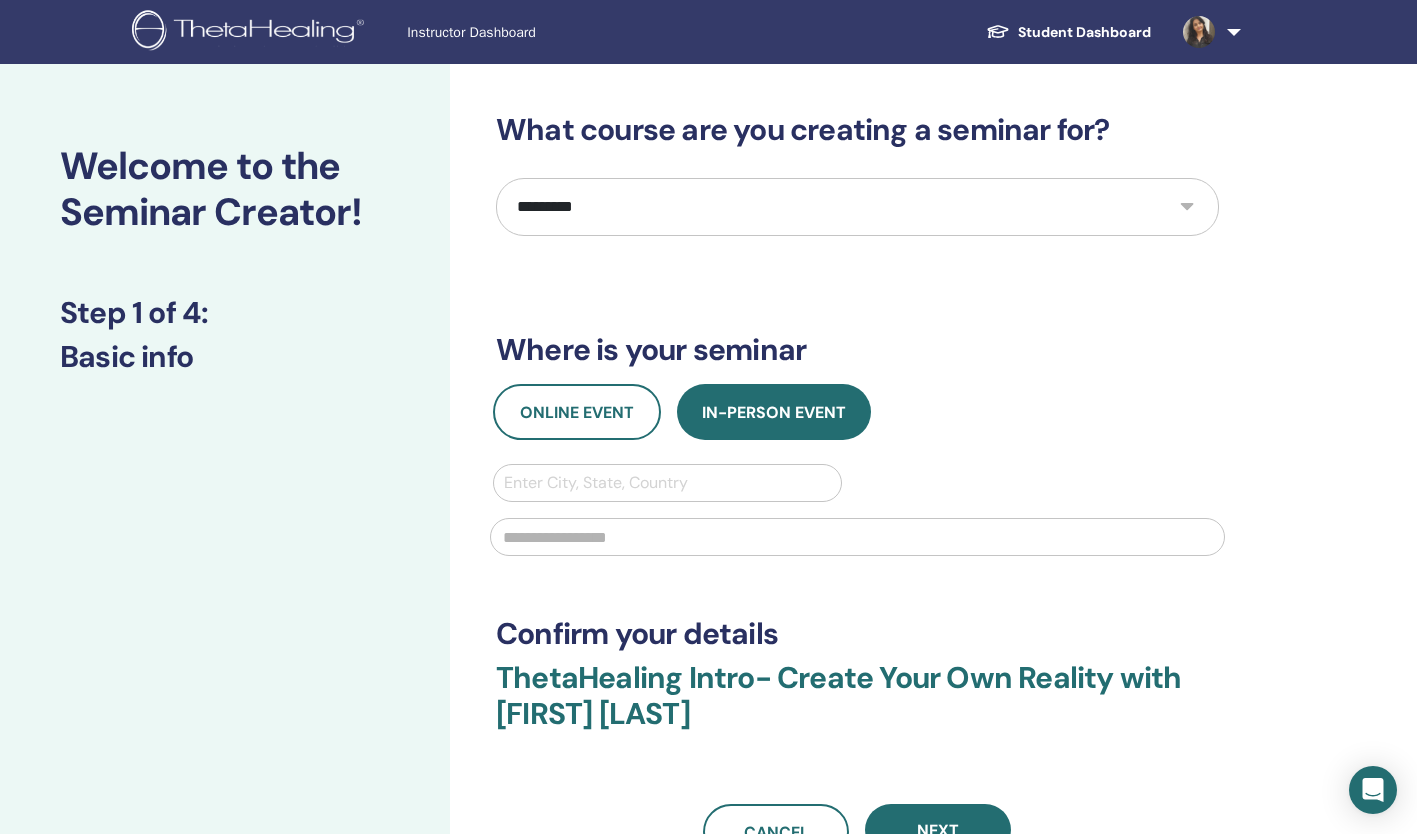 click on "**********" at bounding box center [857, 207] 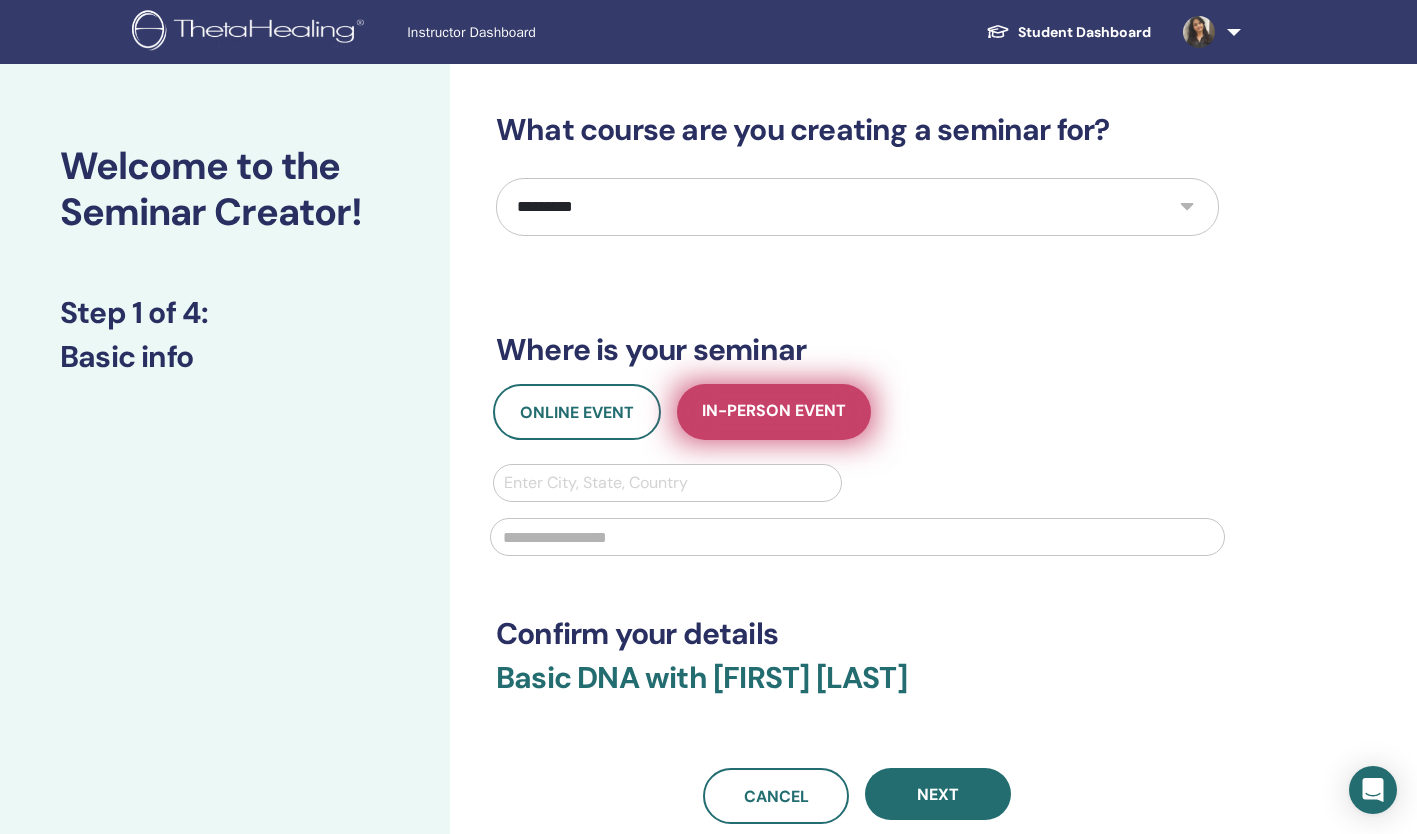 click on "In-Person Event" at bounding box center (774, 412) 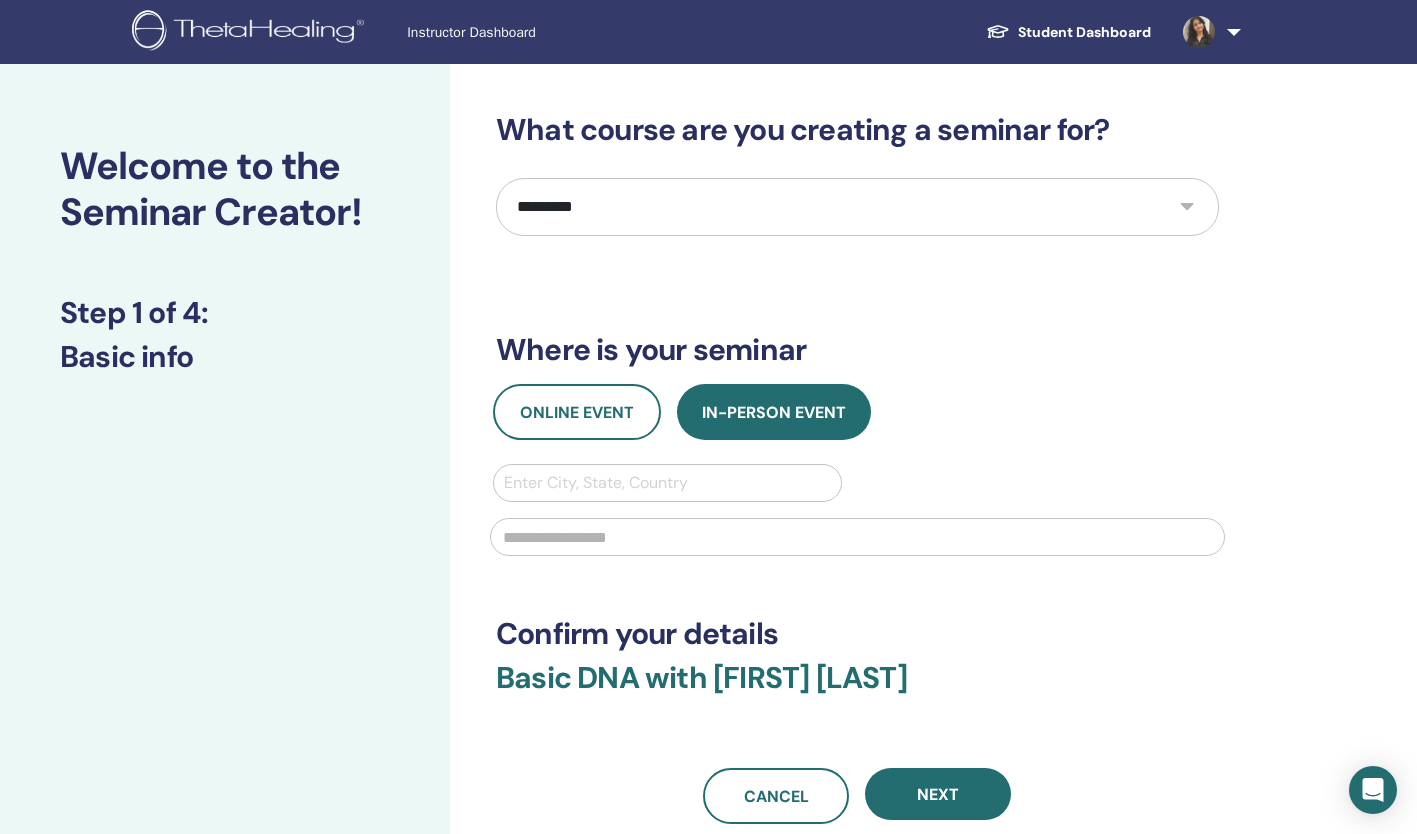 click at bounding box center [667, 483] 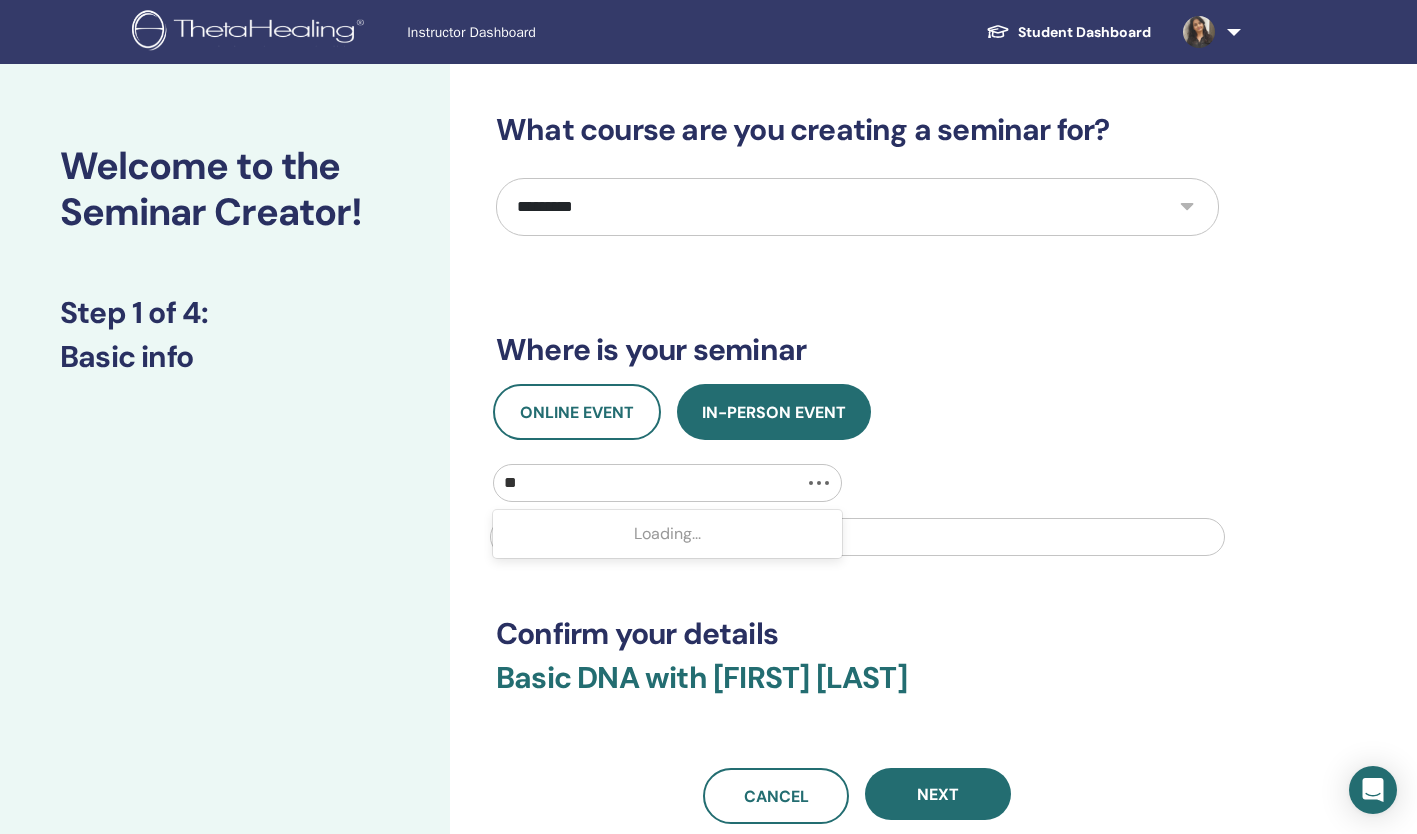 type on "***" 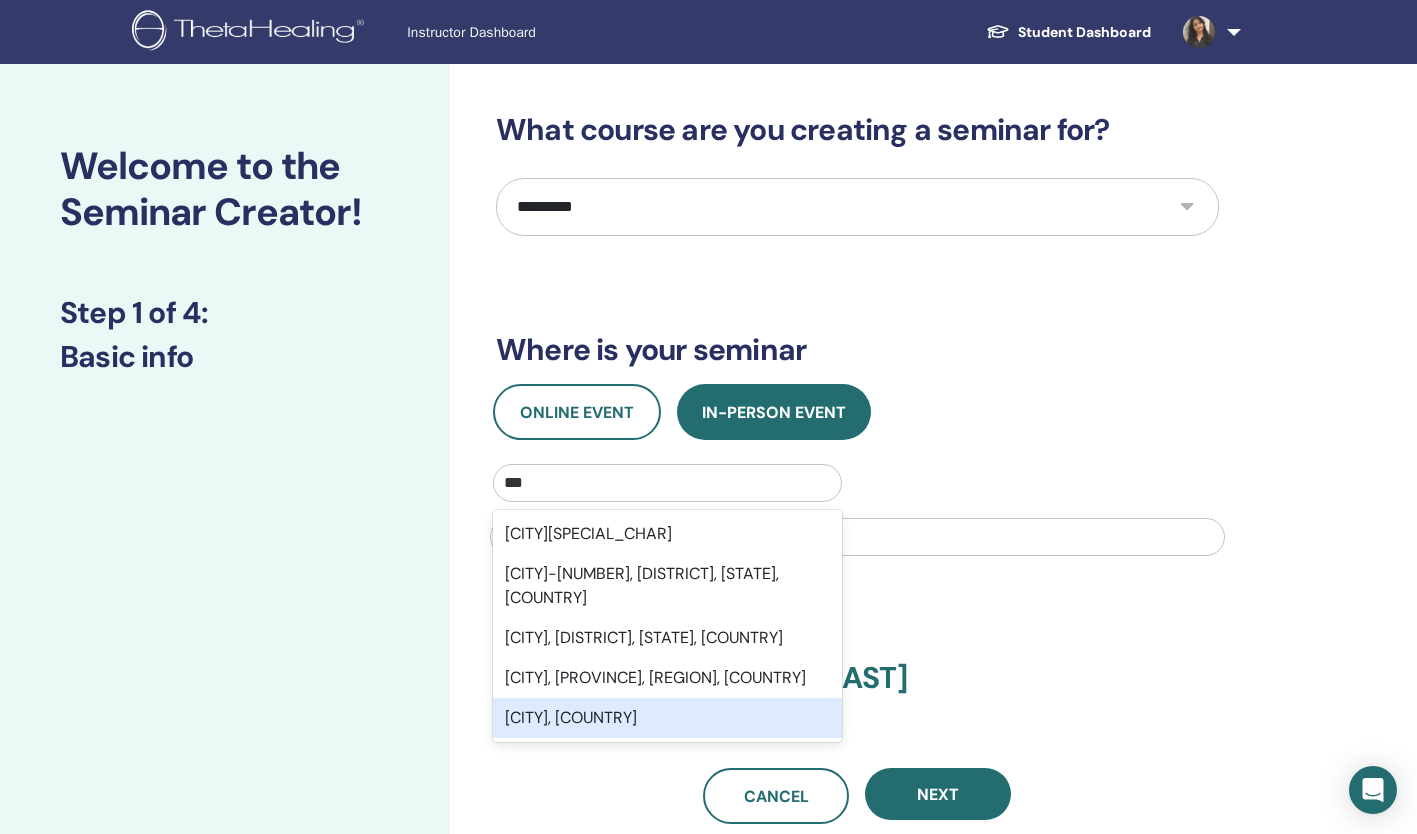 click on "Goa, IND" at bounding box center (667, 718) 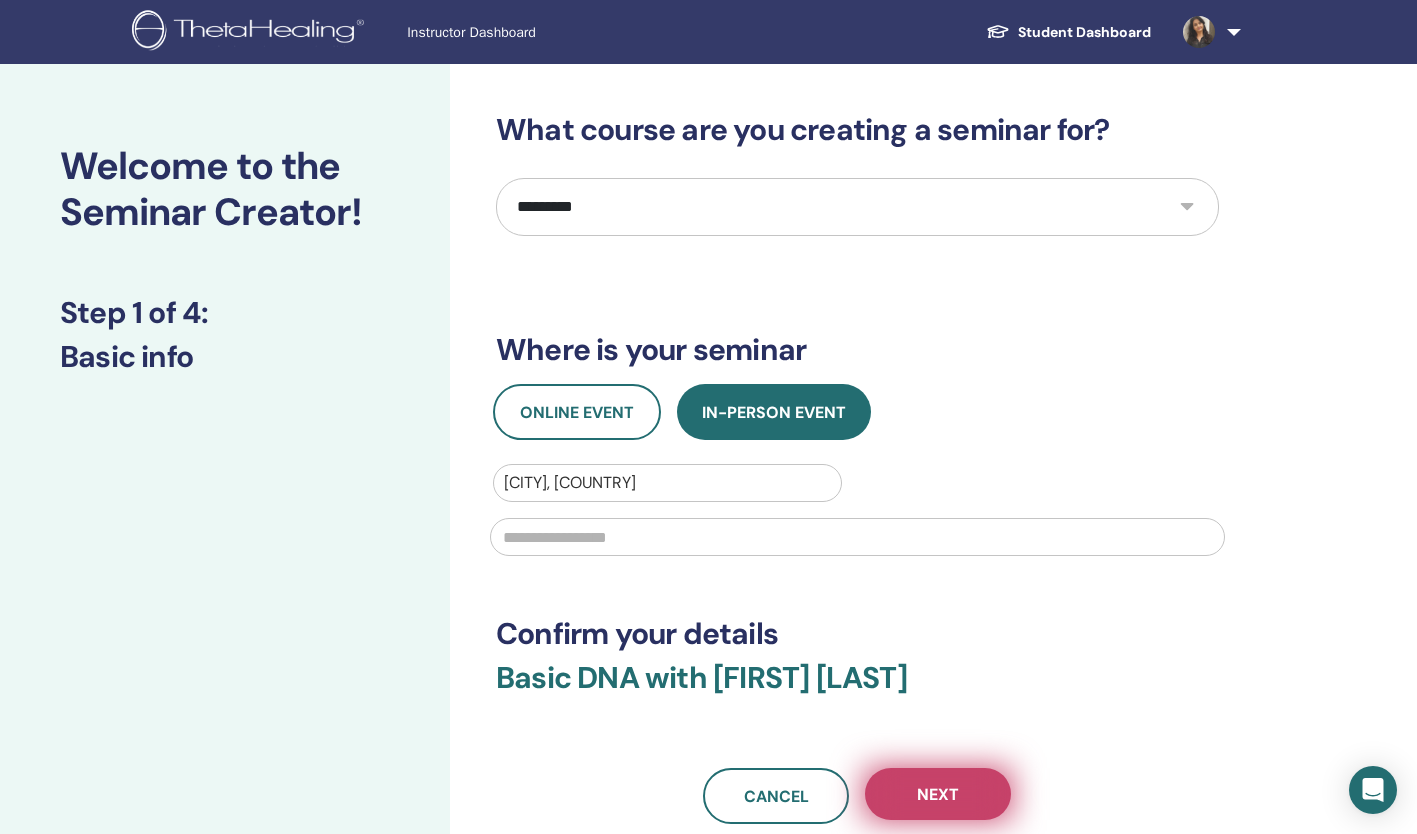 click on "Next" at bounding box center (938, 794) 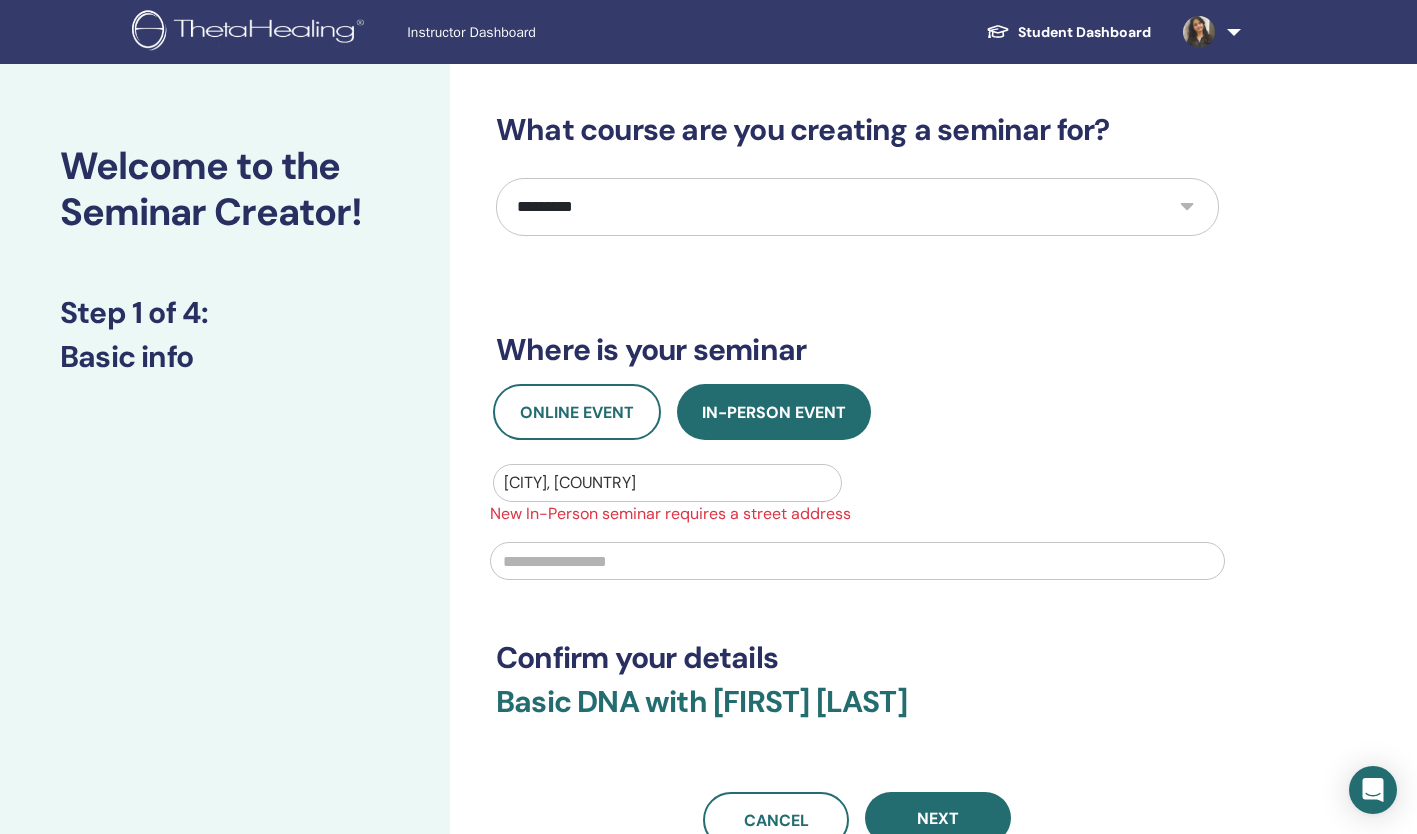 click at bounding box center (857, 561) 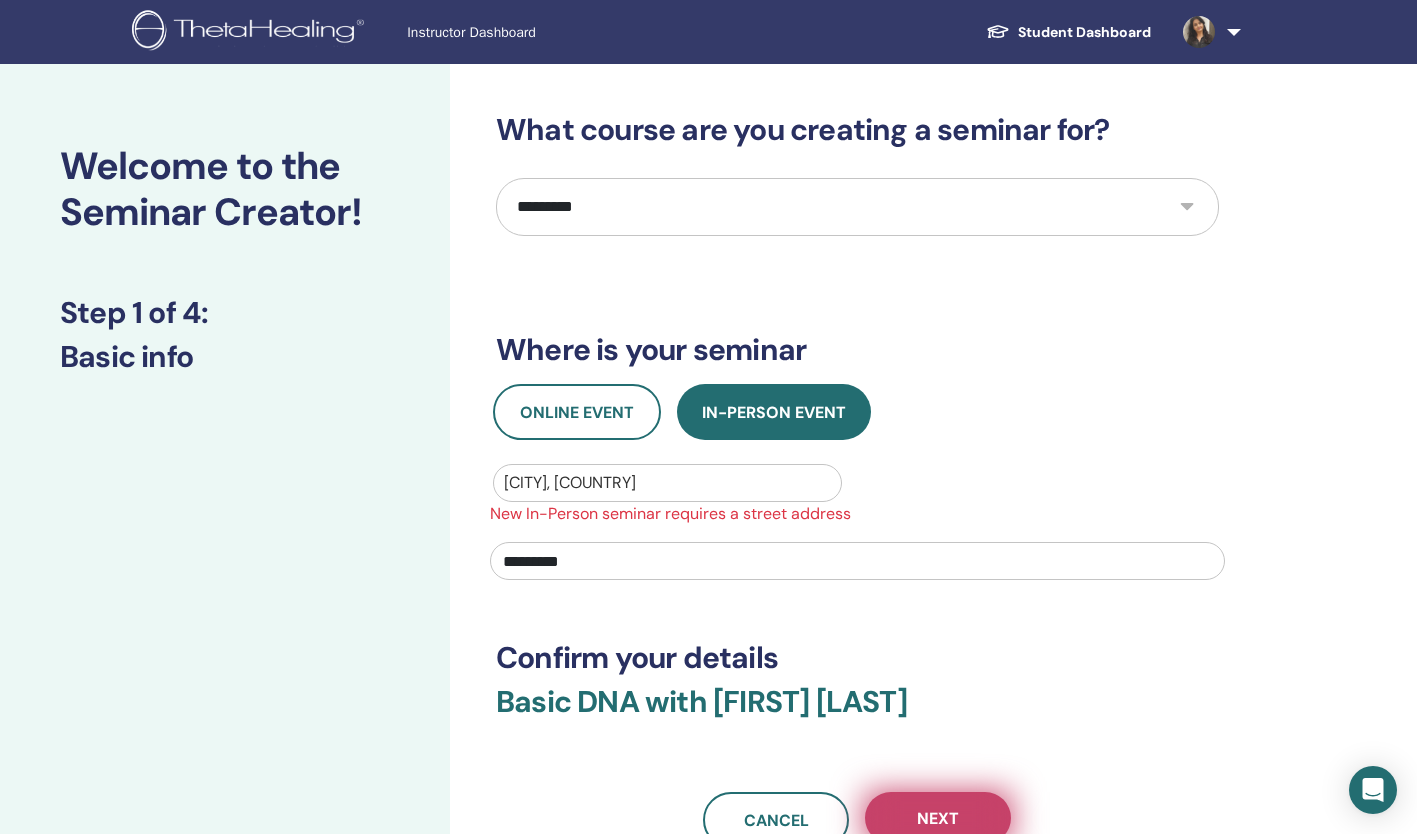 type on "*********" 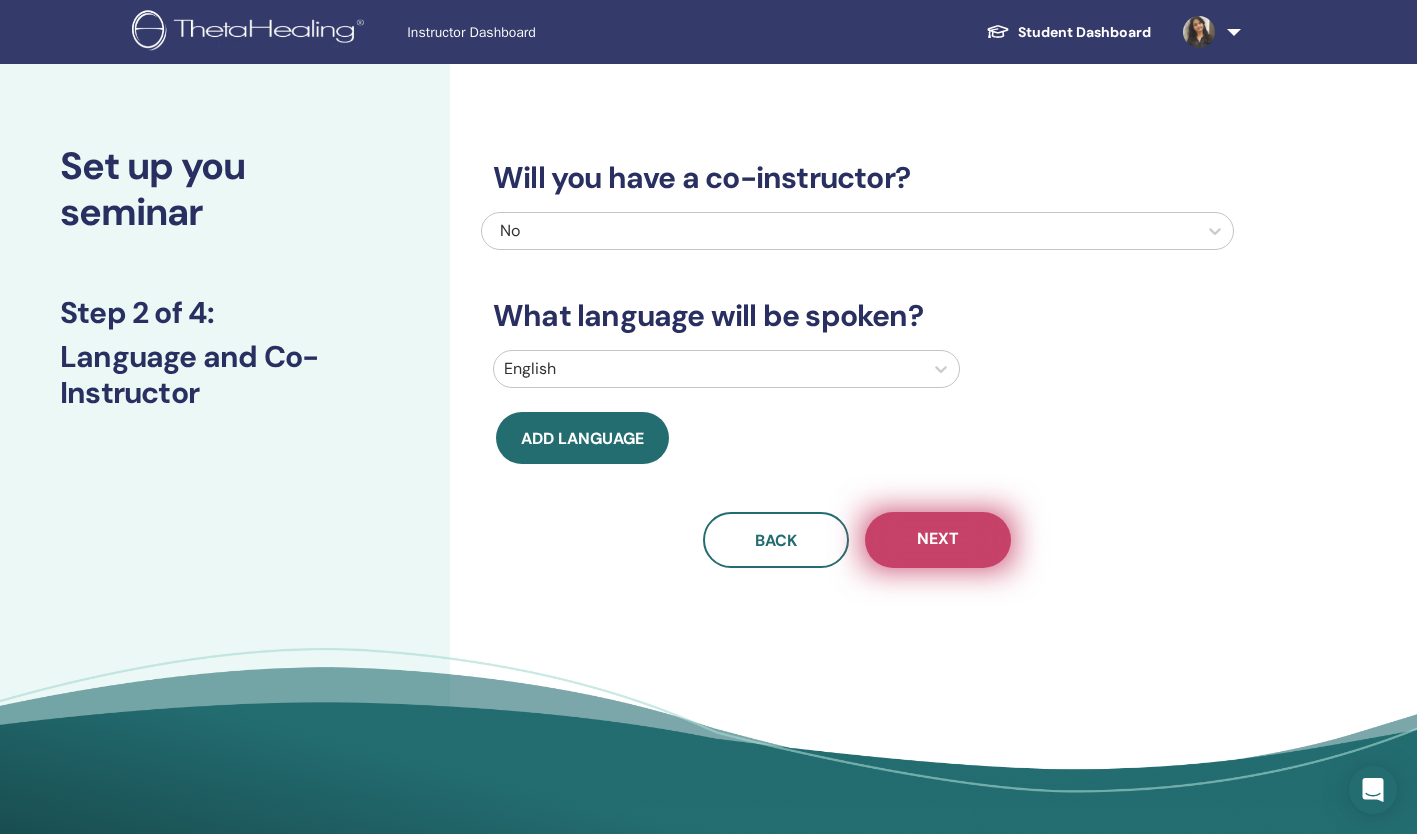click on "Next" at bounding box center [938, 540] 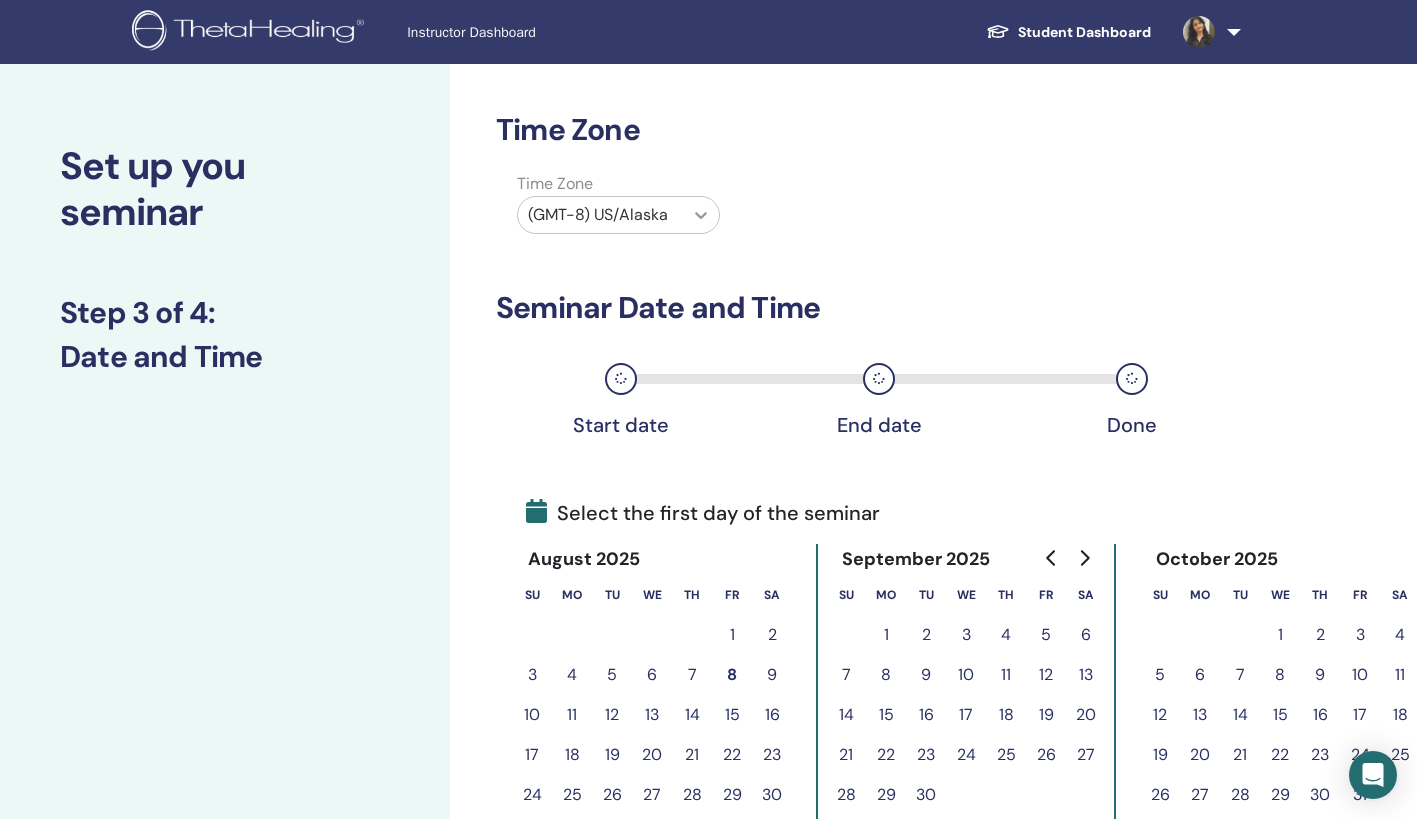 click 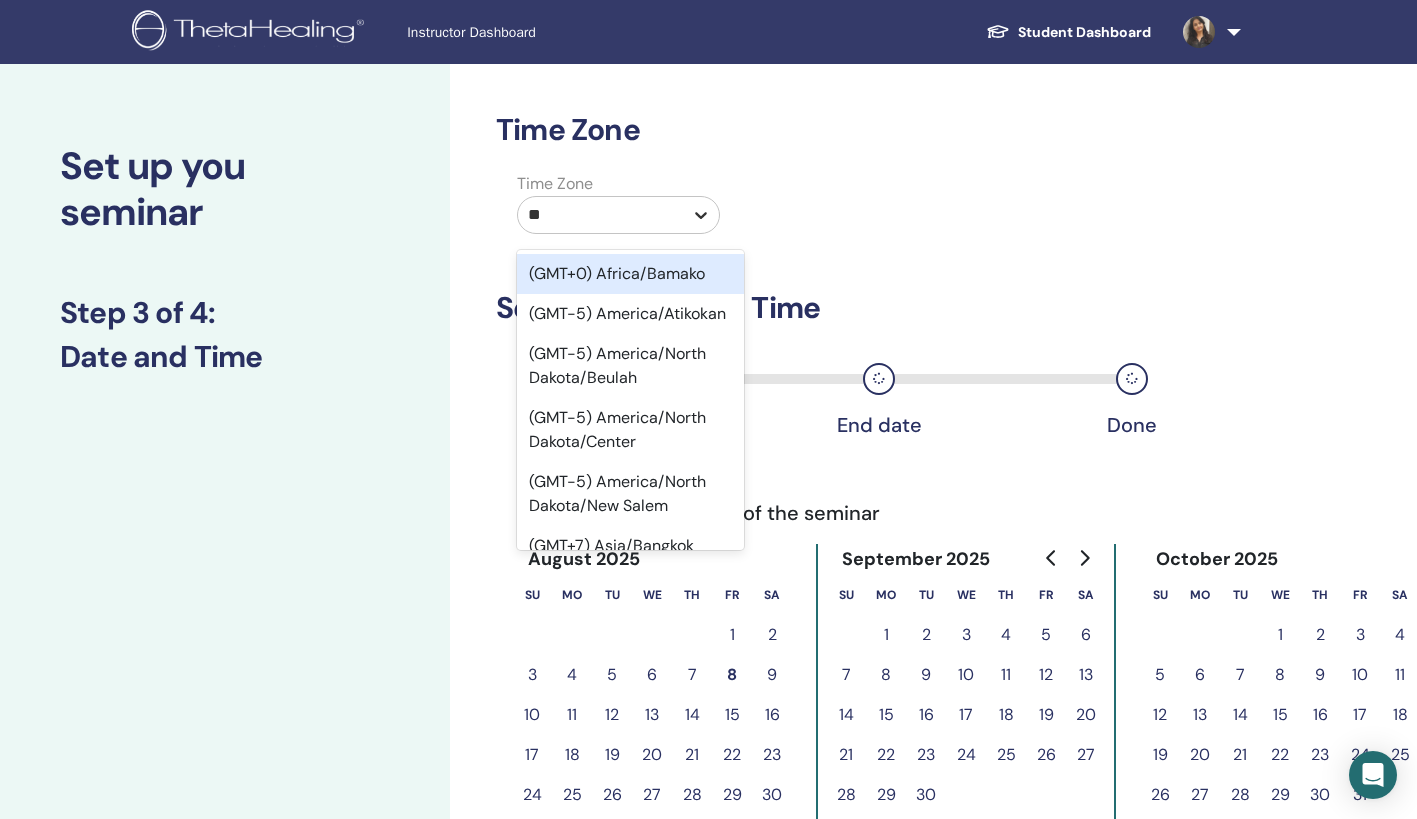 type on "***" 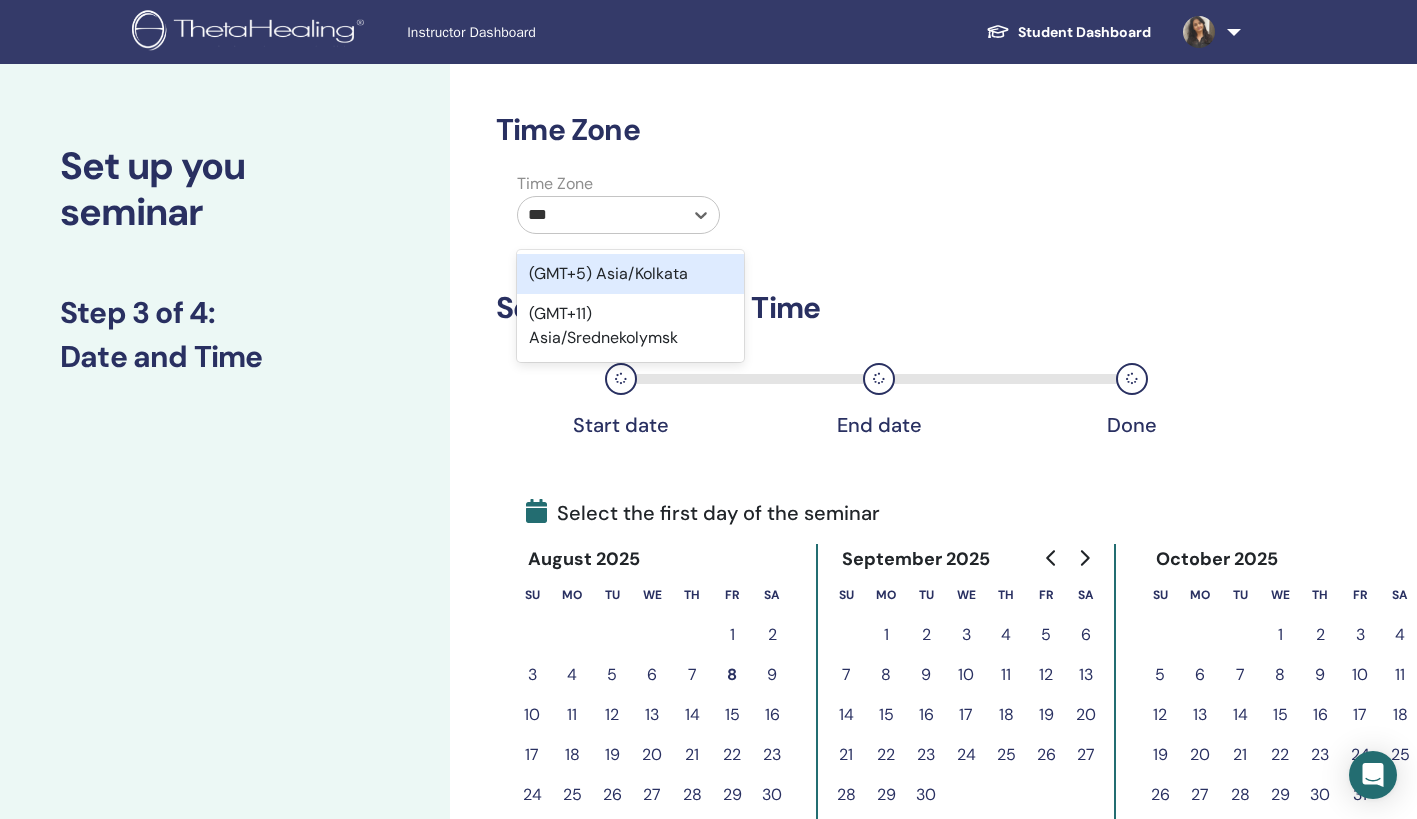 click on "(GMT+5) Asia/Kolkata" at bounding box center [630, 274] 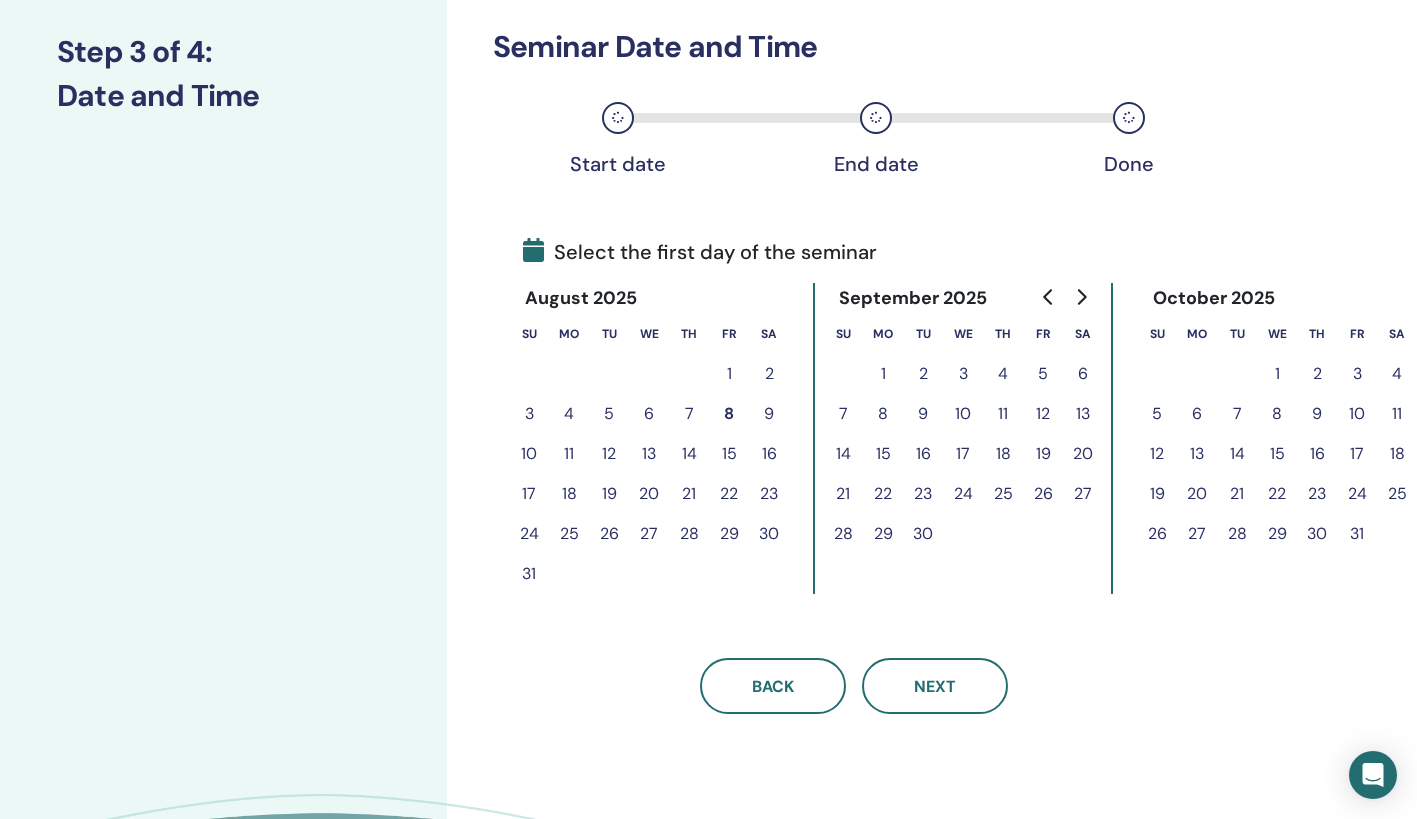 scroll, scrollTop: 262, scrollLeft: 3, axis: both 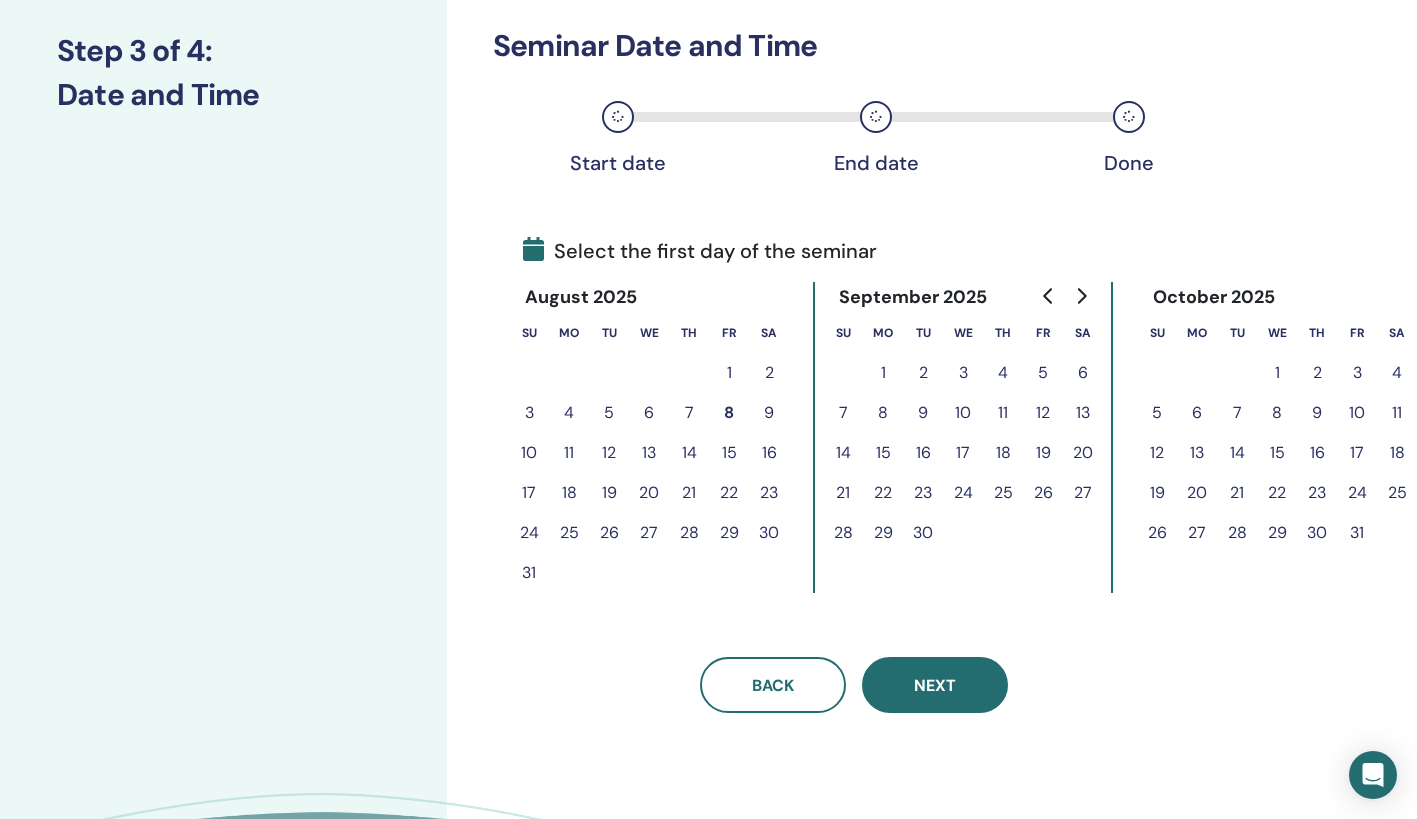 click on "Next" at bounding box center [935, 685] 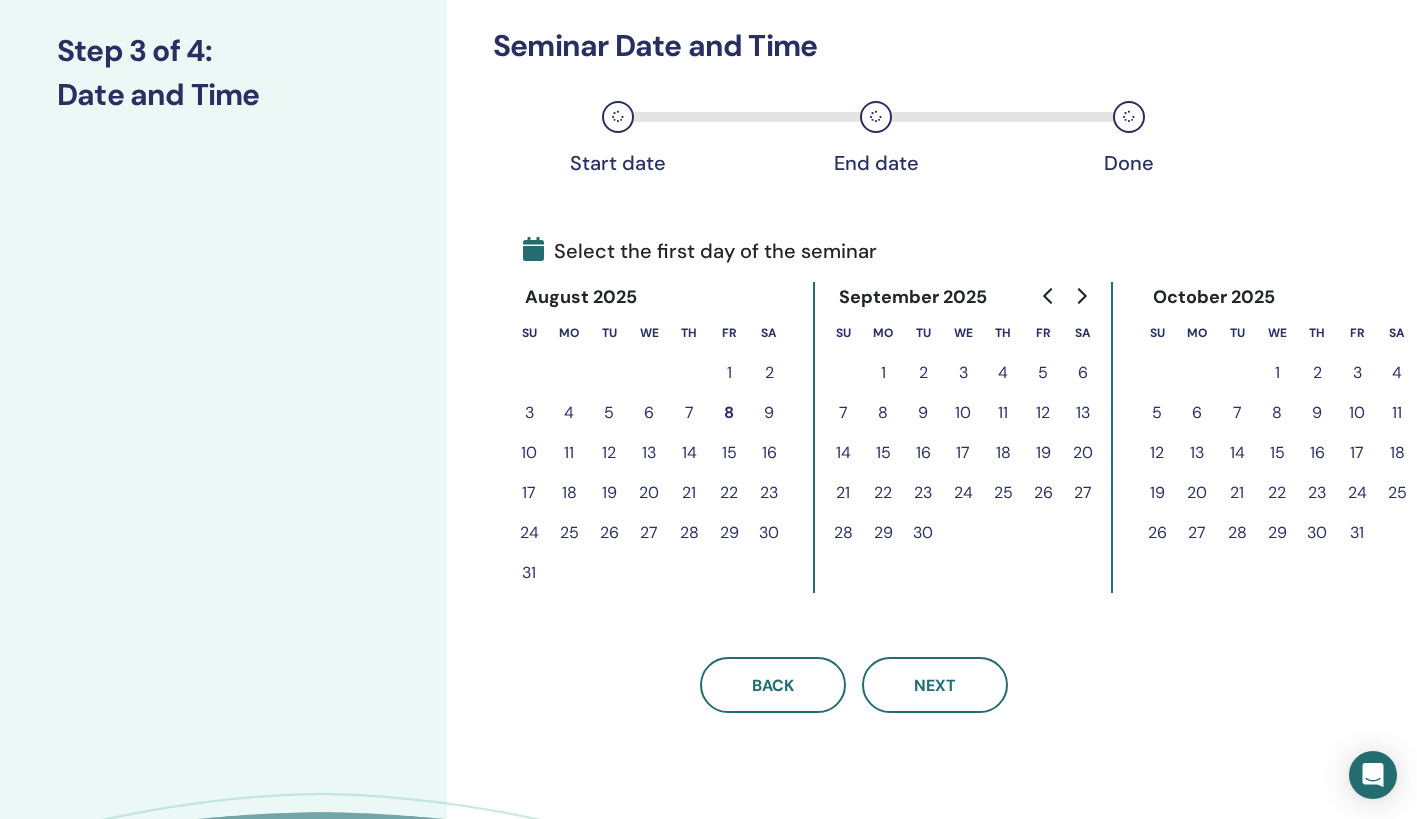 click 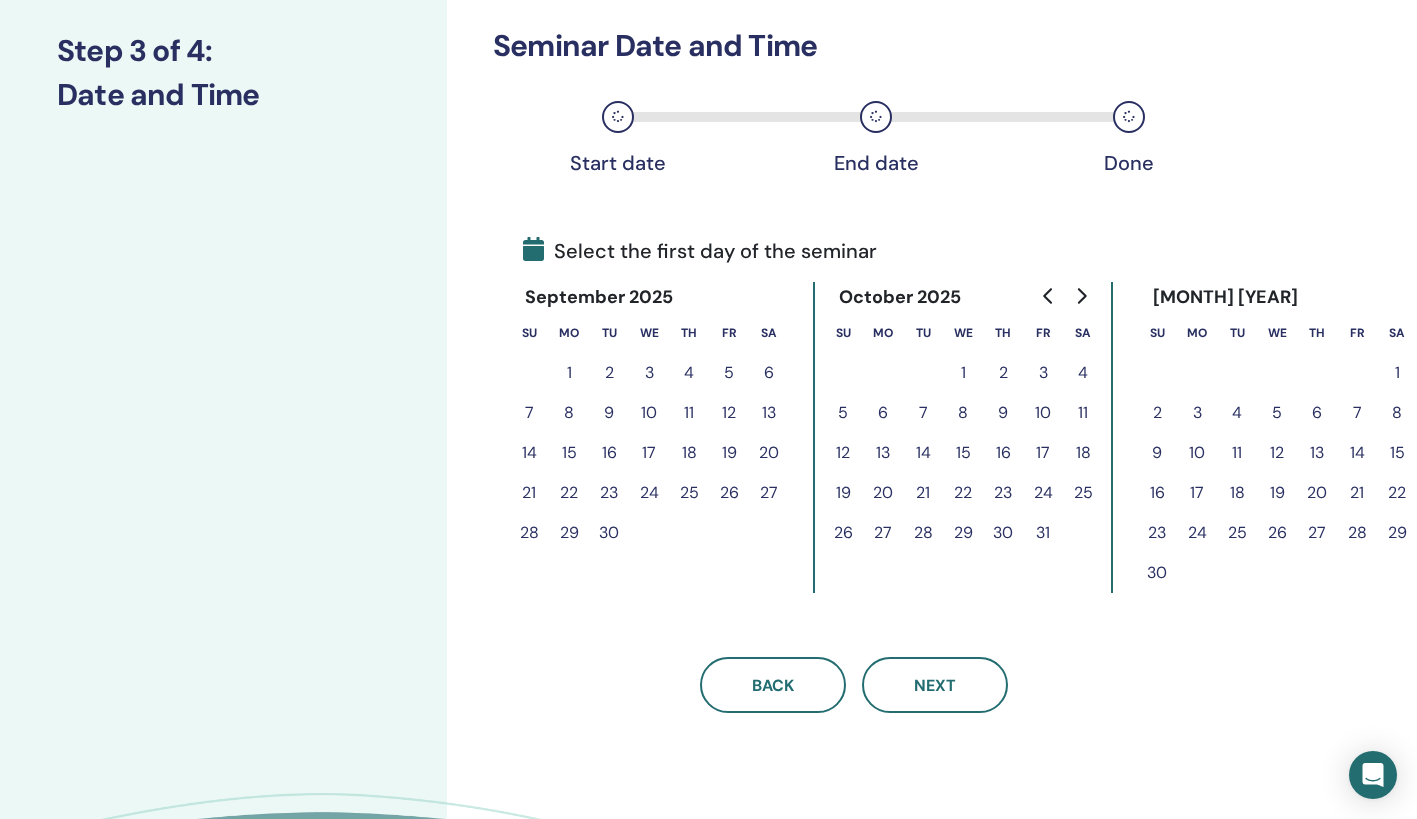 click on "10" at bounding box center [1197, 453] 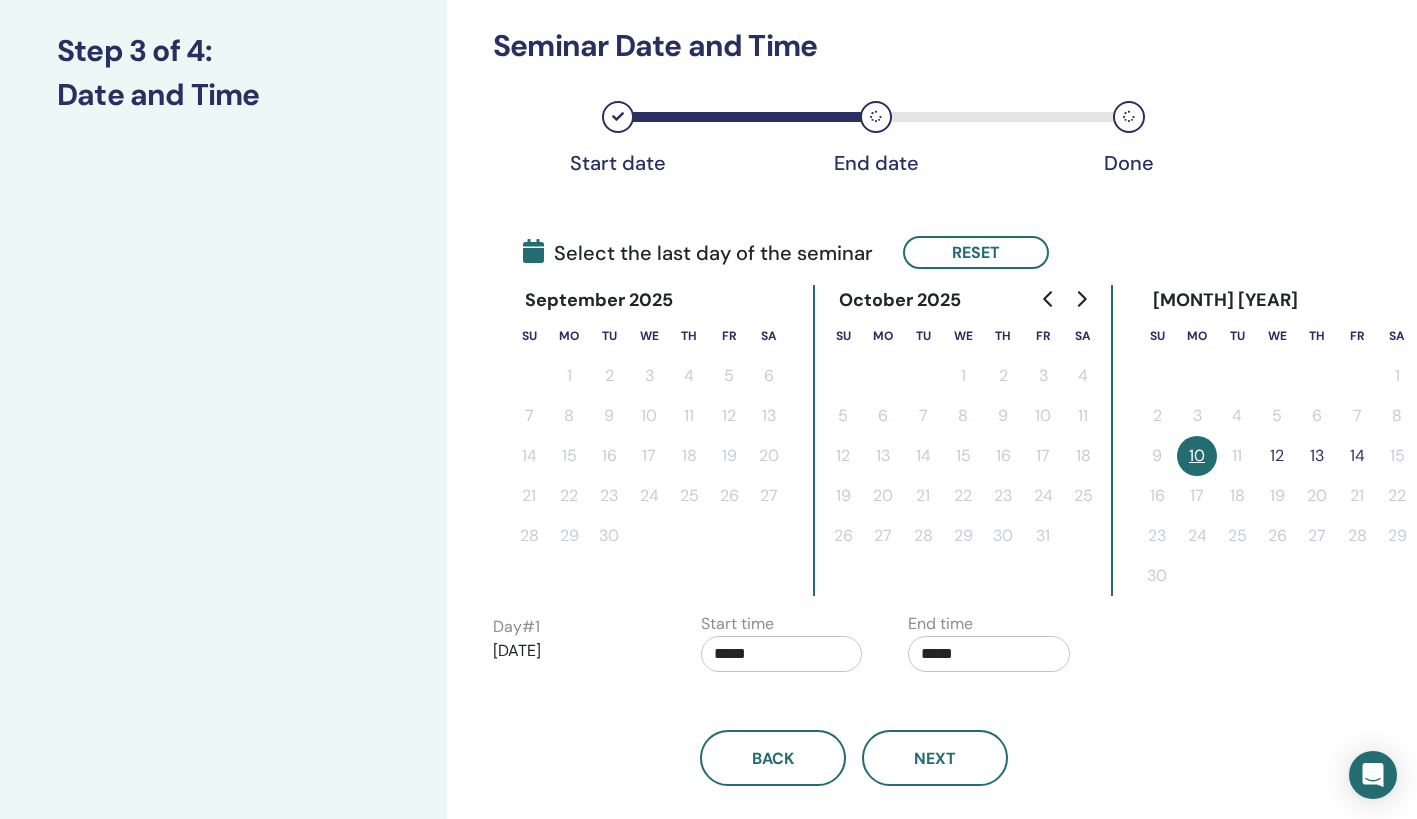 click on "12" at bounding box center (1277, 456) 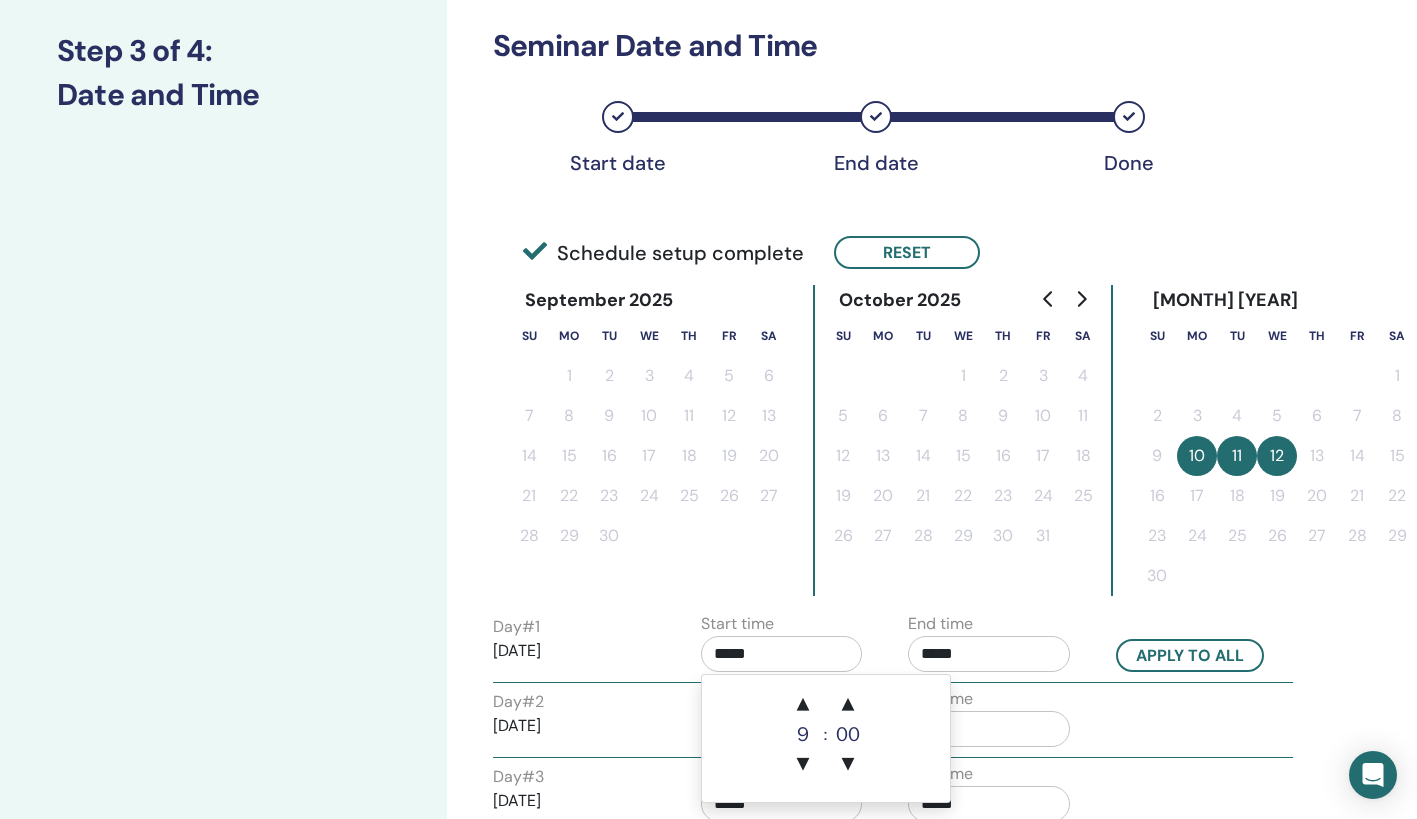 click on "*****" at bounding box center [782, 654] 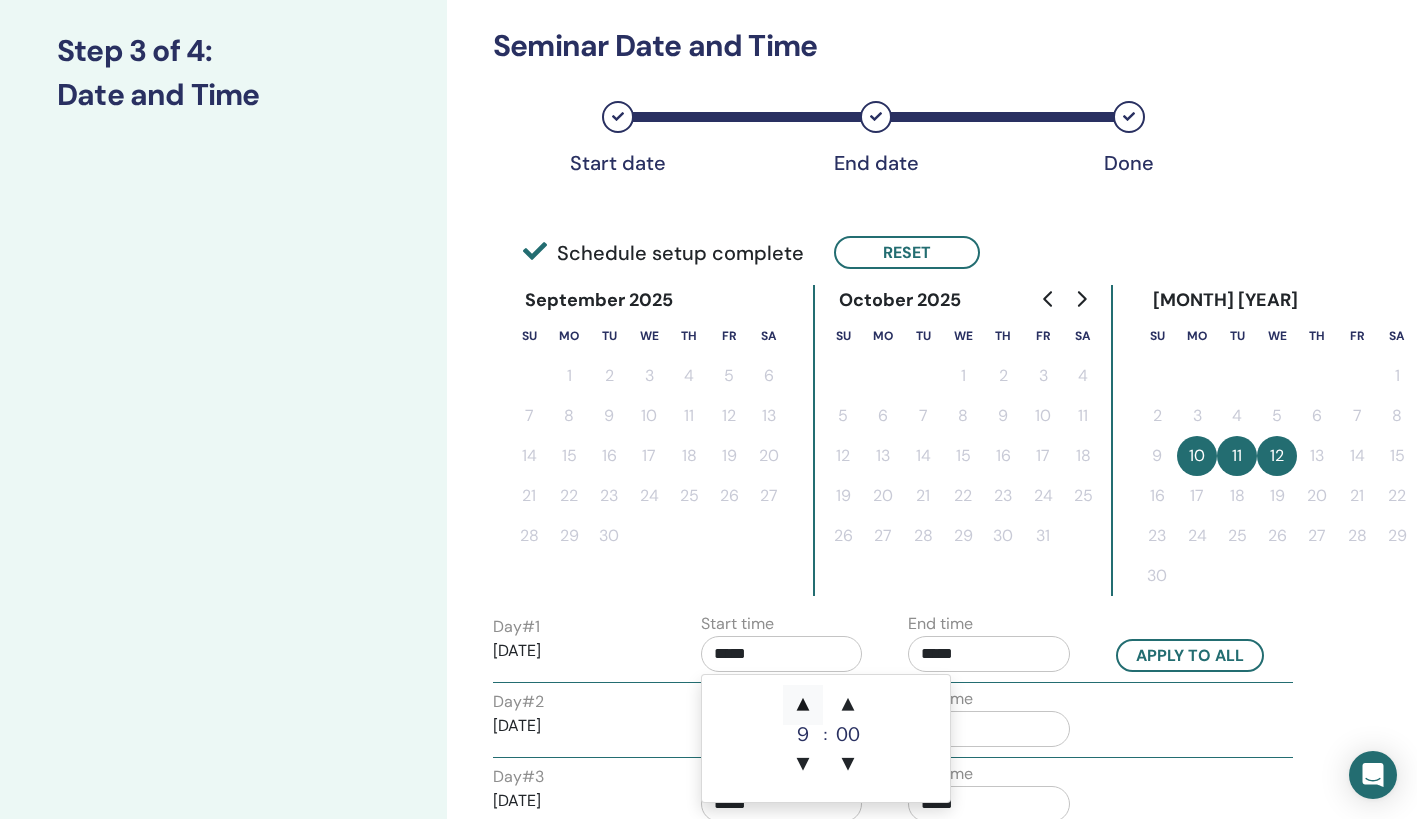click on "▲" at bounding box center (803, 705) 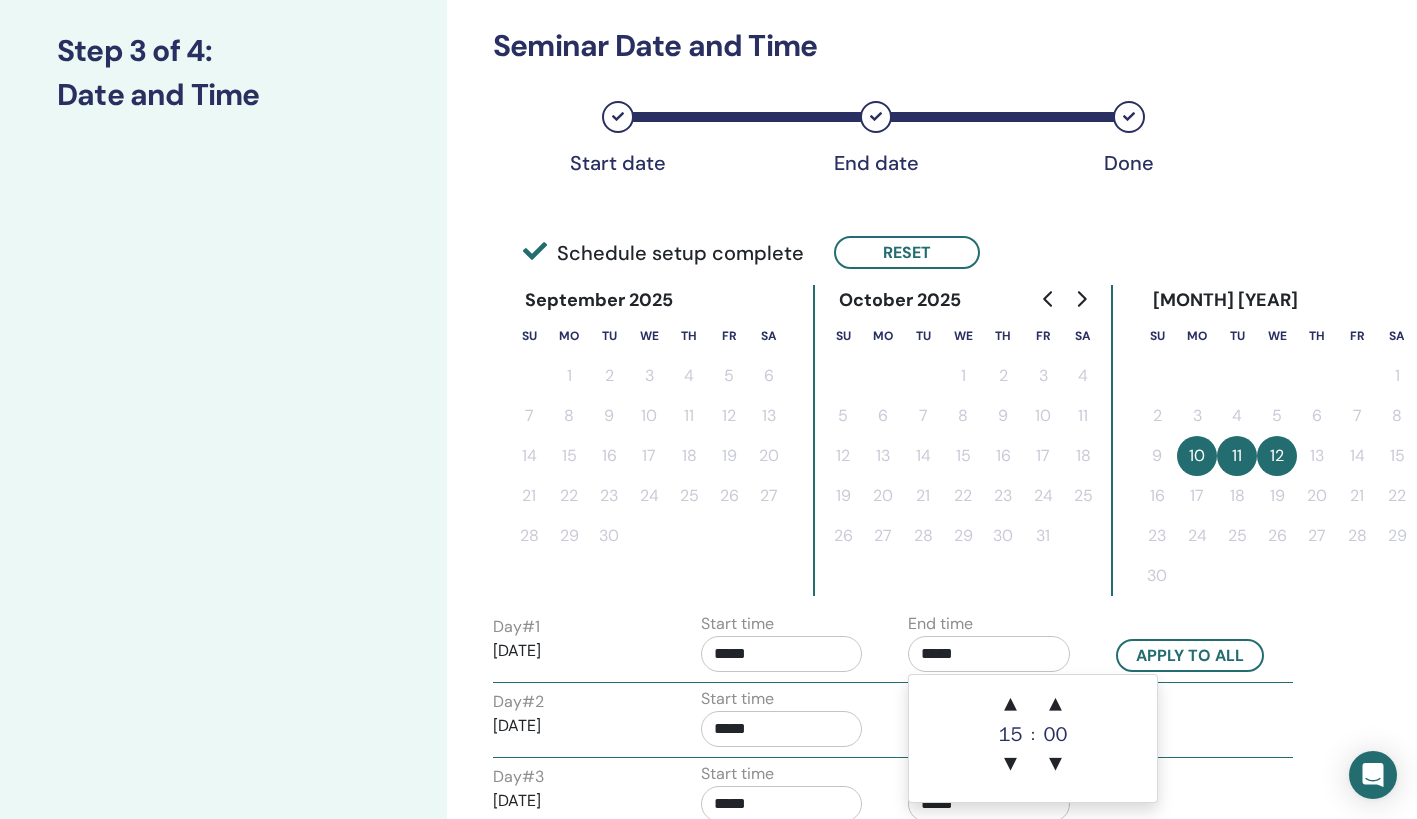 click on "*****" at bounding box center [989, 654] 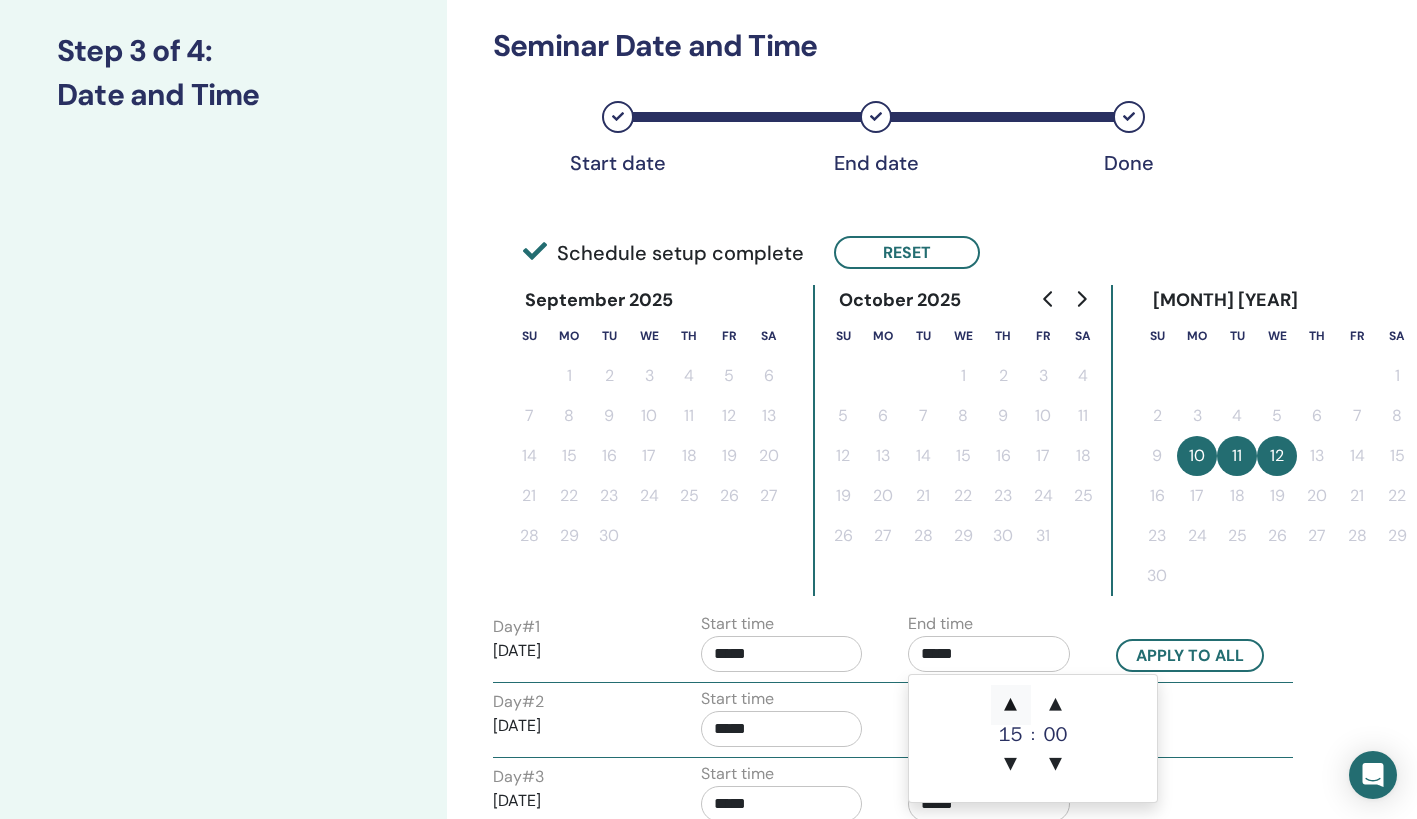 click on "▲" at bounding box center (1011, 705) 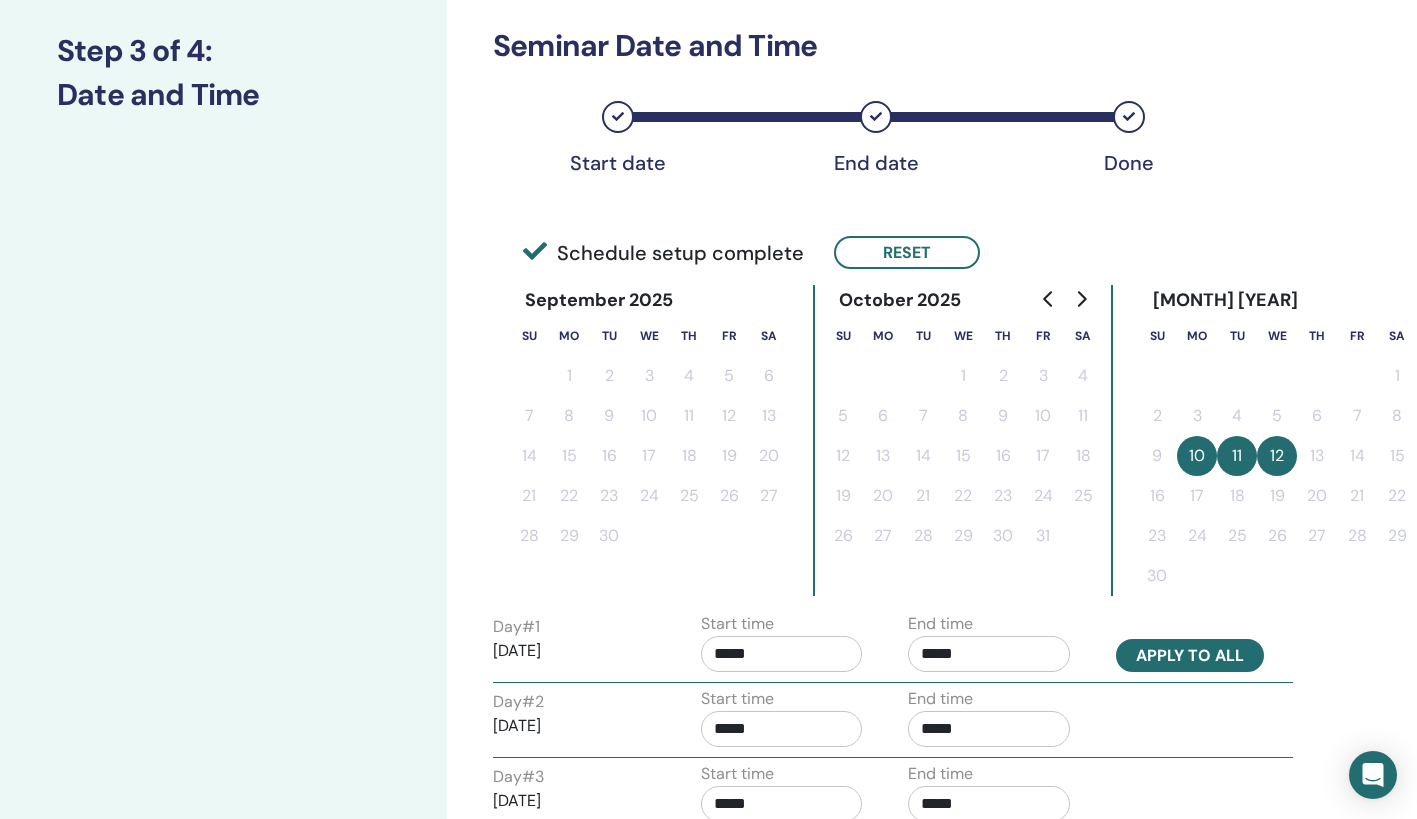 click on "Apply to all" at bounding box center [1190, 655] 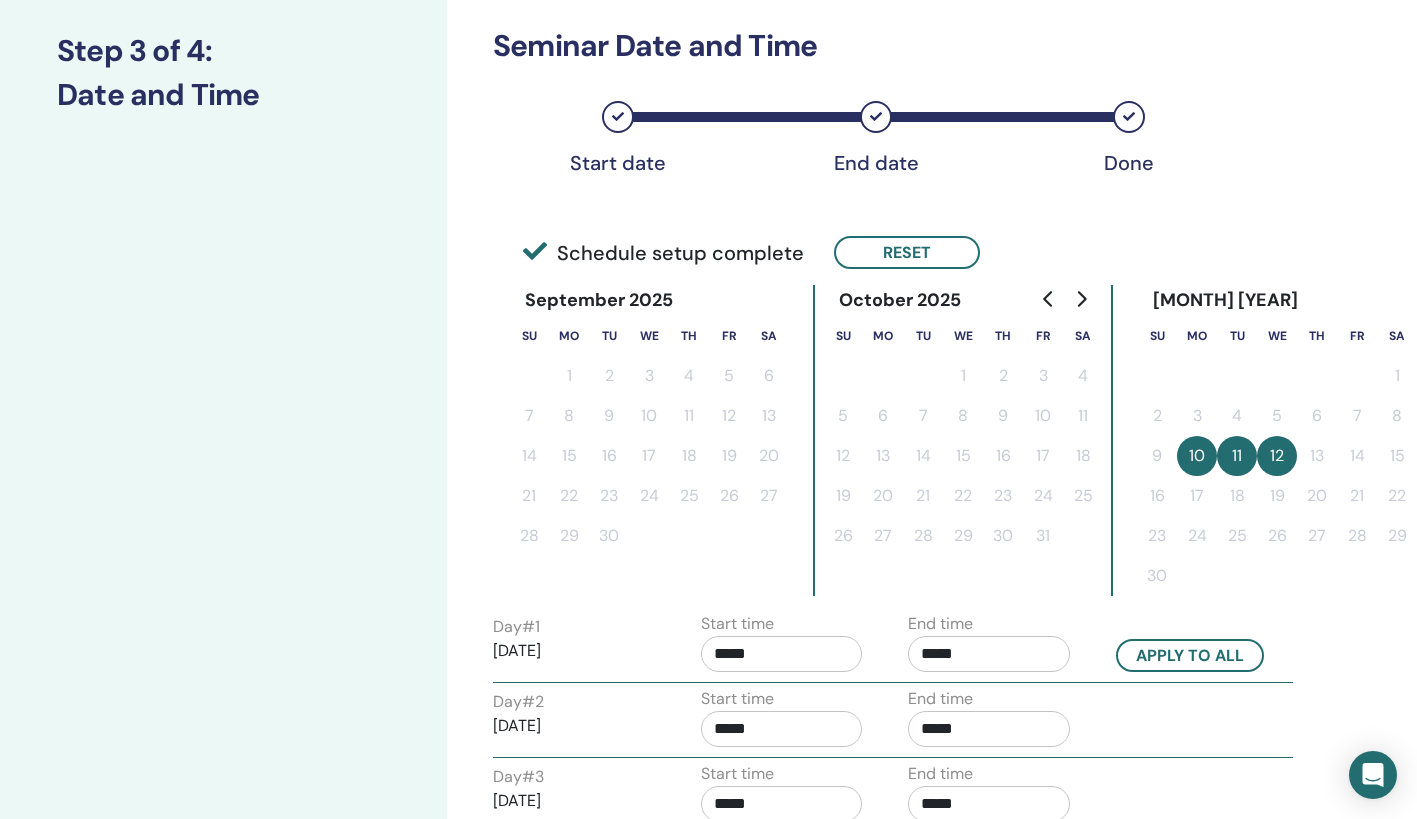 click on "*****" at bounding box center (989, 654) 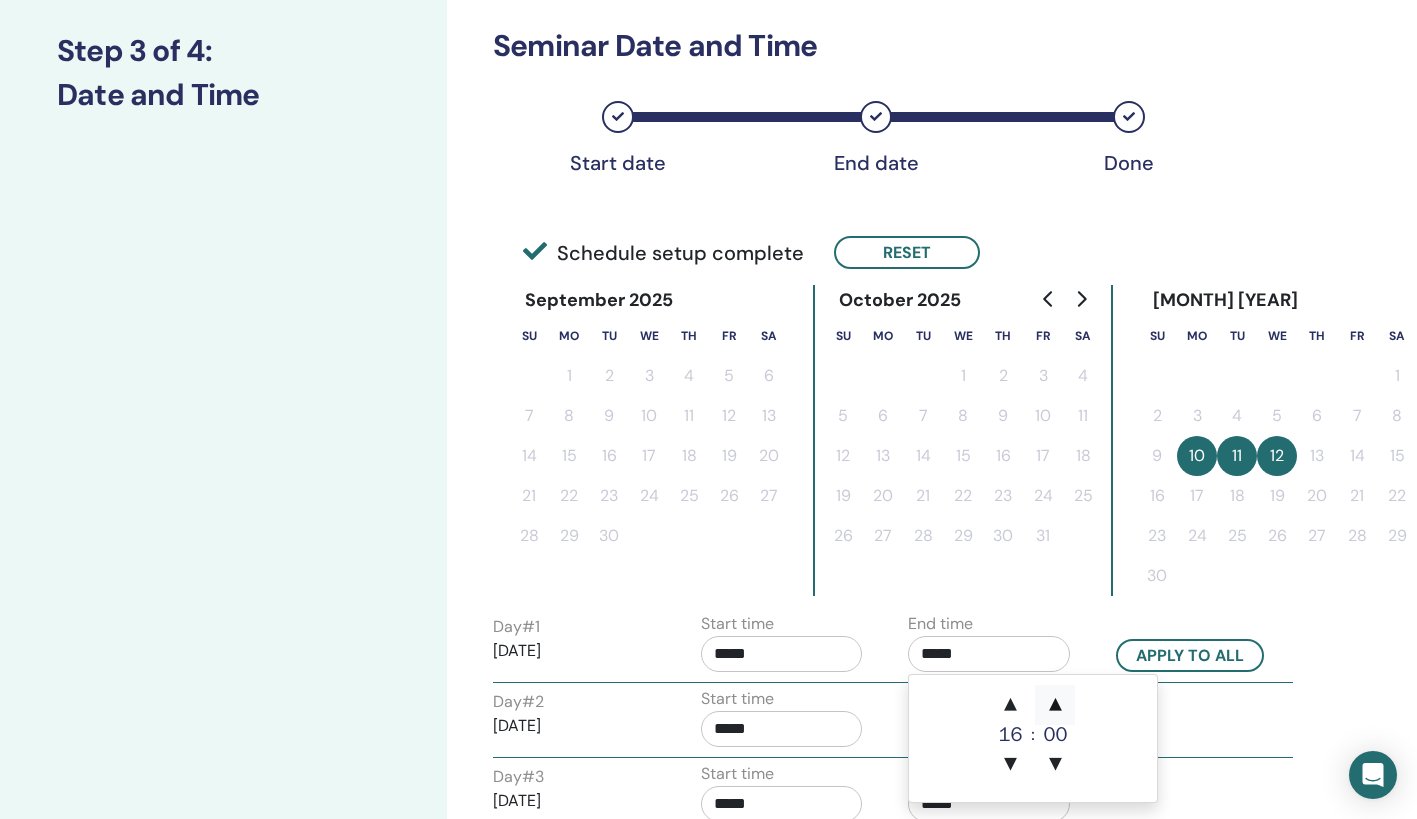 click on "▲" at bounding box center [1055, 705] 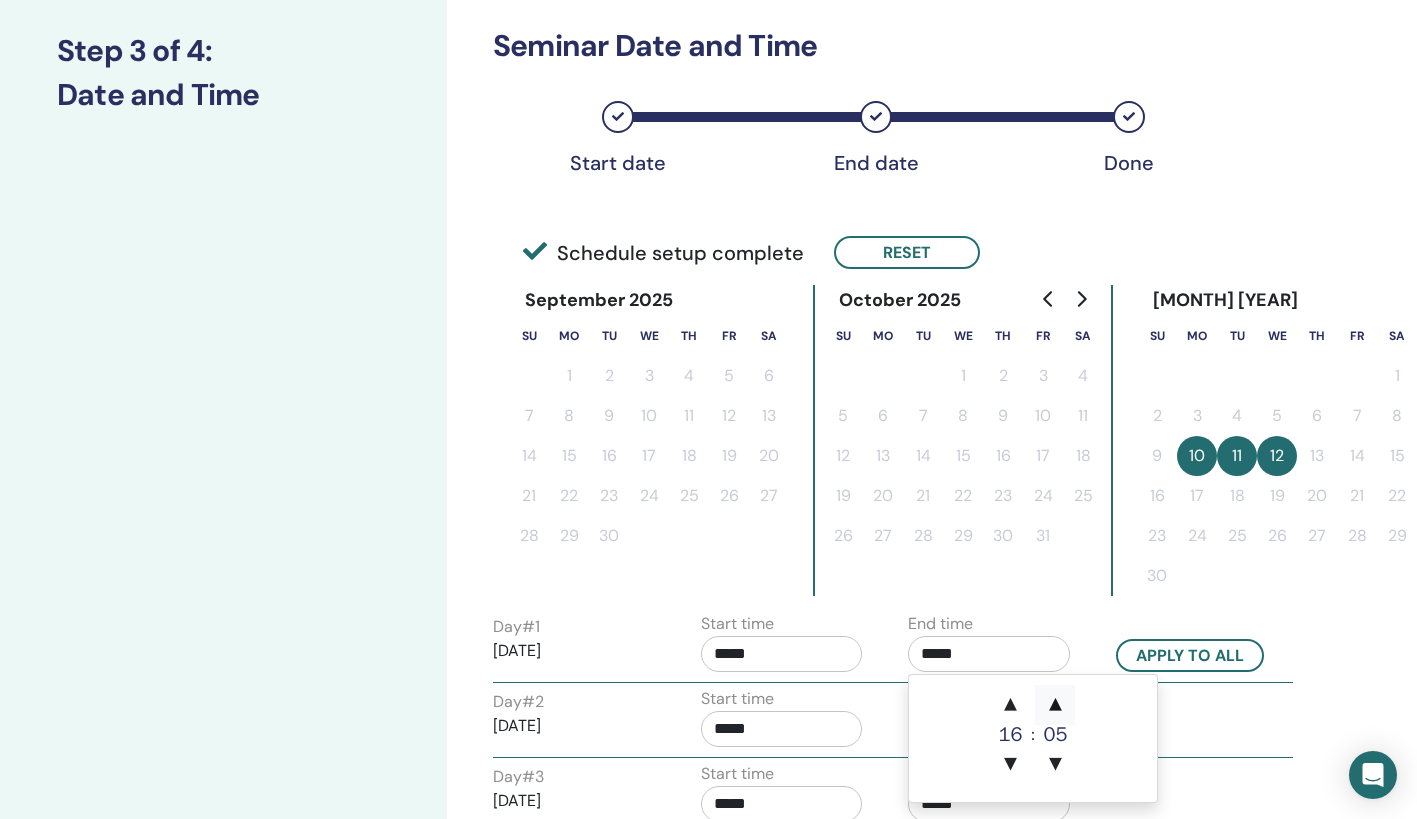 click on "▲" at bounding box center (1055, 705) 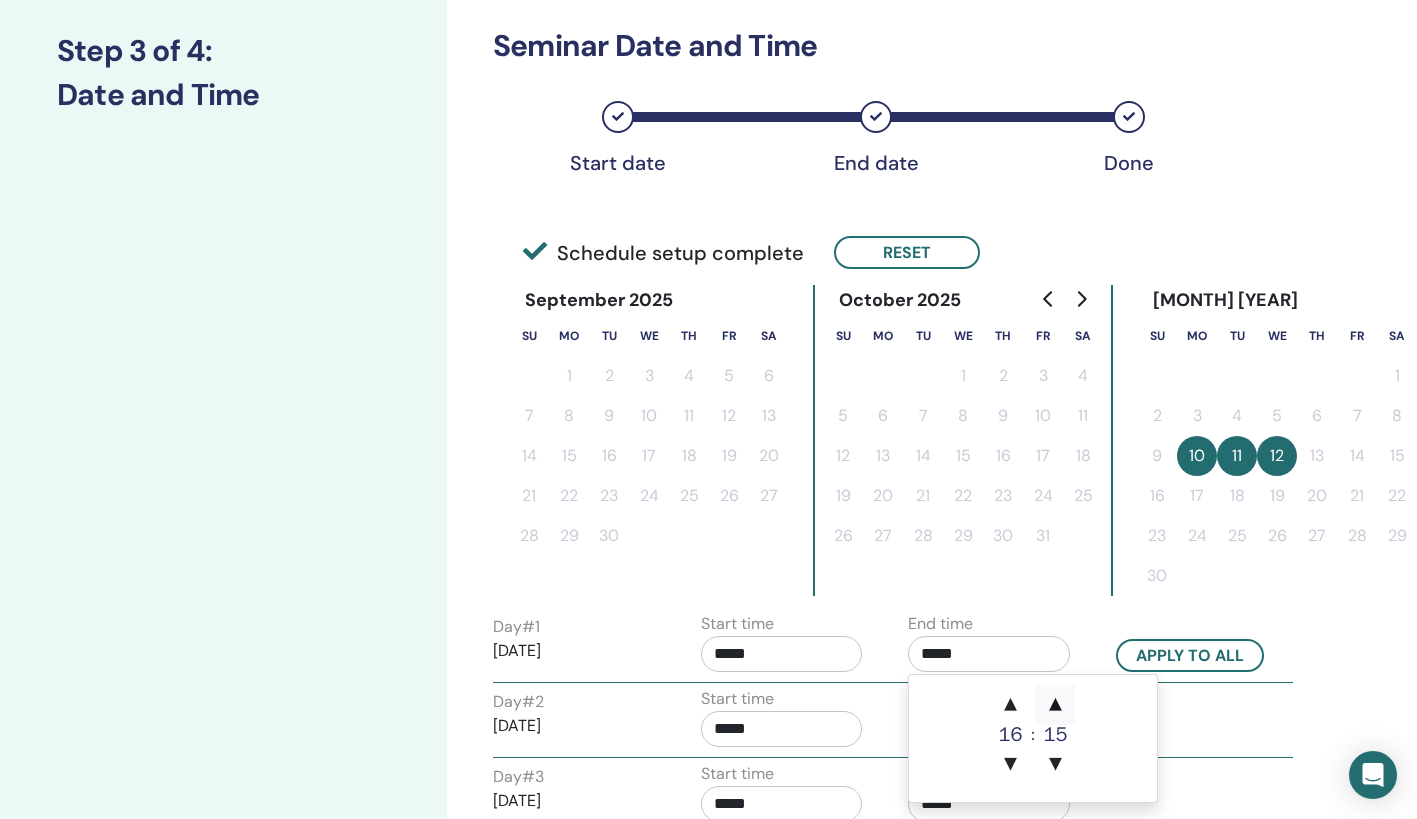 click on "▲" at bounding box center [1055, 705] 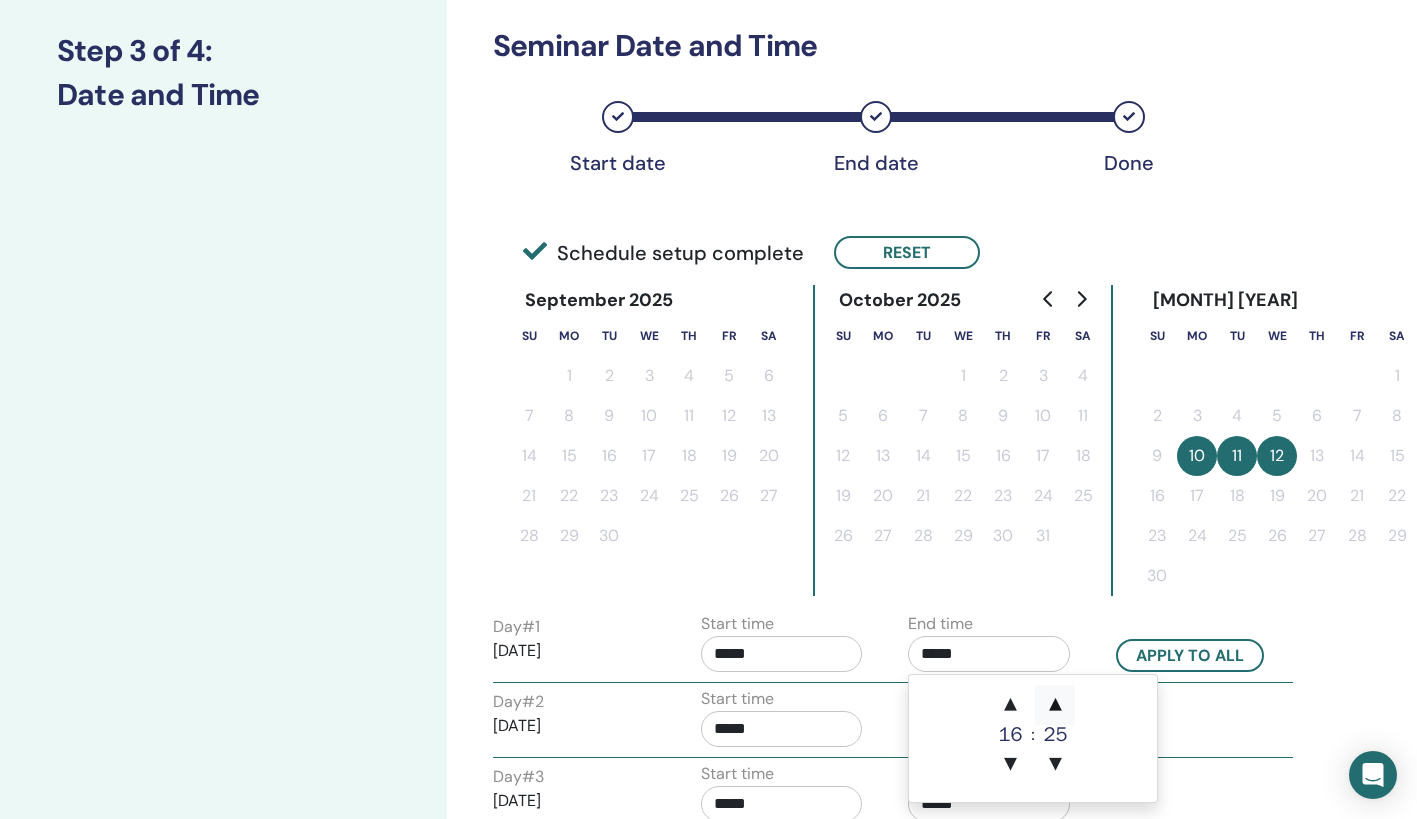 click on "▲" at bounding box center [1055, 705] 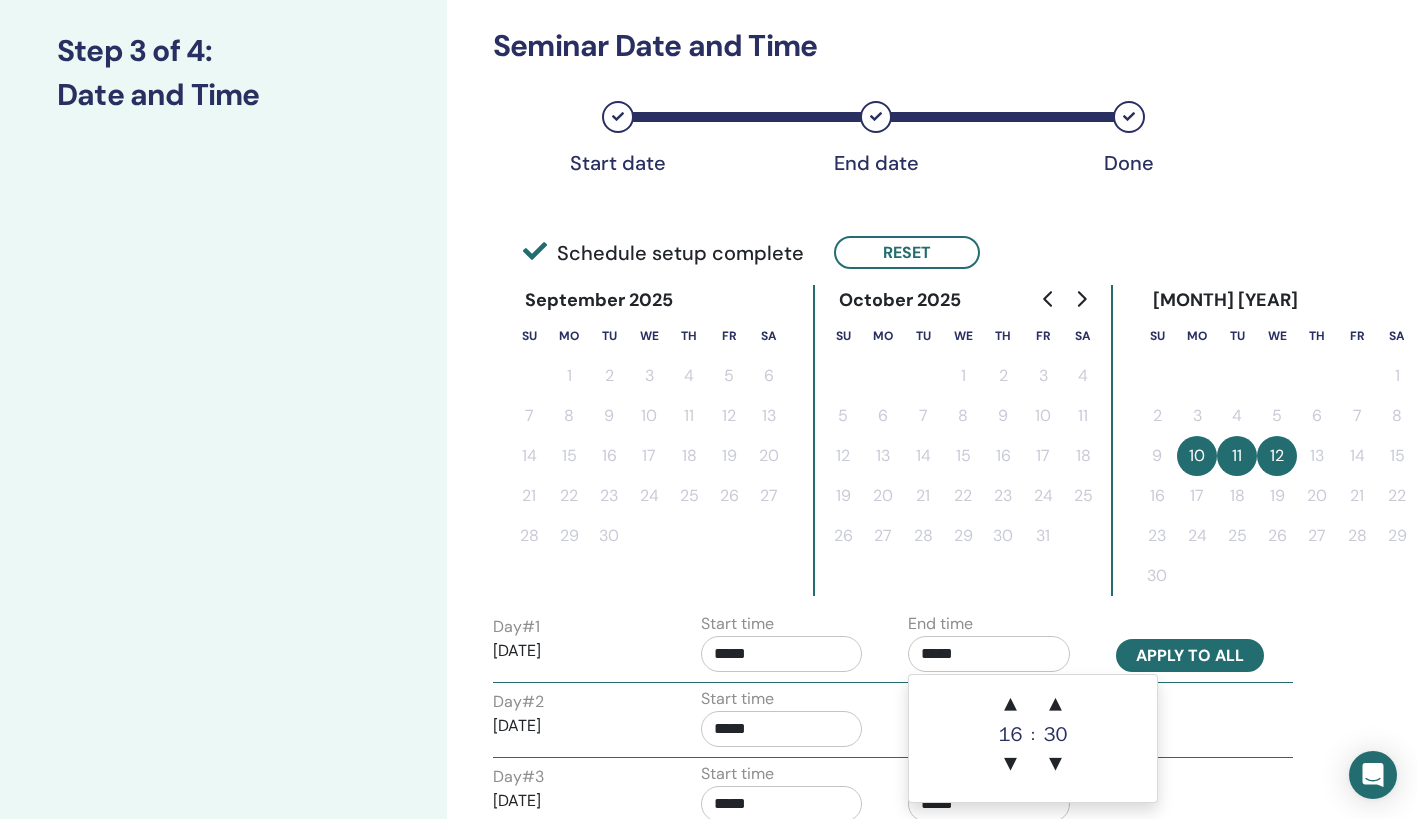click on "Apply to all" at bounding box center [1190, 655] 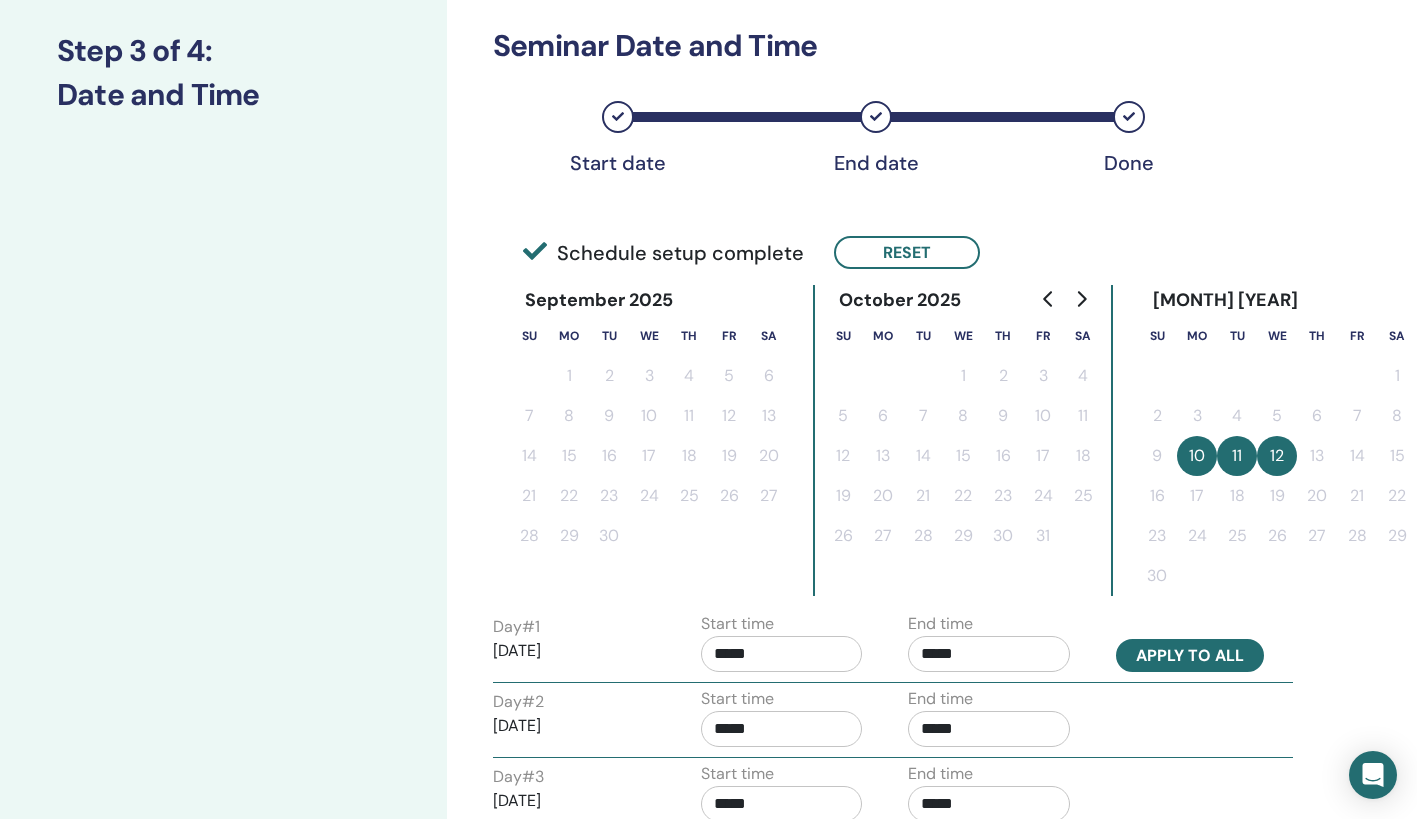 click on "Apply to all" at bounding box center (1190, 655) 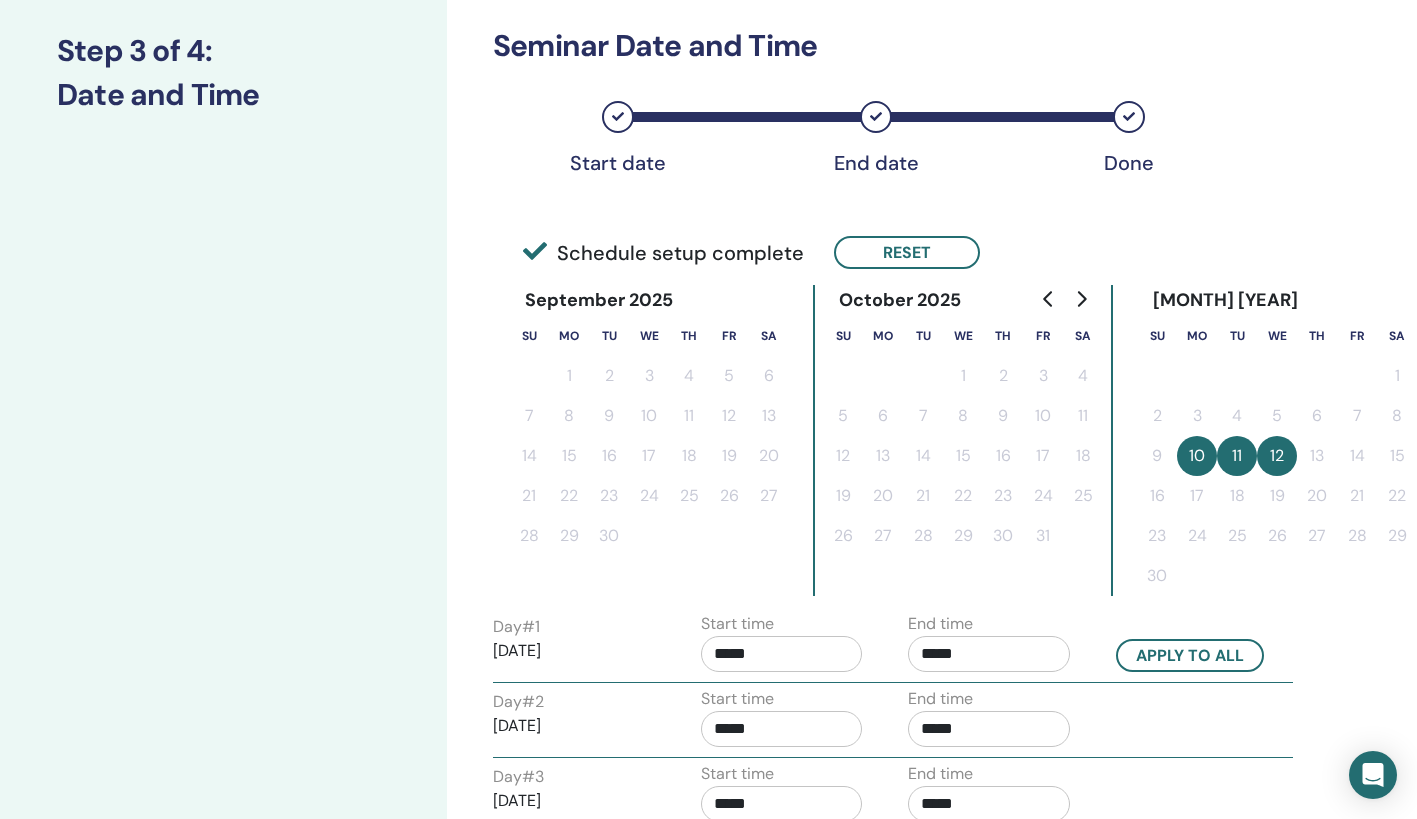 click on "Apply to all" at bounding box center [1190, 655] 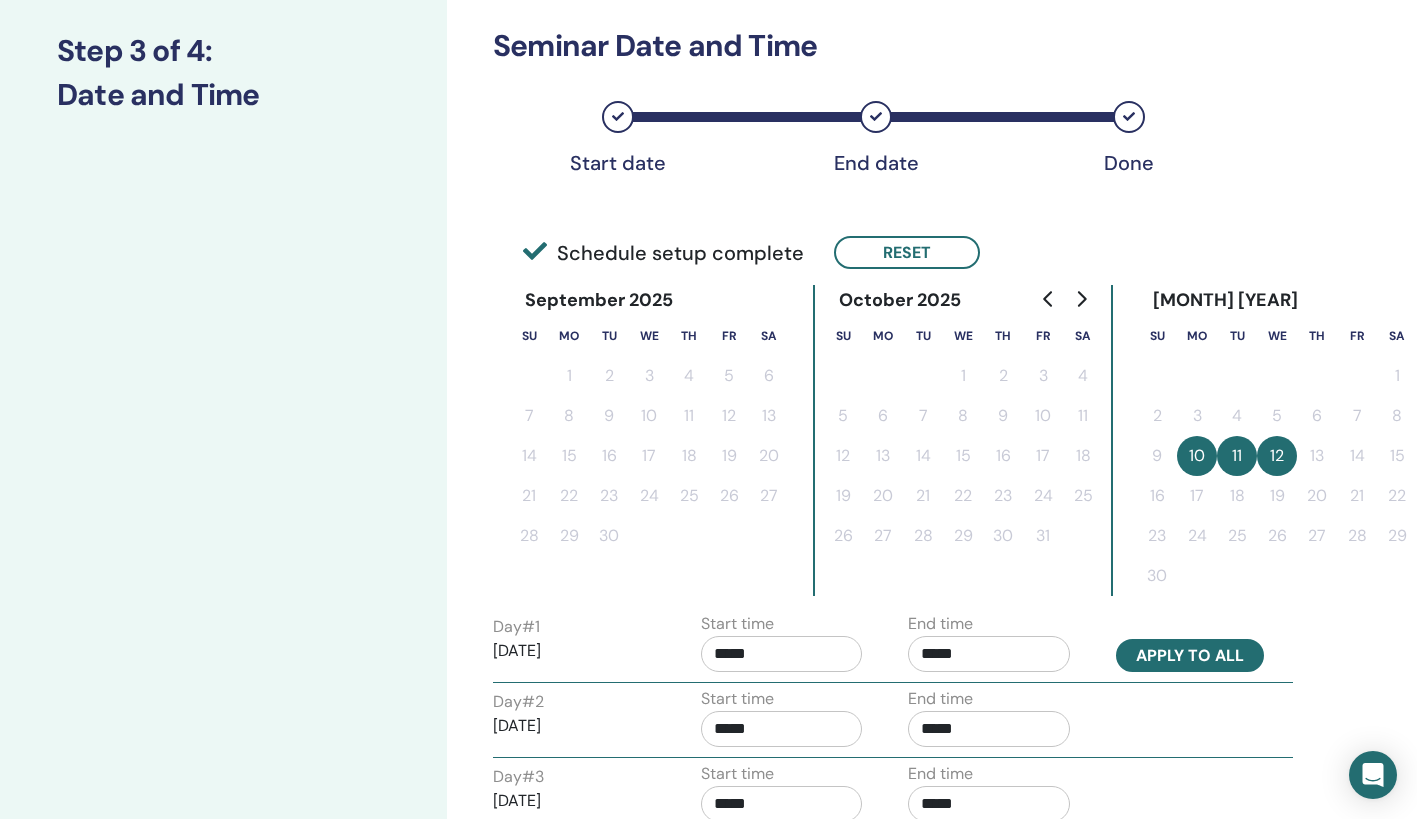 click on "Apply to all" at bounding box center [1190, 655] 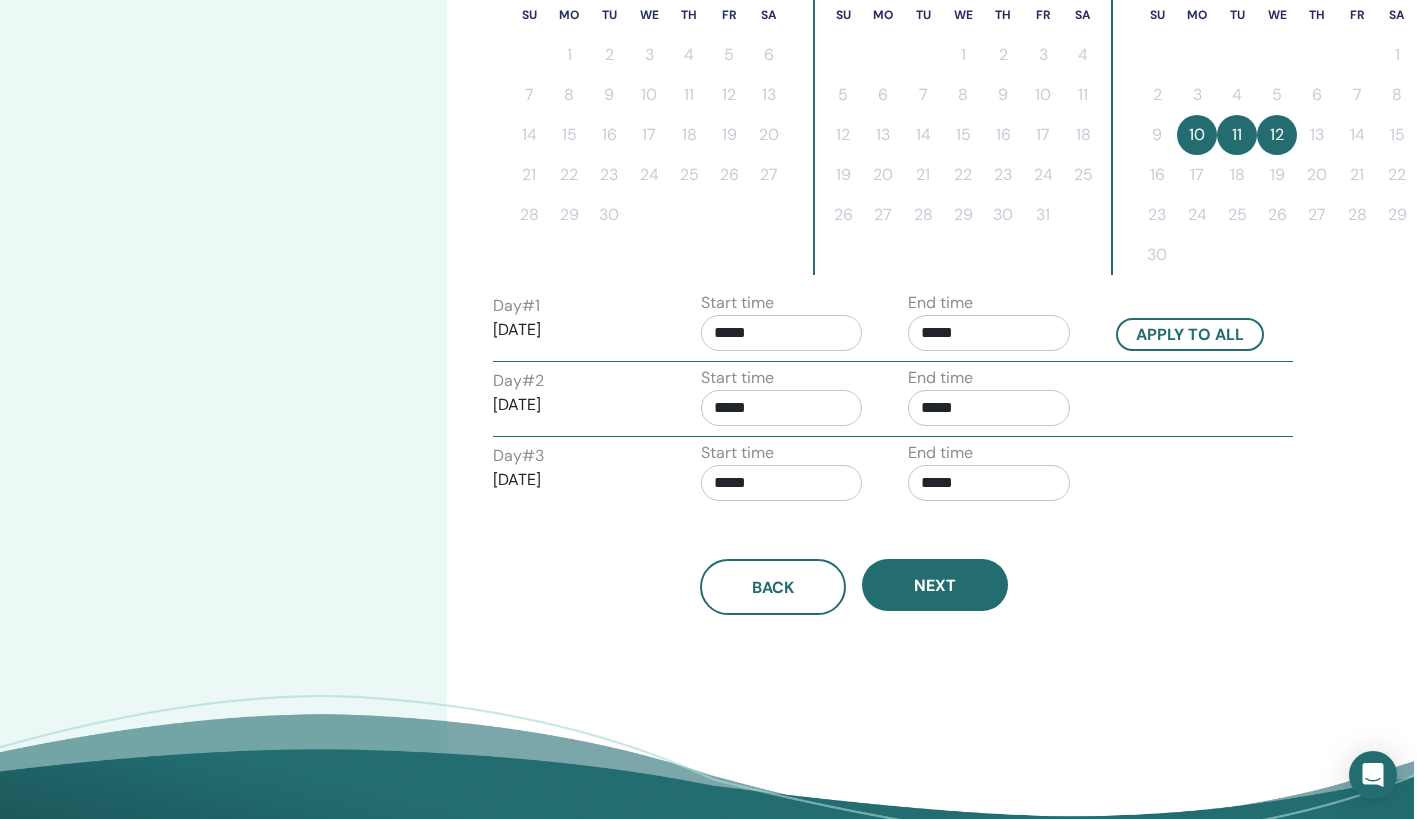 scroll, scrollTop: 584, scrollLeft: 3, axis: both 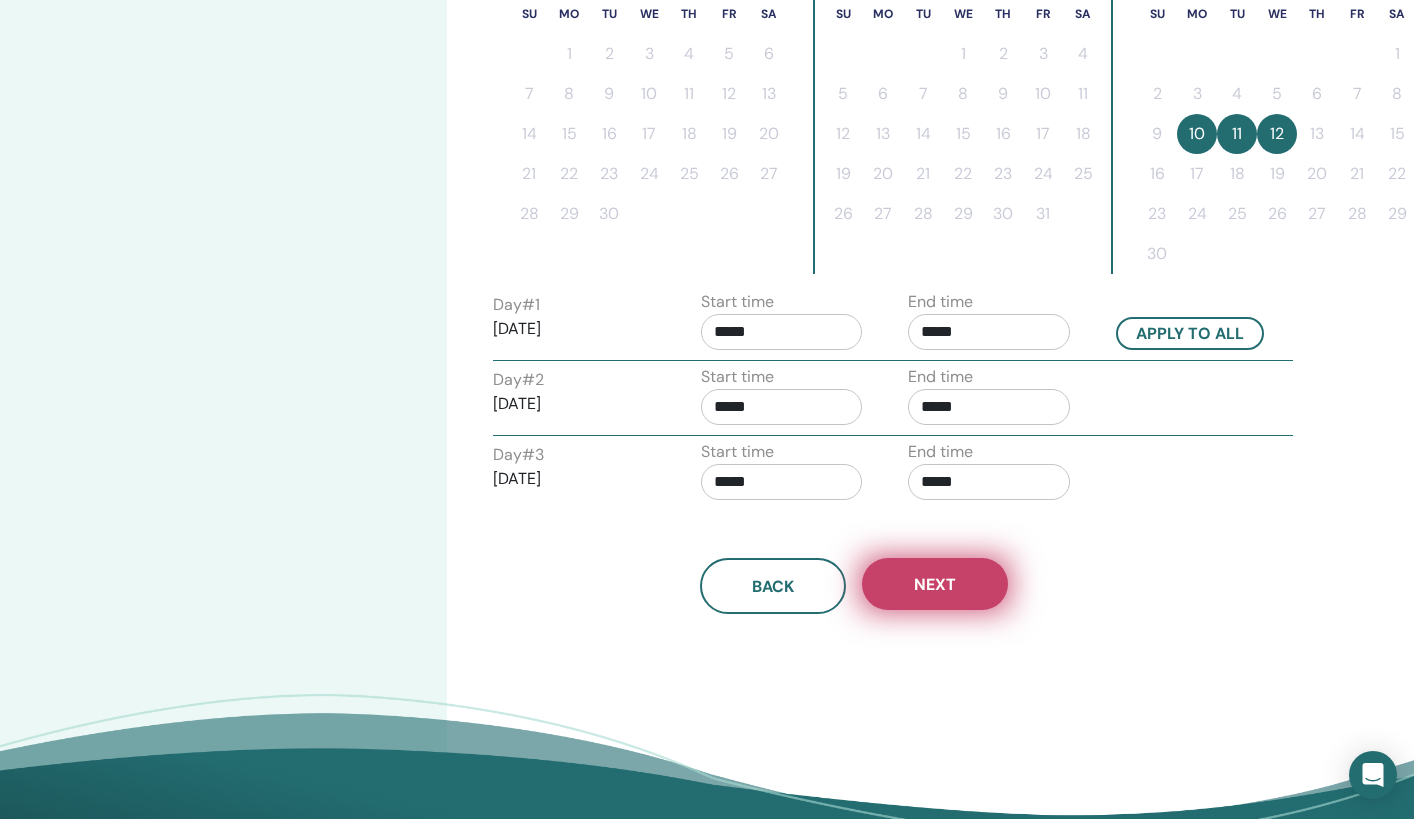 click on "Next" at bounding box center (935, 584) 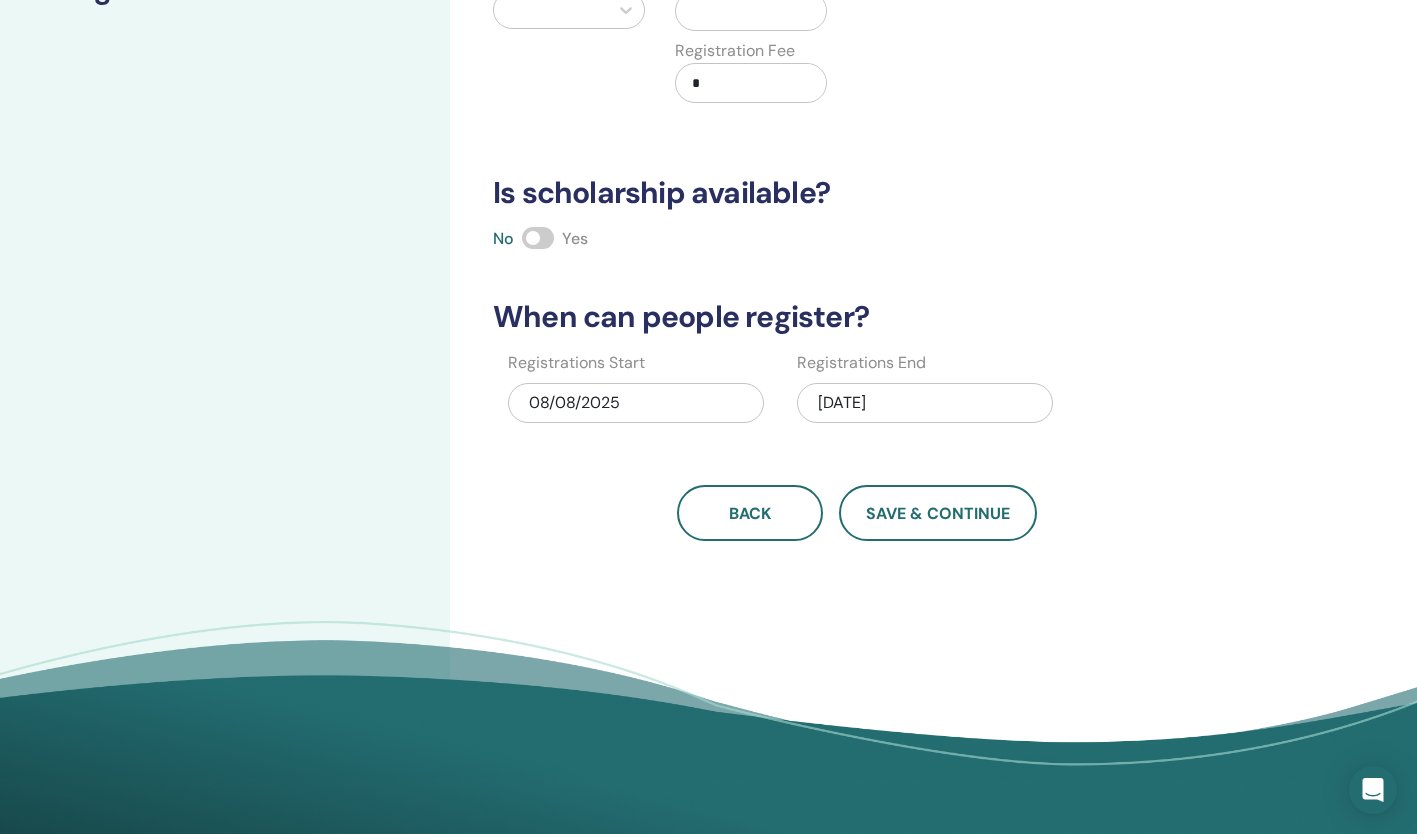 scroll, scrollTop: 368, scrollLeft: 0, axis: vertical 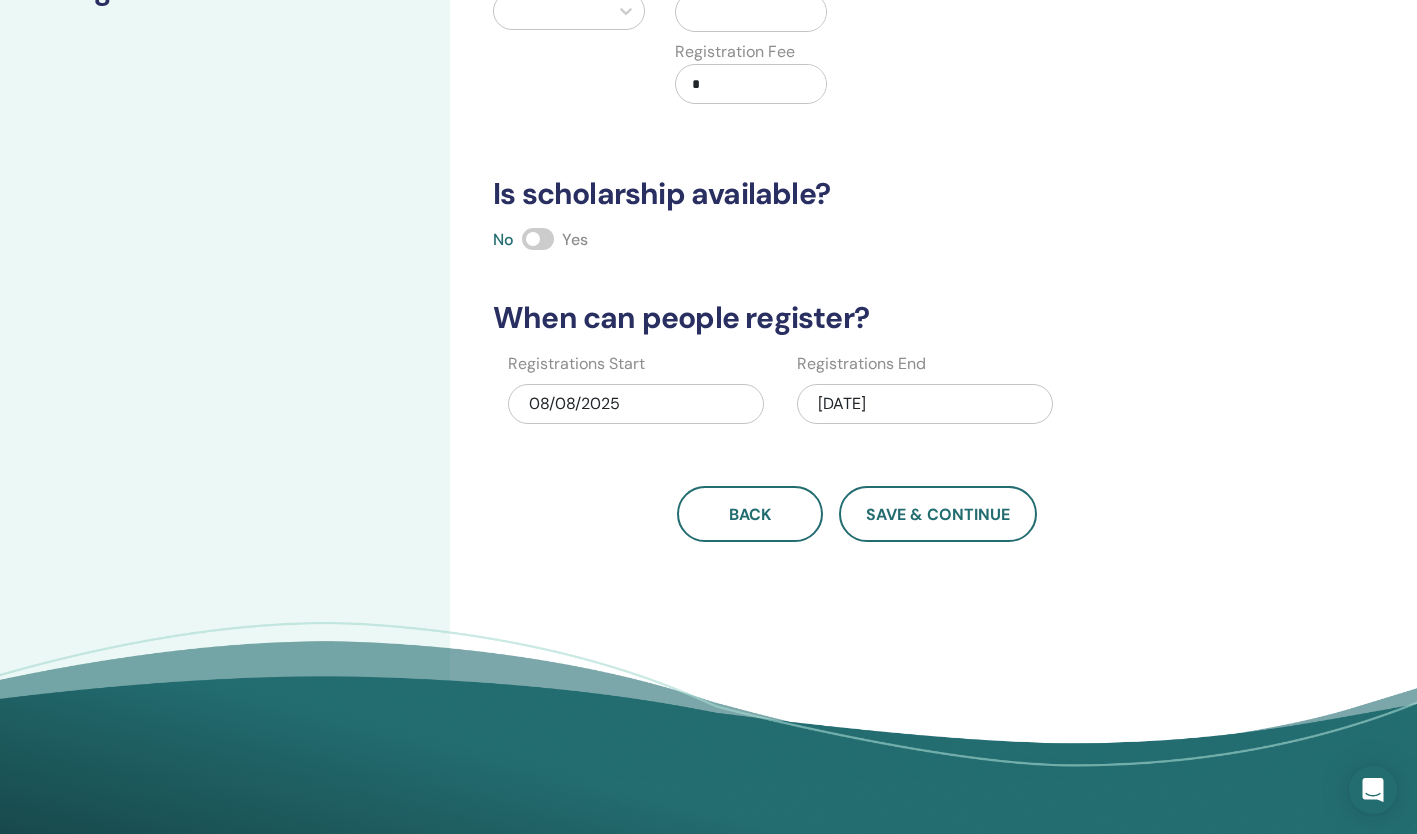 click on "11/12/2025" at bounding box center [925, 404] 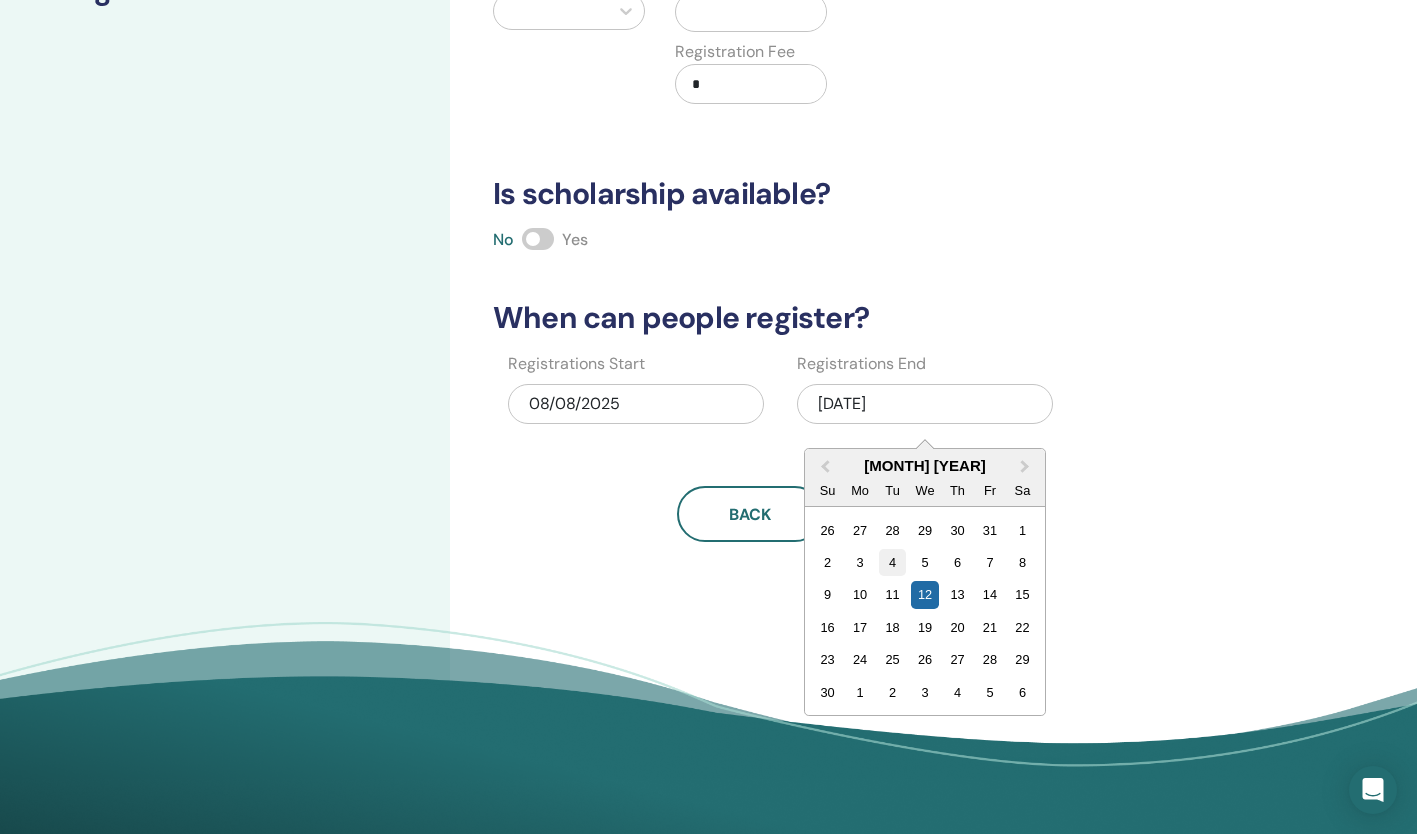click on "4" at bounding box center (892, 562) 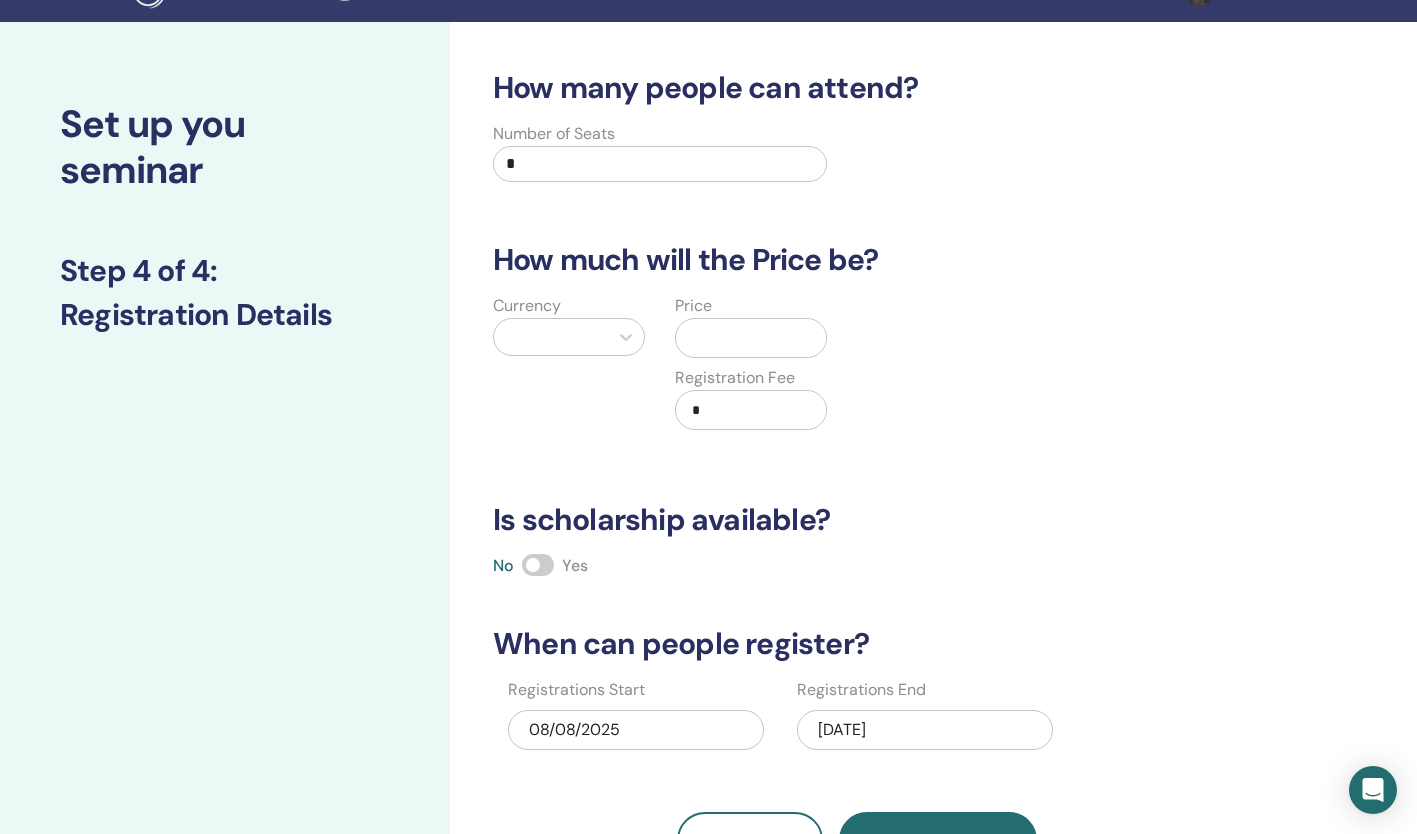 scroll, scrollTop: 31, scrollLeft: 0, axis: vertical 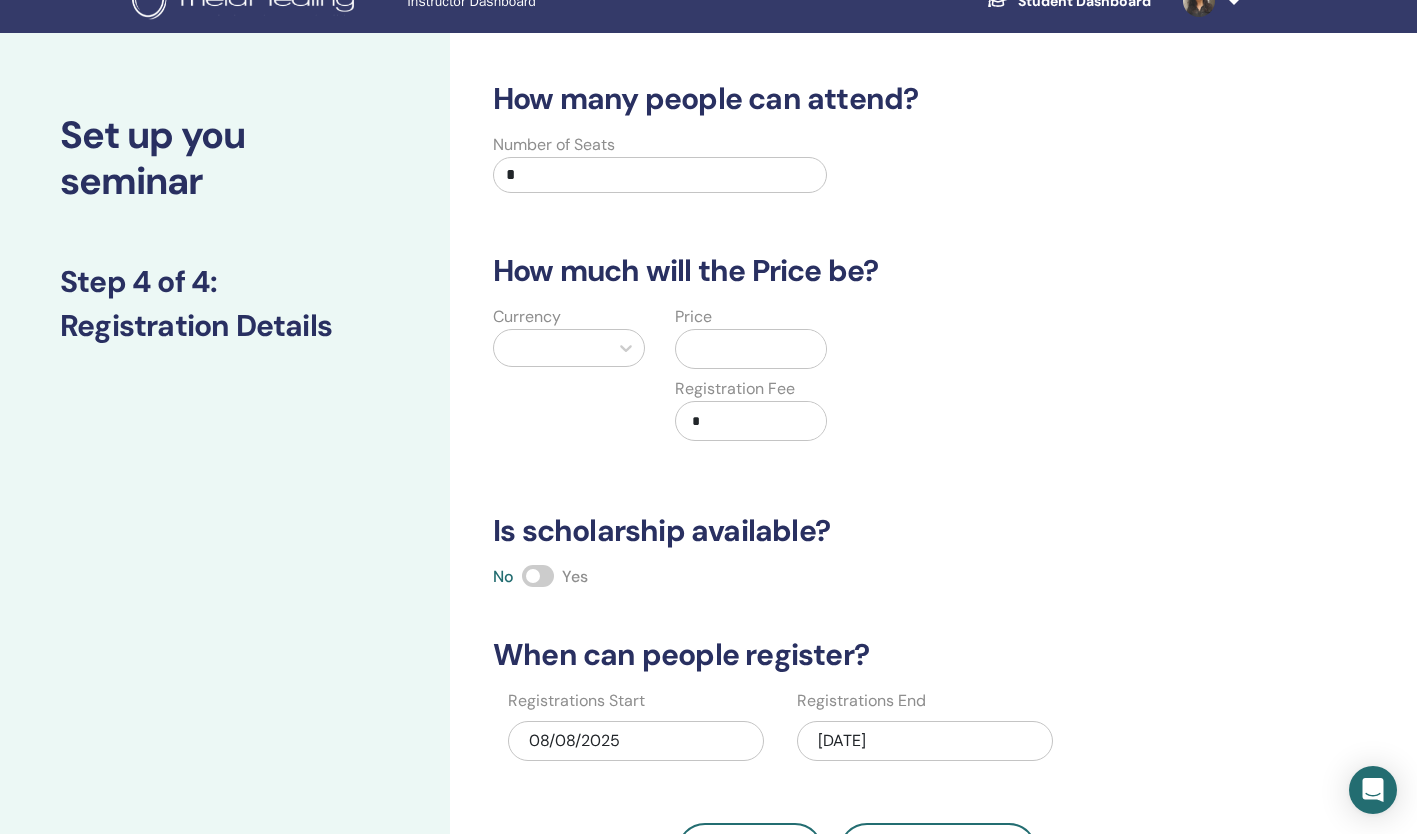 click on "*" at bounding box center [660, 175] 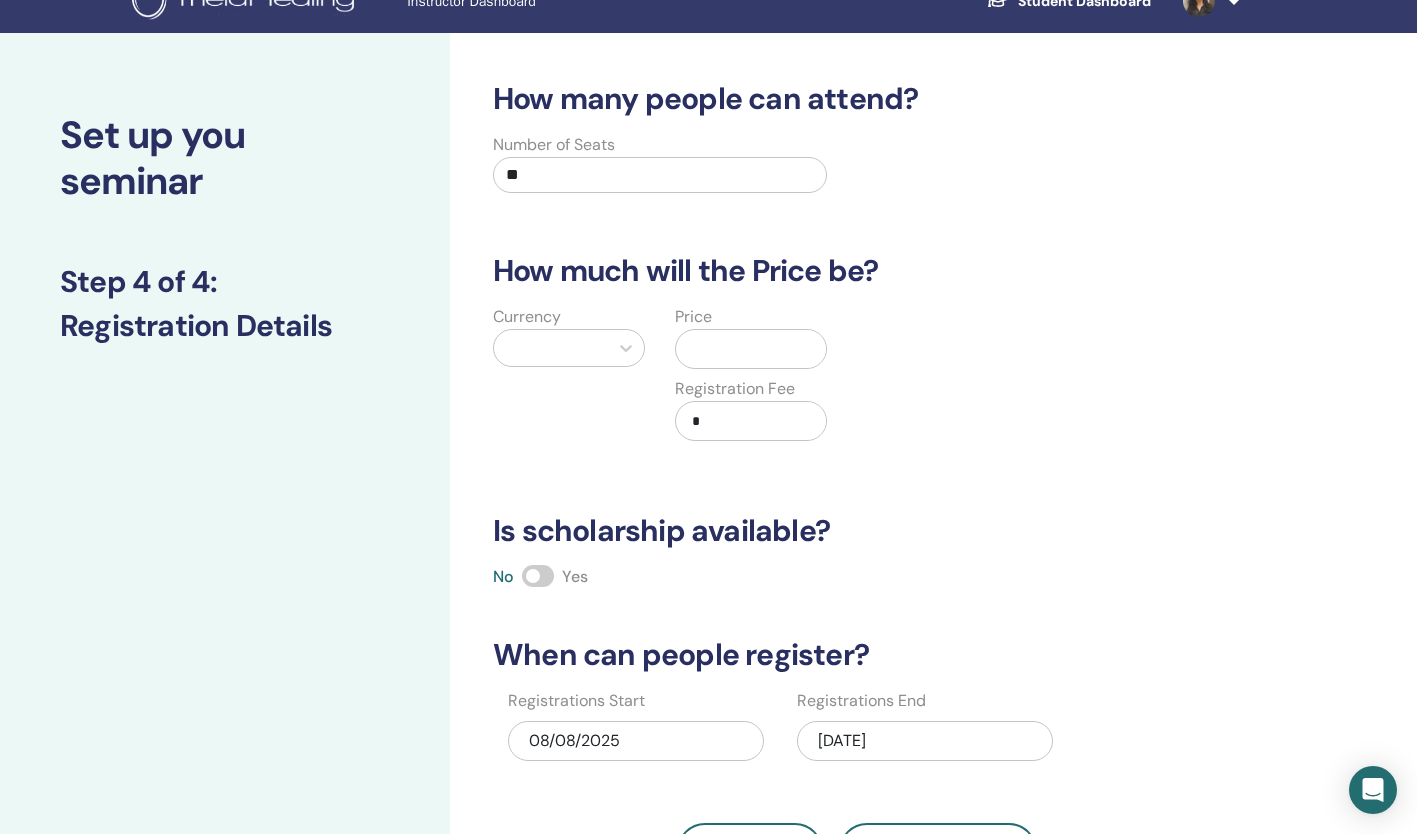 type on "**" 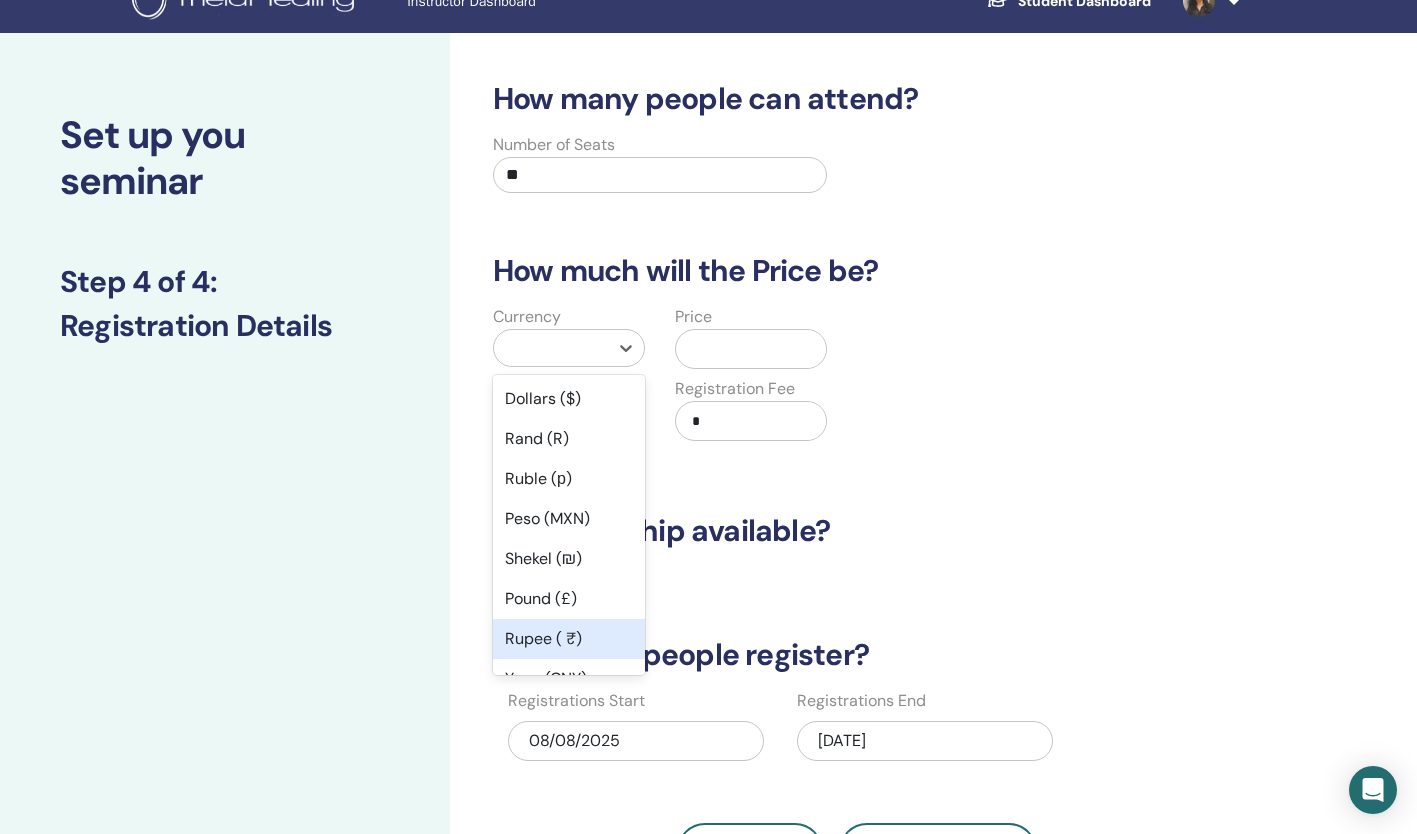 click on "Rupee ( ₹)" at bounding box center (569, 639) 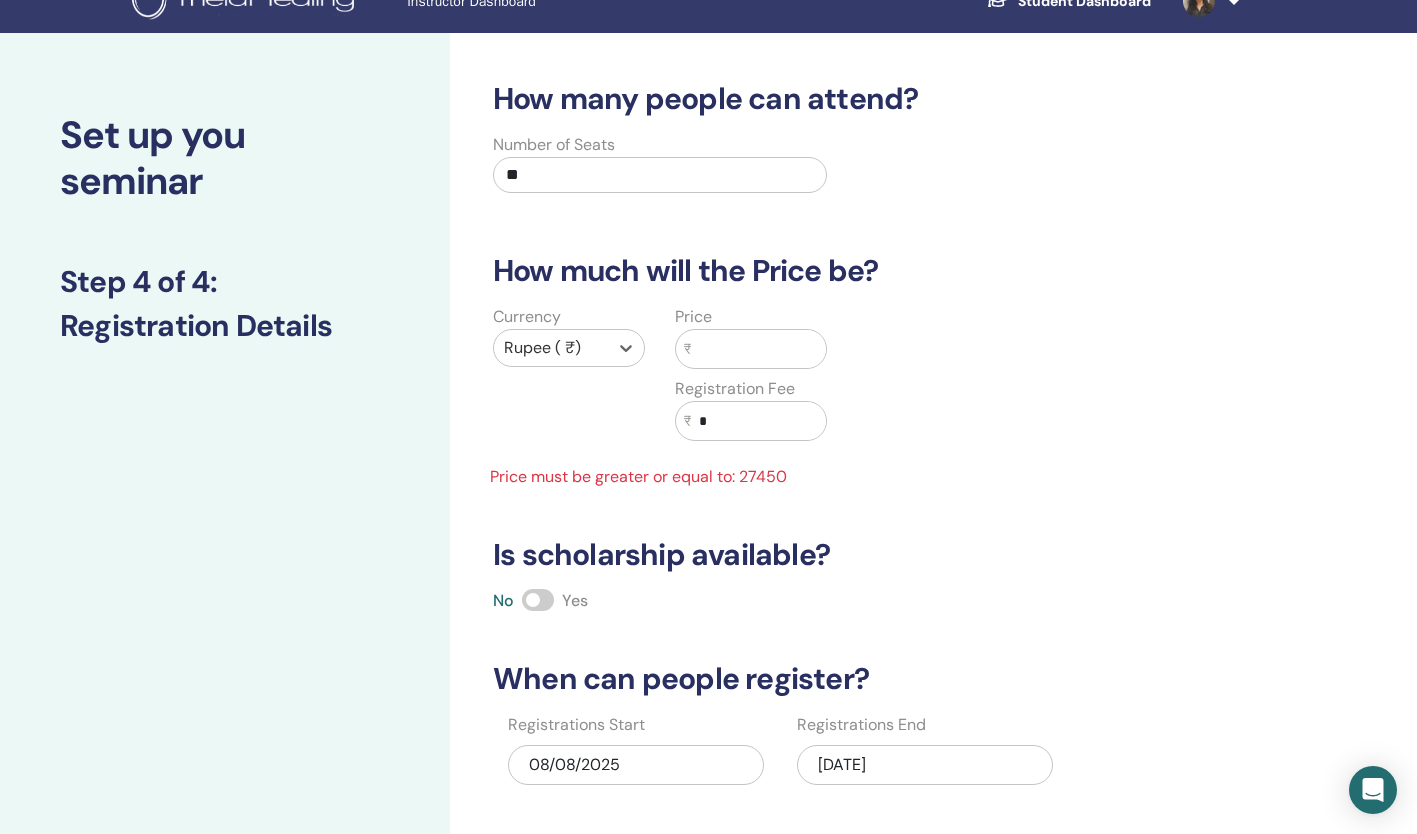 click at bounding box center (758, 349) 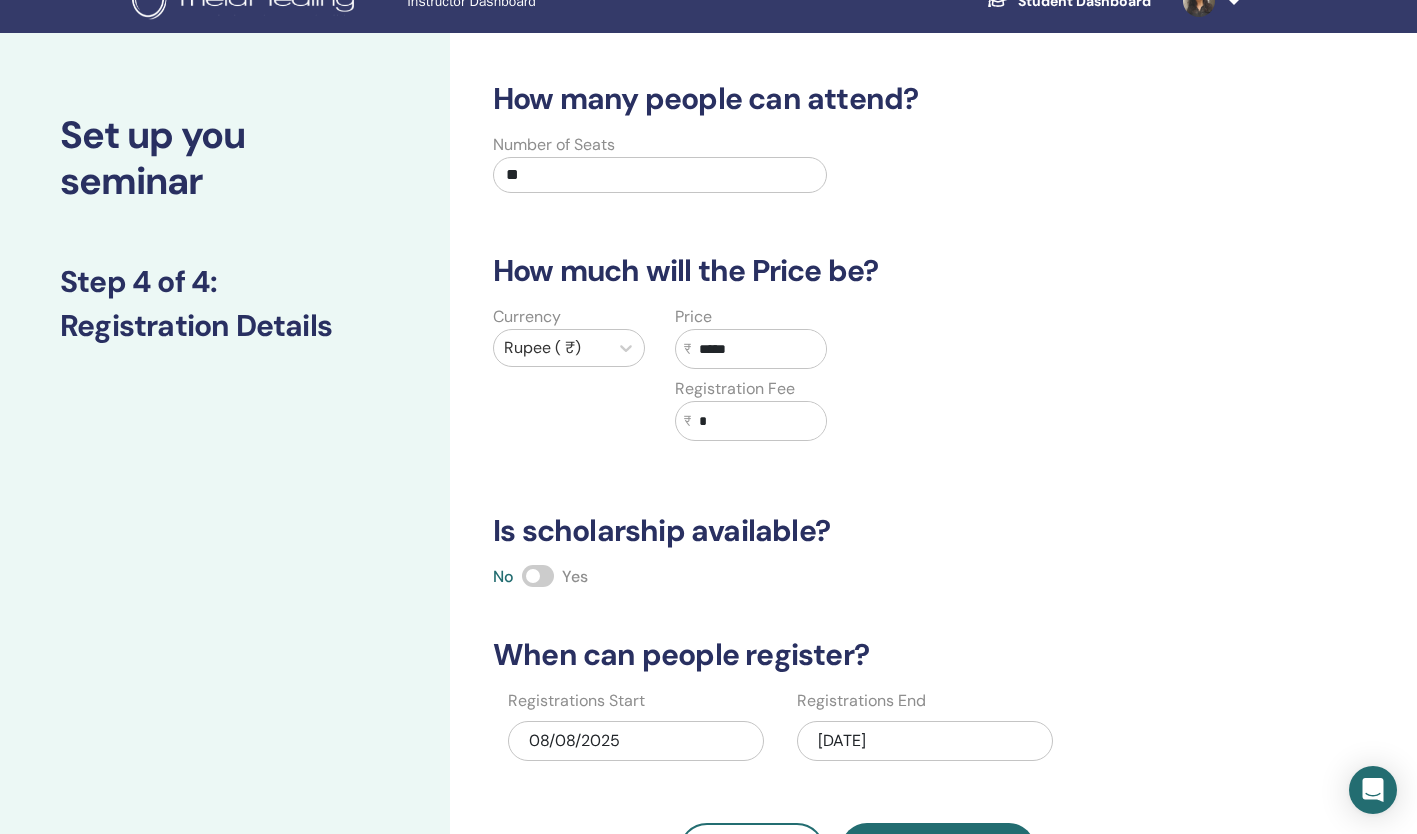 type on "*****" 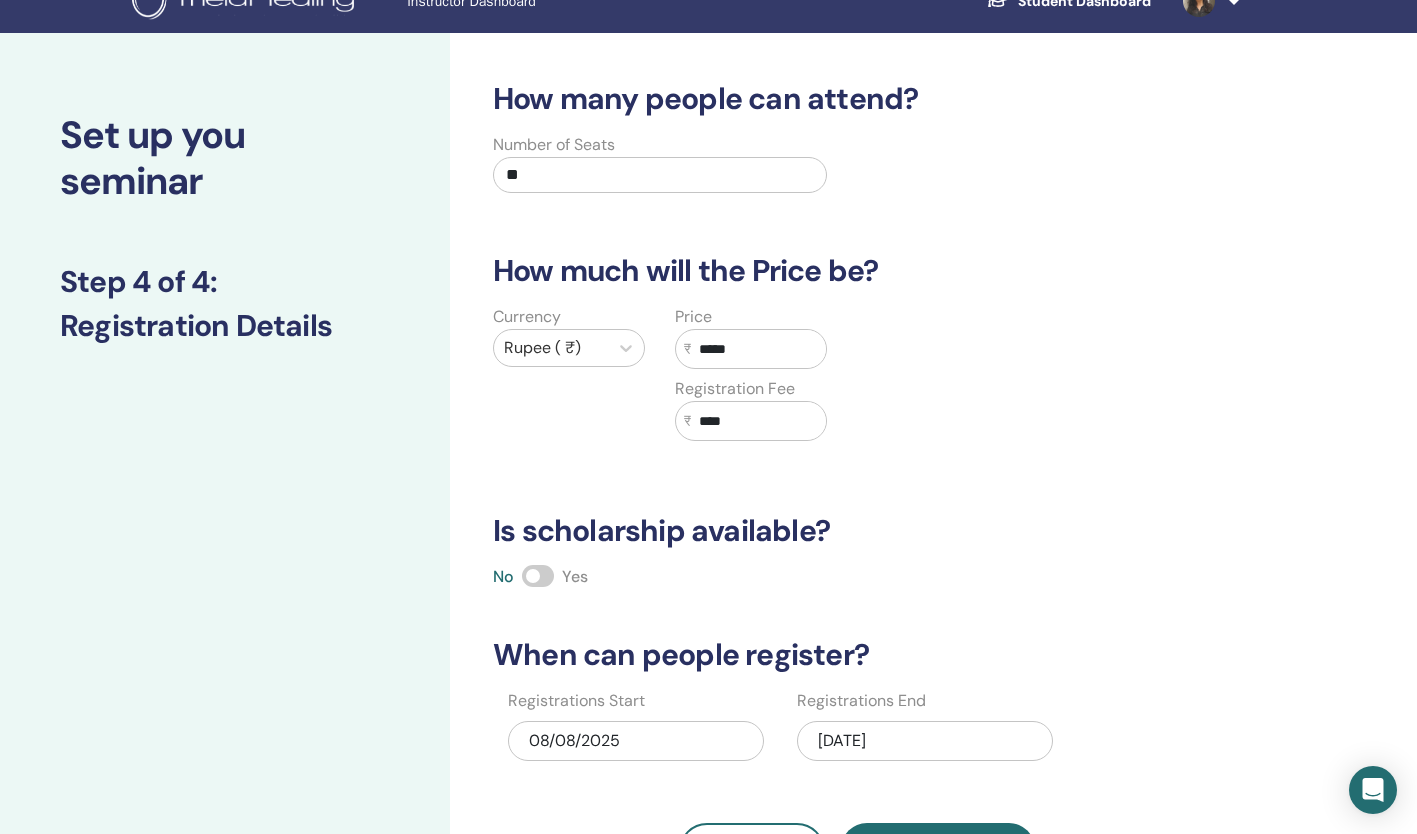 type on "****" 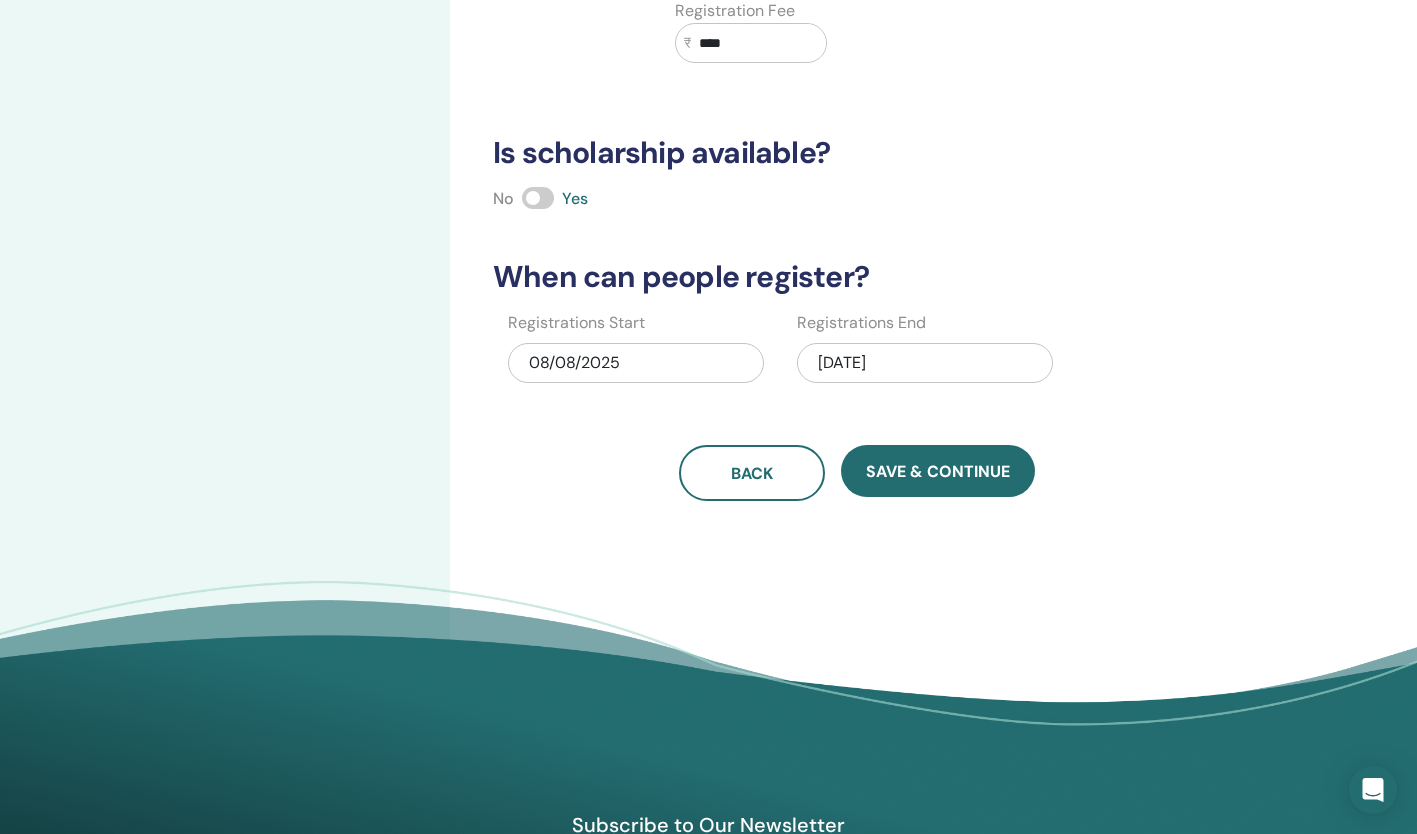 scroll, scrollTop: 412, scrollLeft: 0, axis: vertical 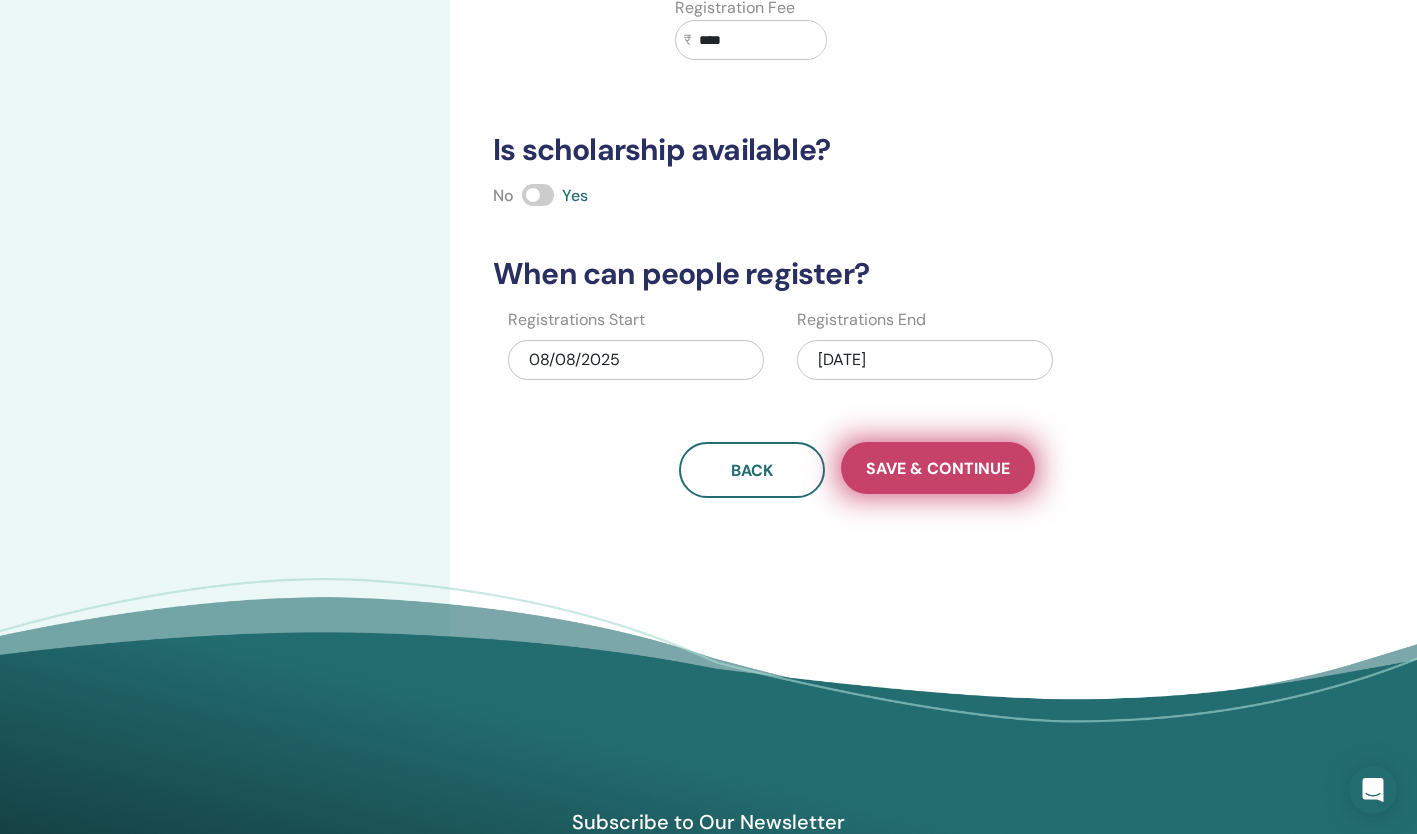 click on "Save & Continue" at bounding box center (938, 468) 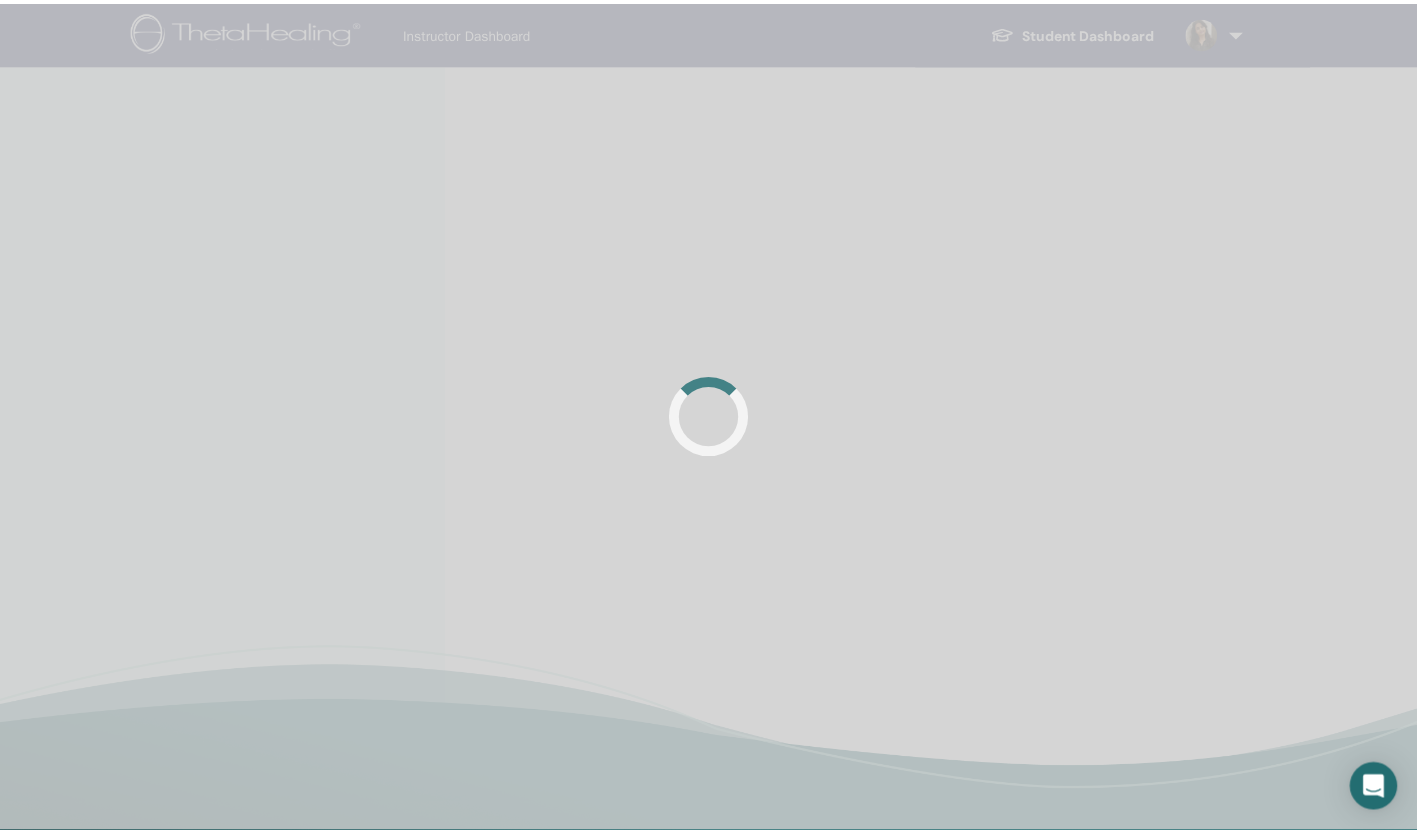 scroll, scrollTop: 0, scrollLeft: 0, axis: both 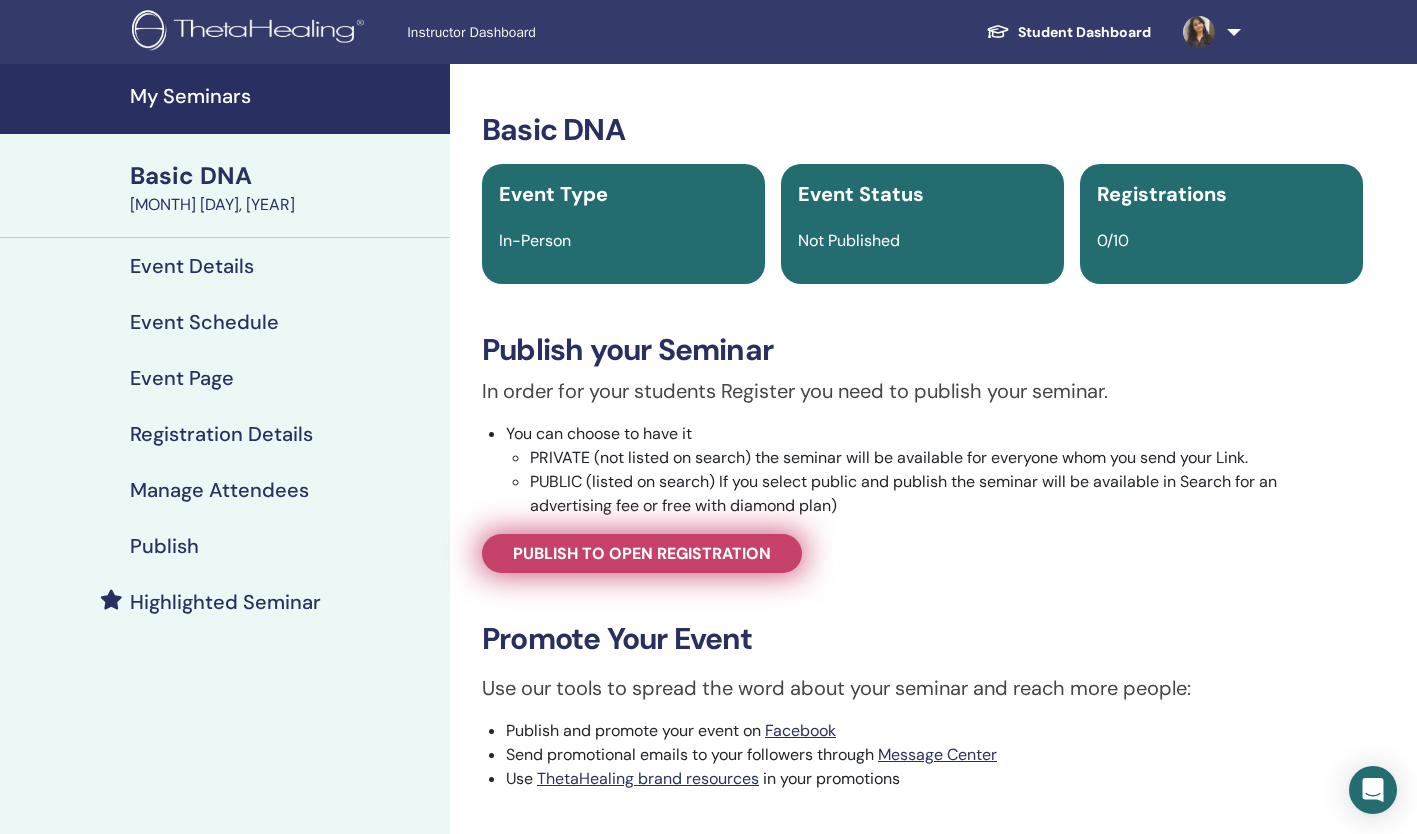 click on "Publish to open registration" at bounding box center (642, 553) 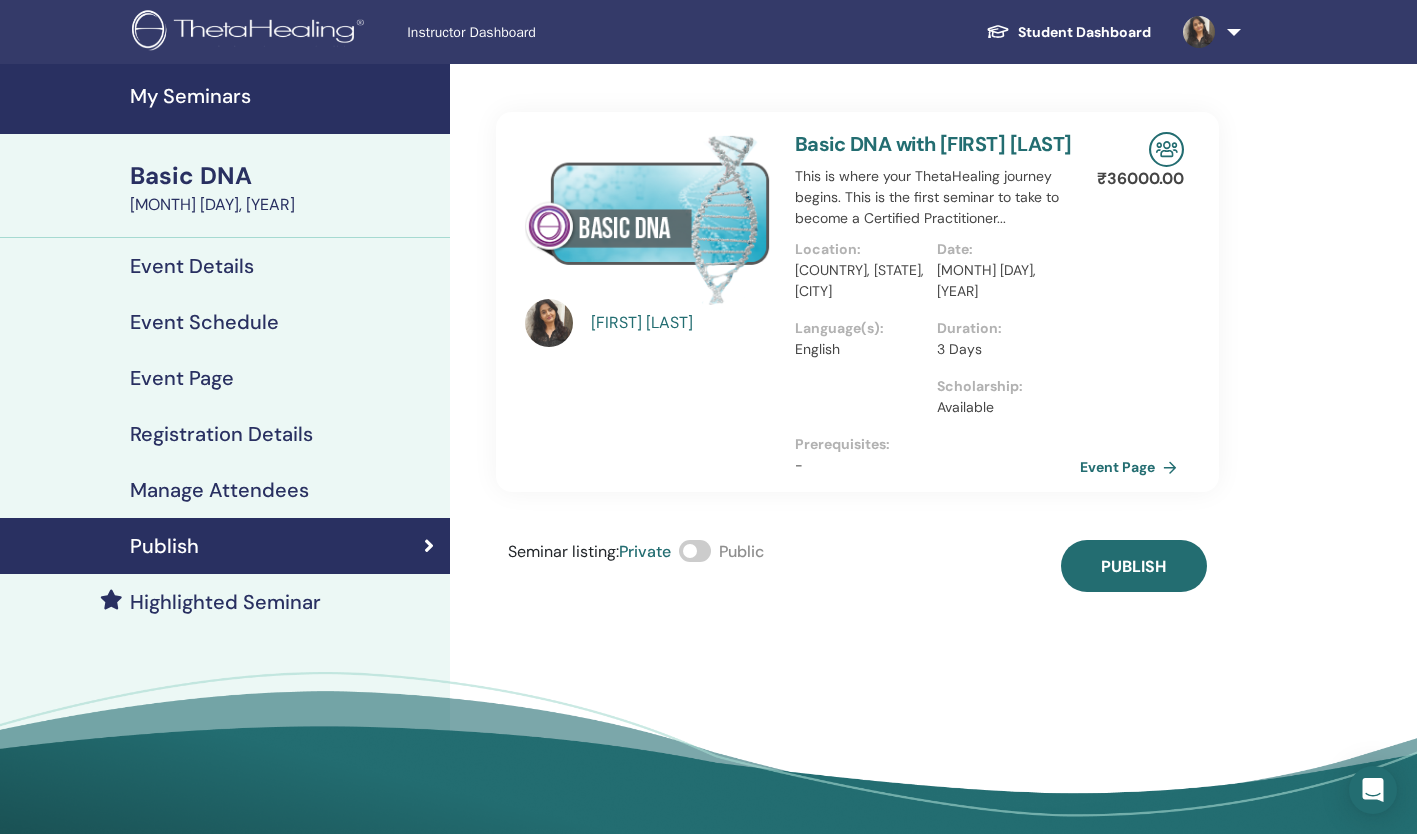 click at bounding box center (695, 551) 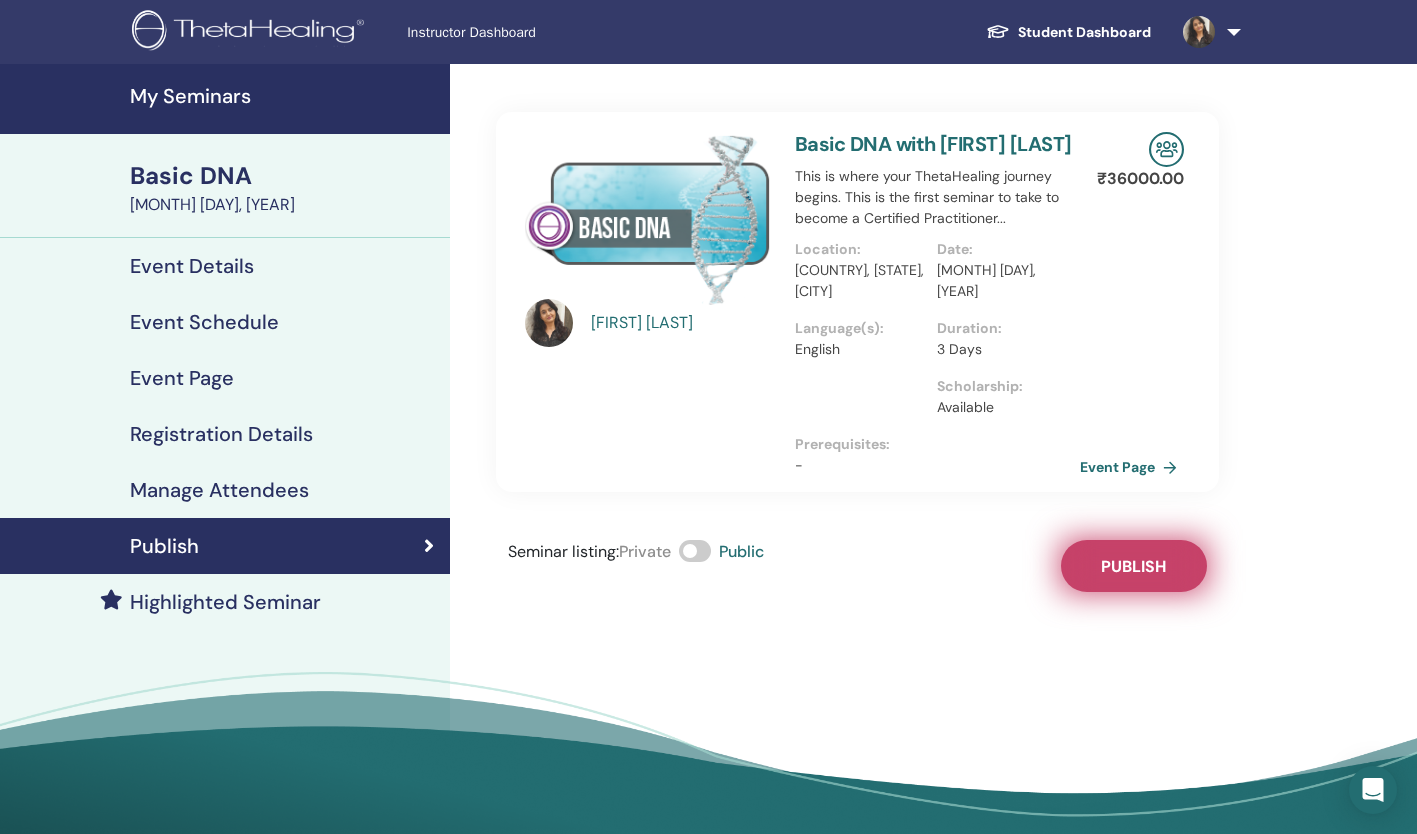 click on "Publish" at bounding box center [1133, 566] 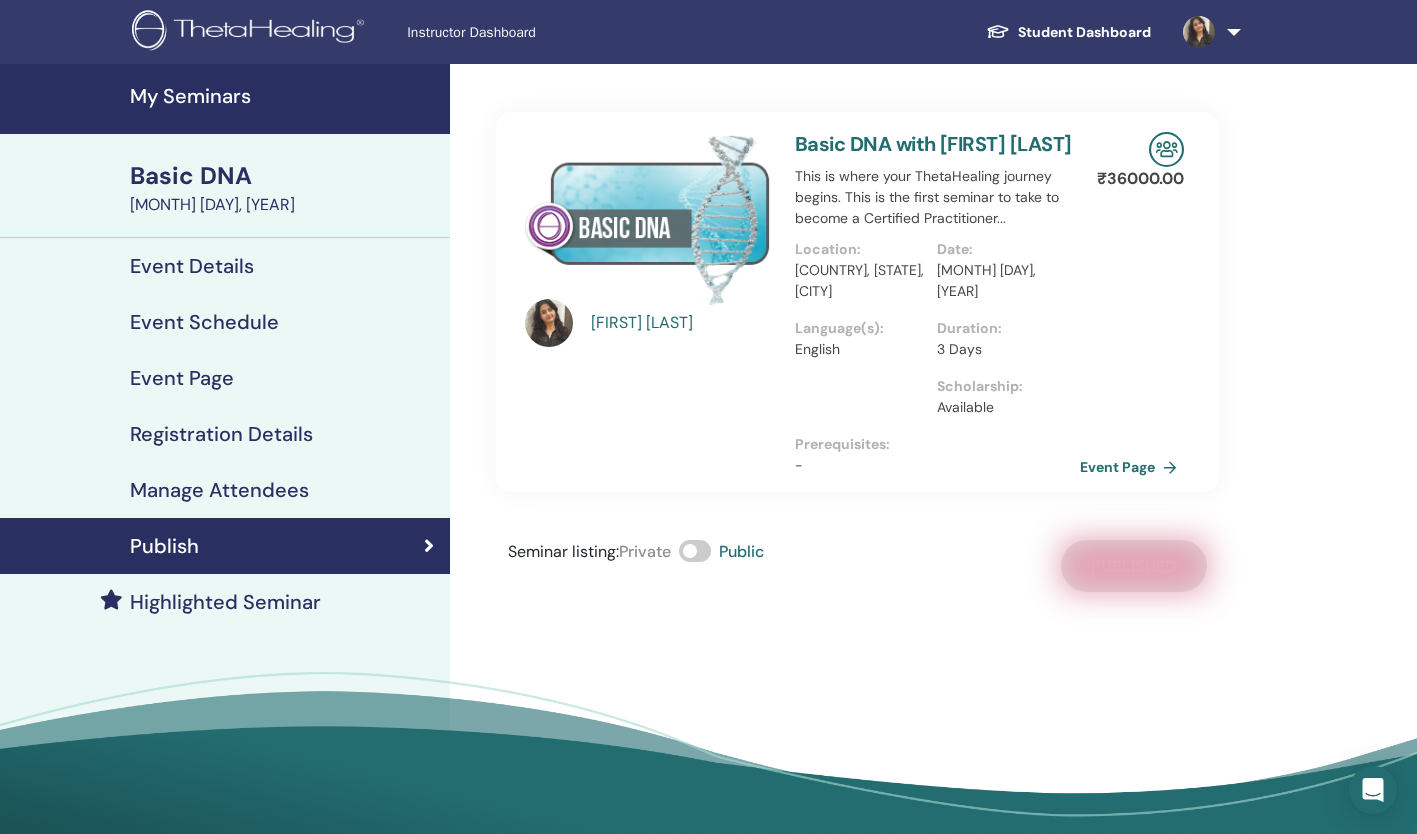 click on "Event Page" at bounding box center [182, 378] 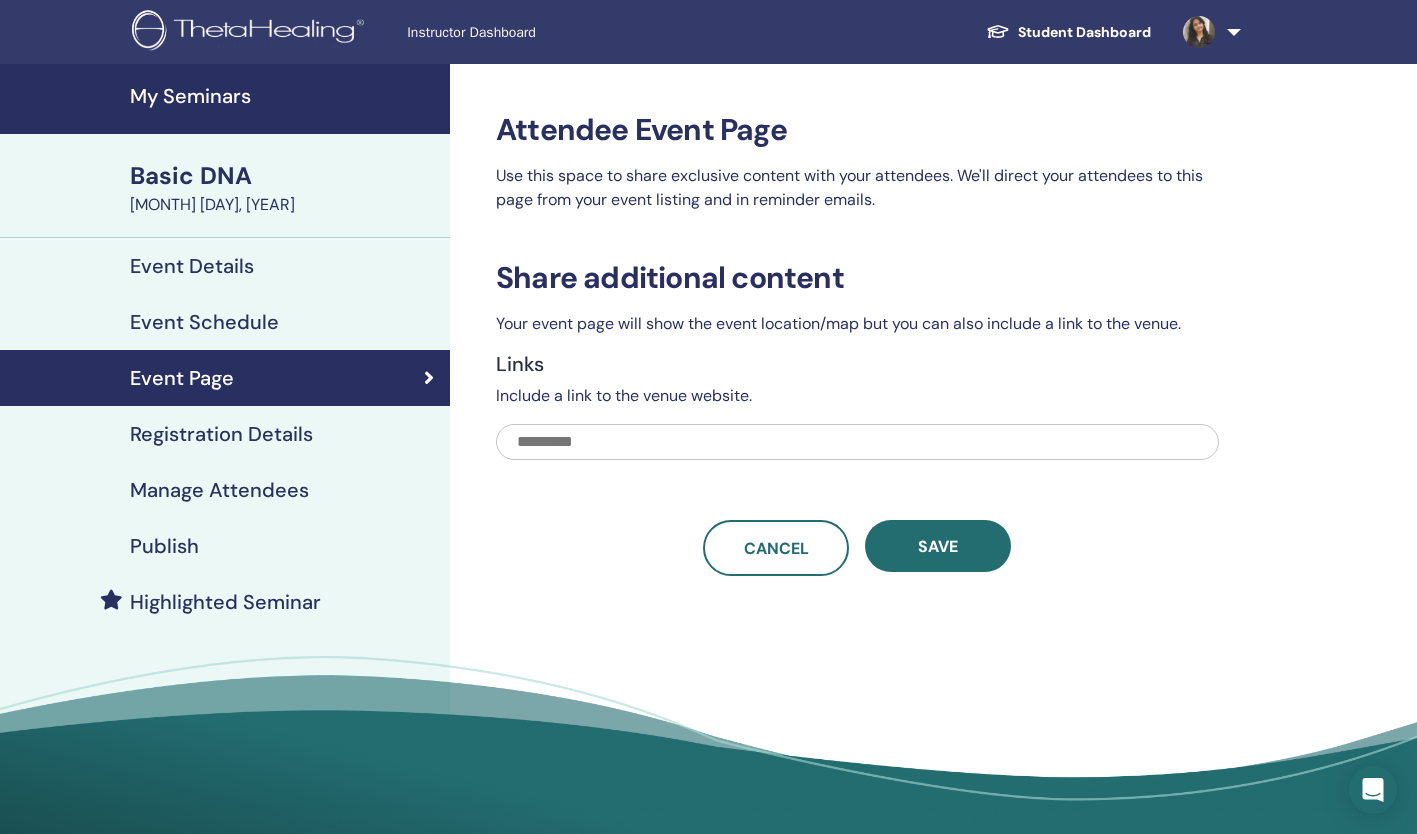 click on "Registration Details" at bounding box center (221, 434) 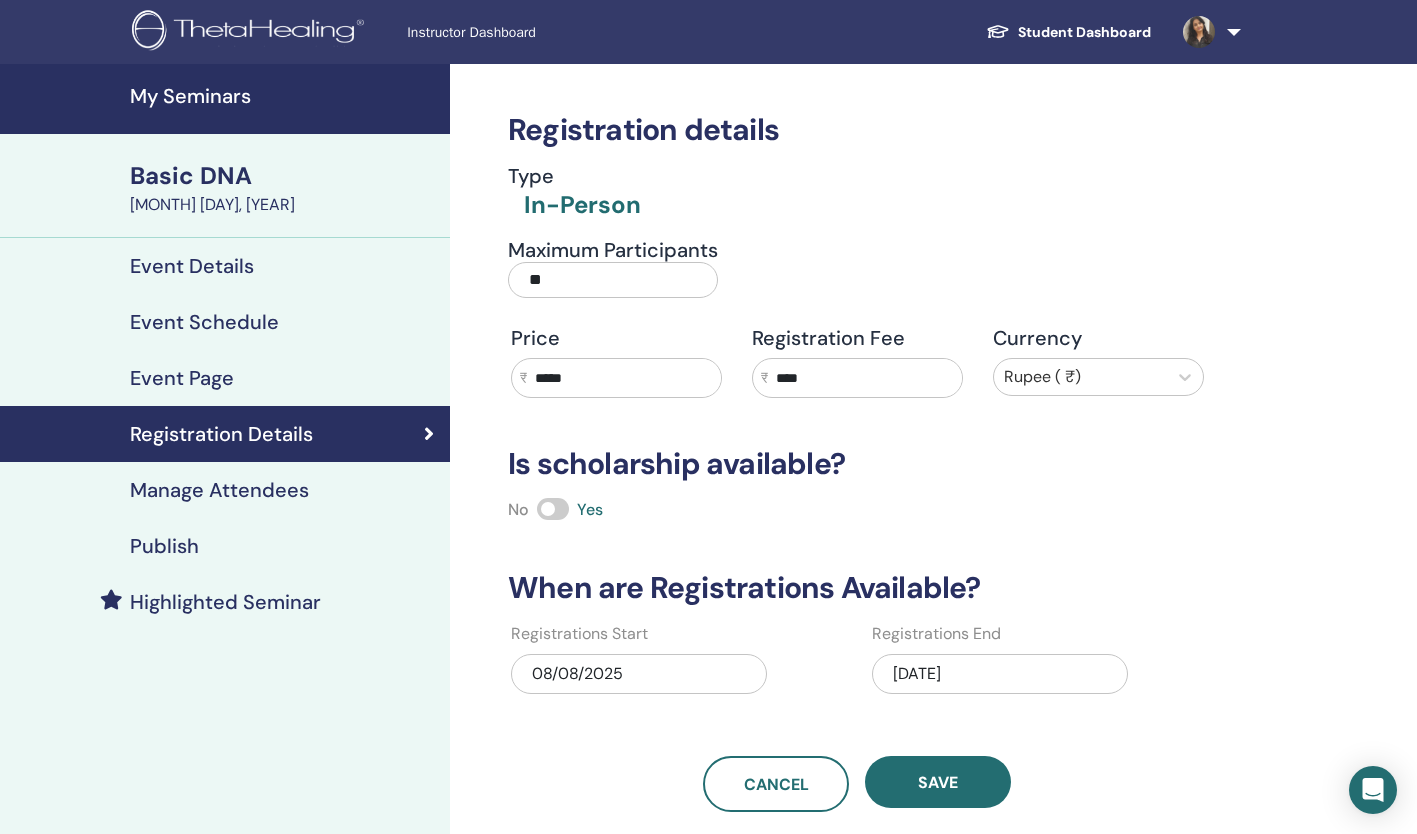 click on "*****" at bounding box center [624, 378] 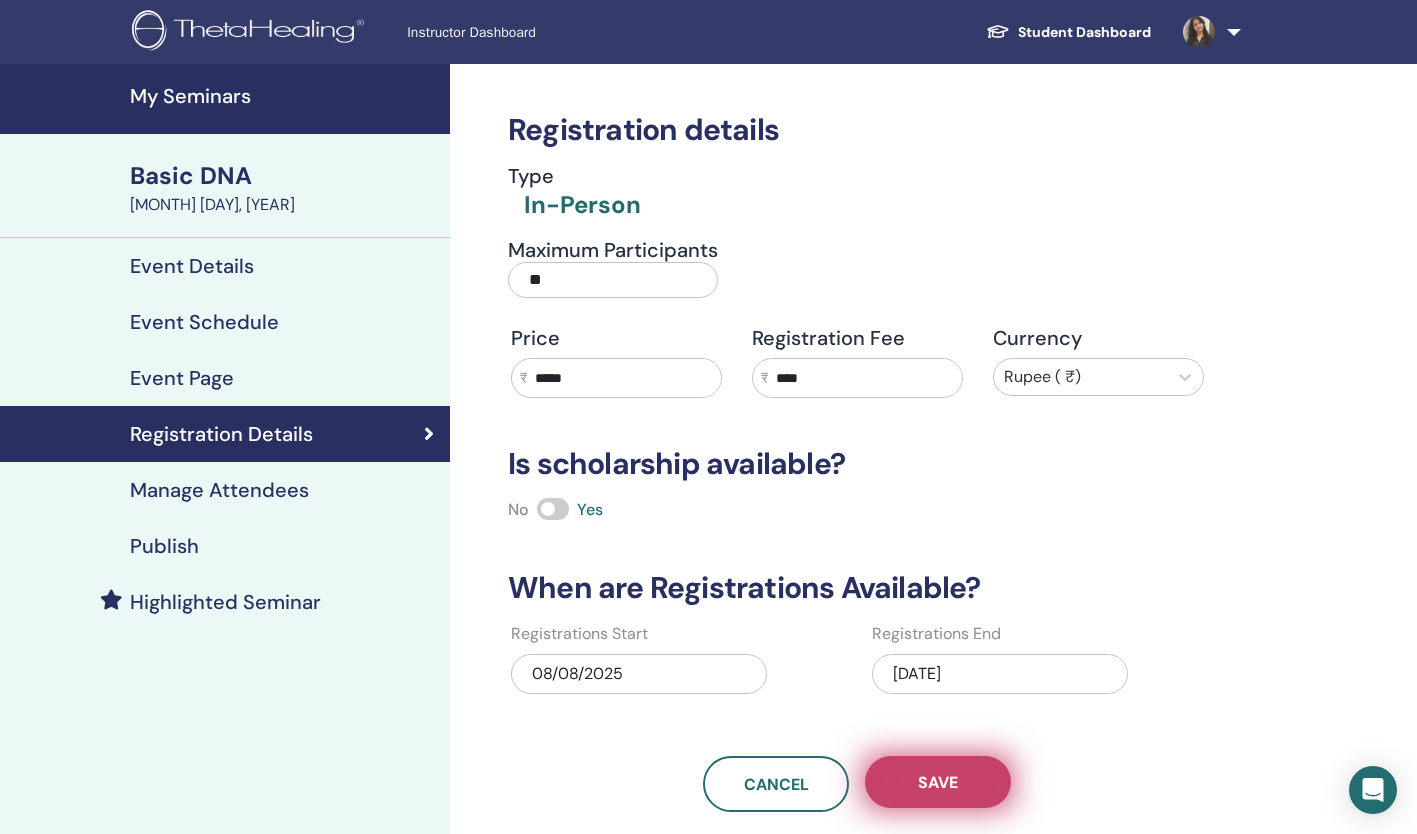 type on "****" 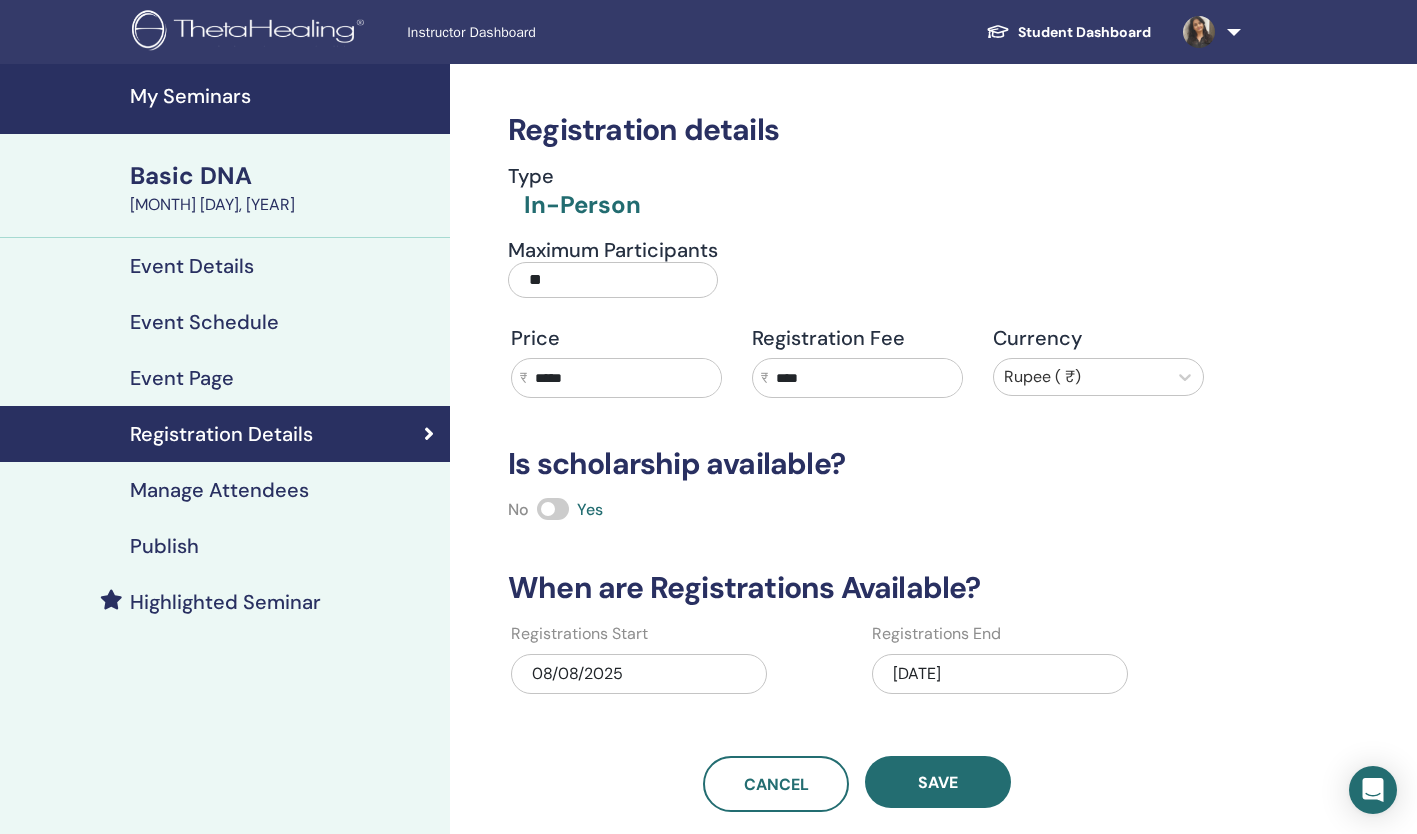 click on "Save" at bounding box center [938, 782] 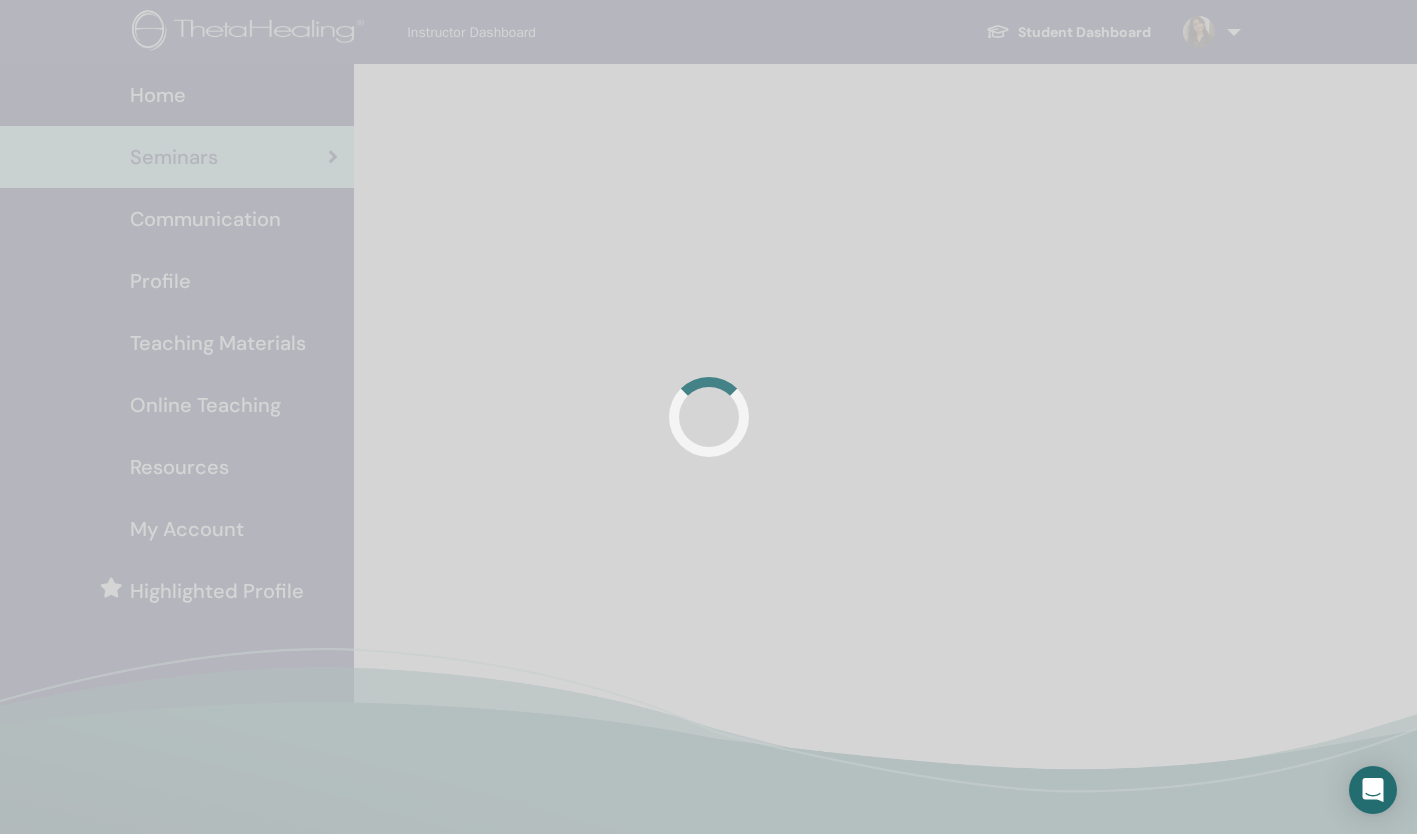 scroll, scrollTop: 234, scrollLeft: 0, axis: vertical 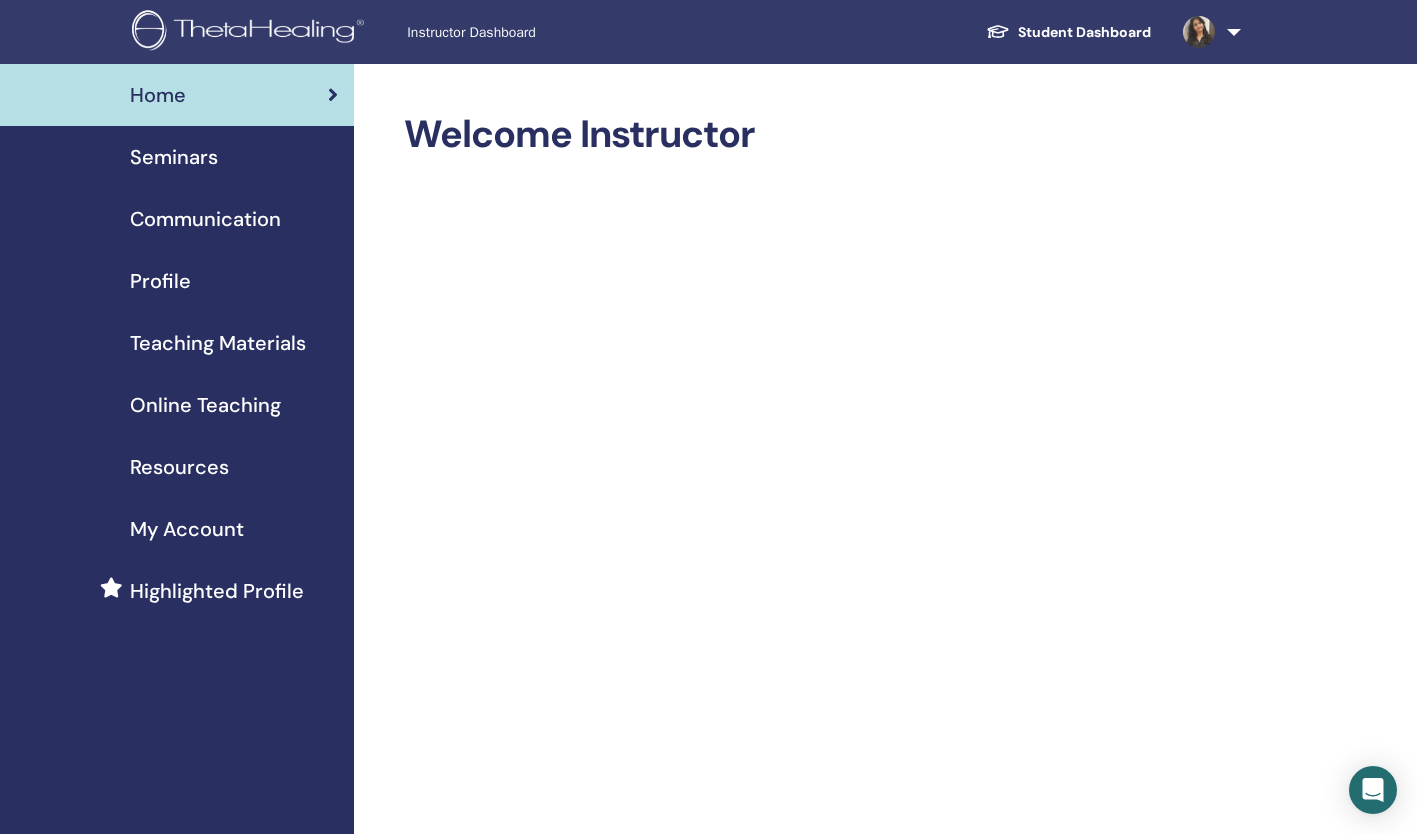 click on "Seminars" at bounding box center (174, 157) 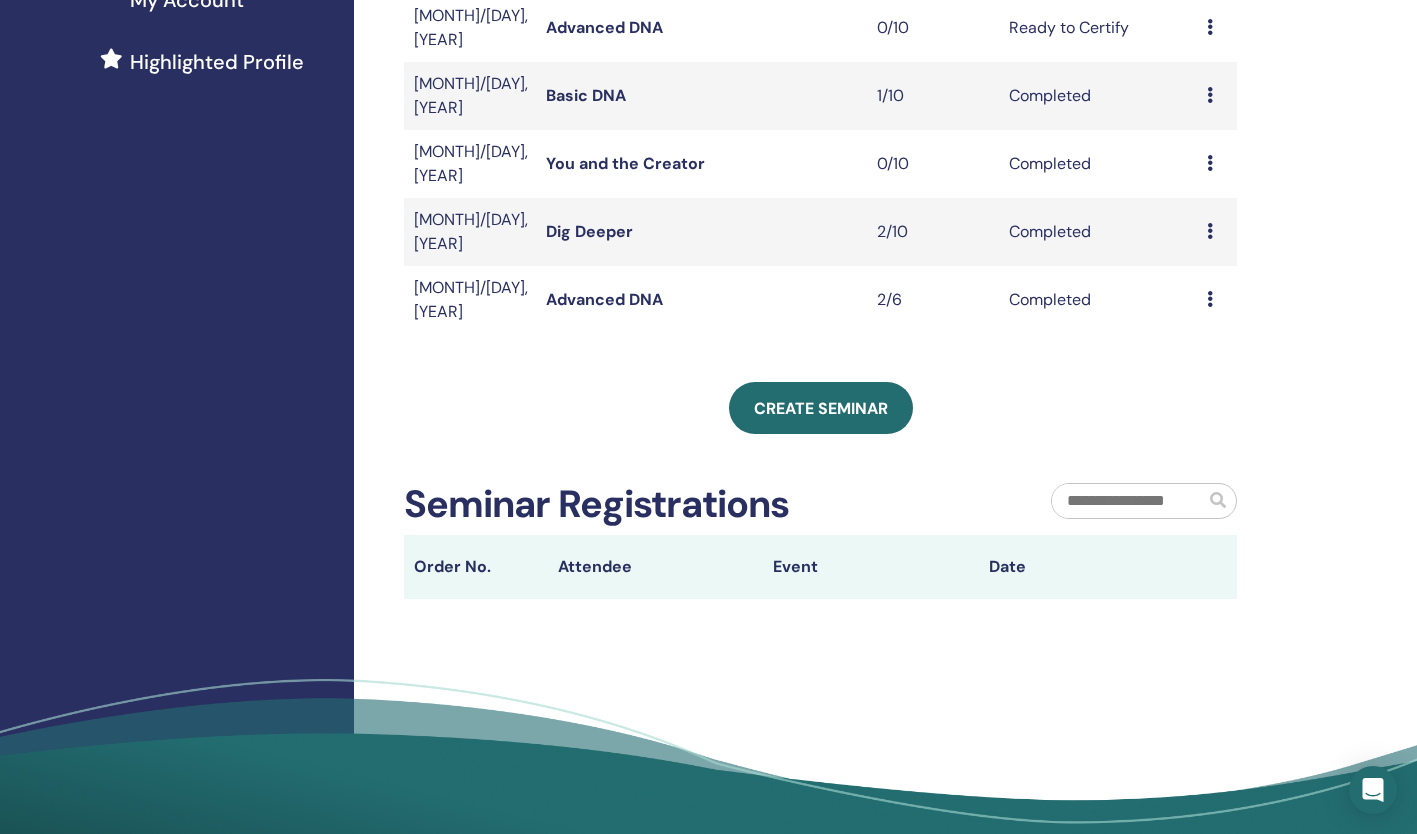 scroll, scrollTop: 555, scrollLeft: 0, axis: vertical 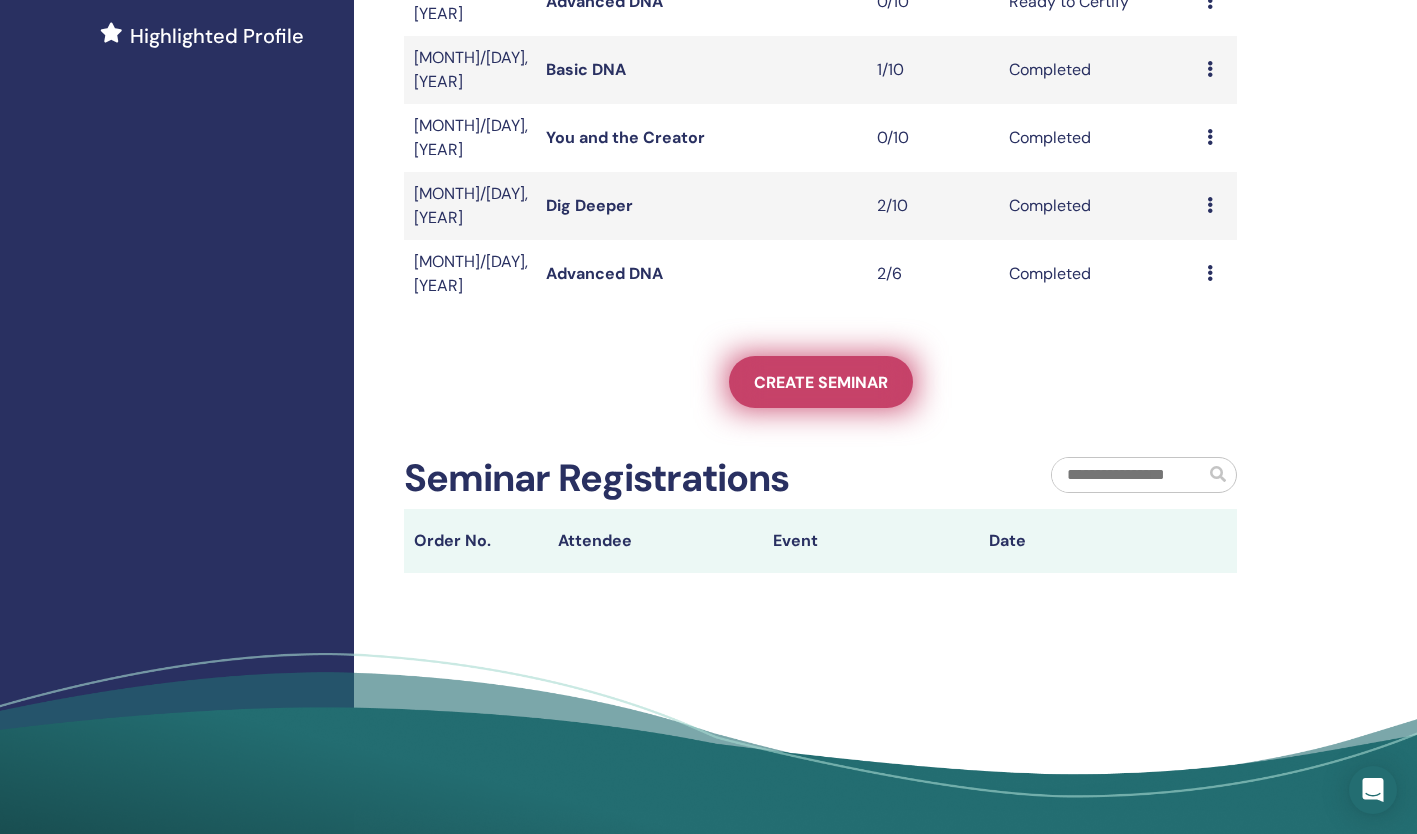 click on "Create seminar" at bounding box center [821, 382] 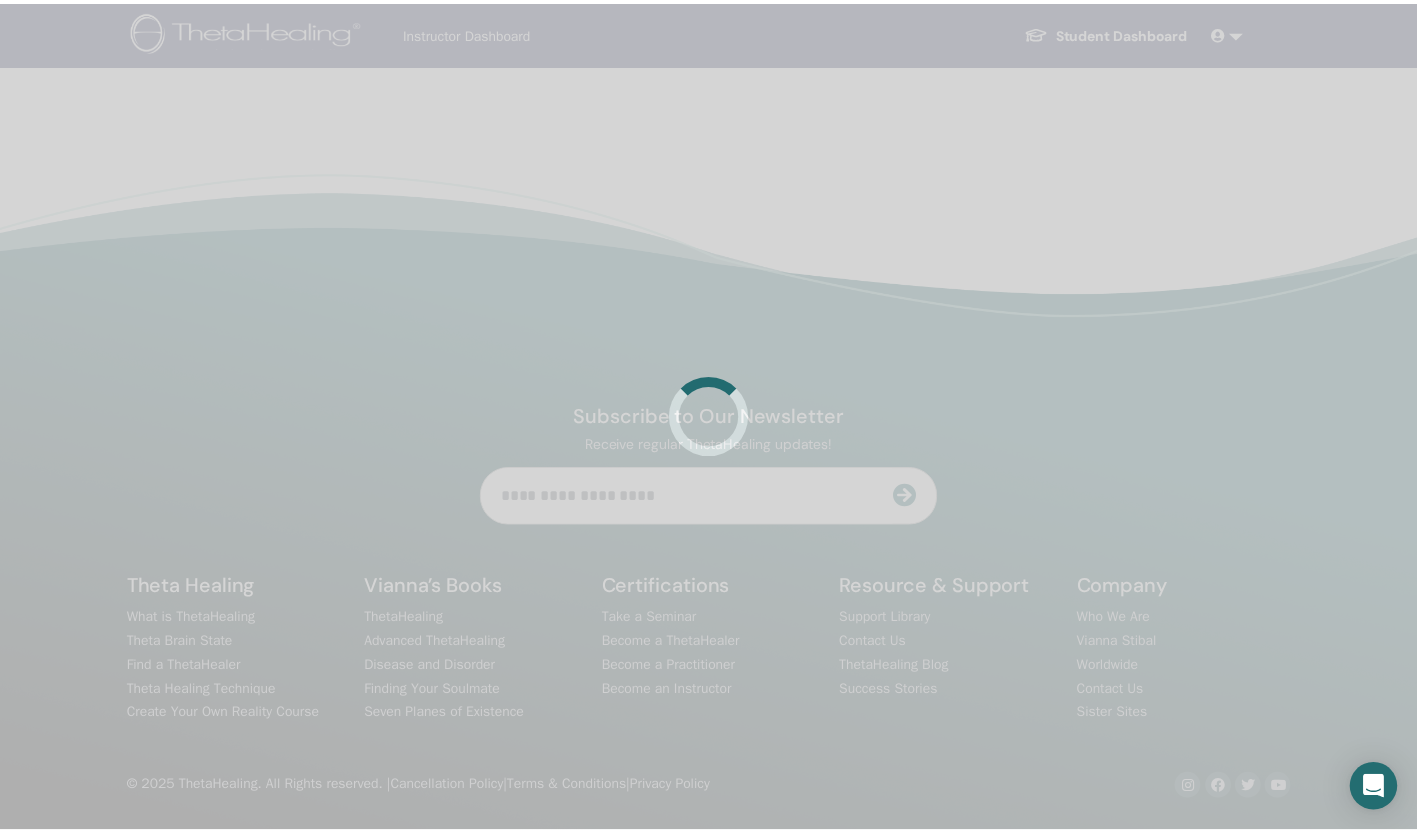 scroll, scrollTop: 0, scrollLeft: 0, axis: both 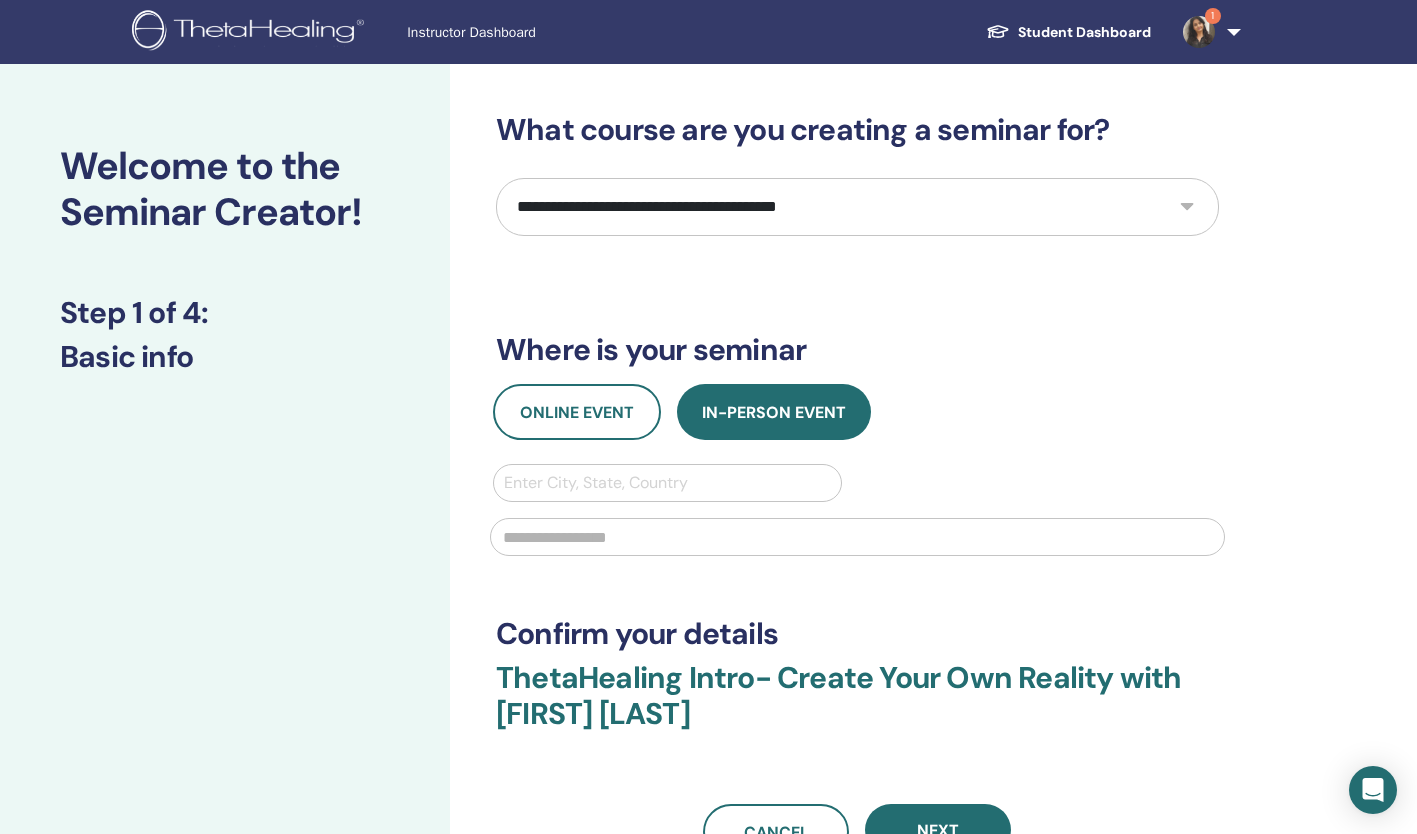 click on "**********" at bounding box center [857, 207] 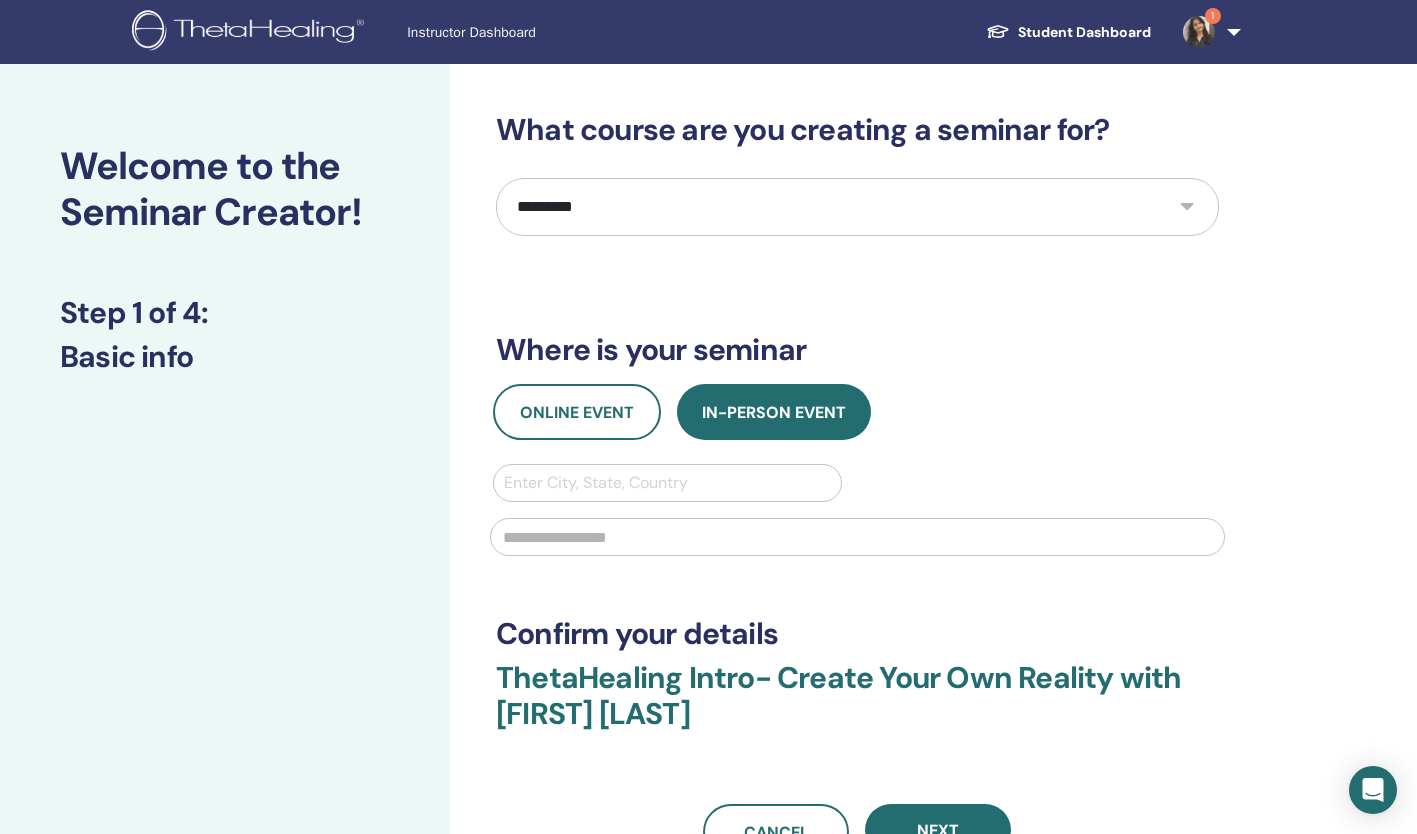 click on "**********" at bounding box center (857, 207) 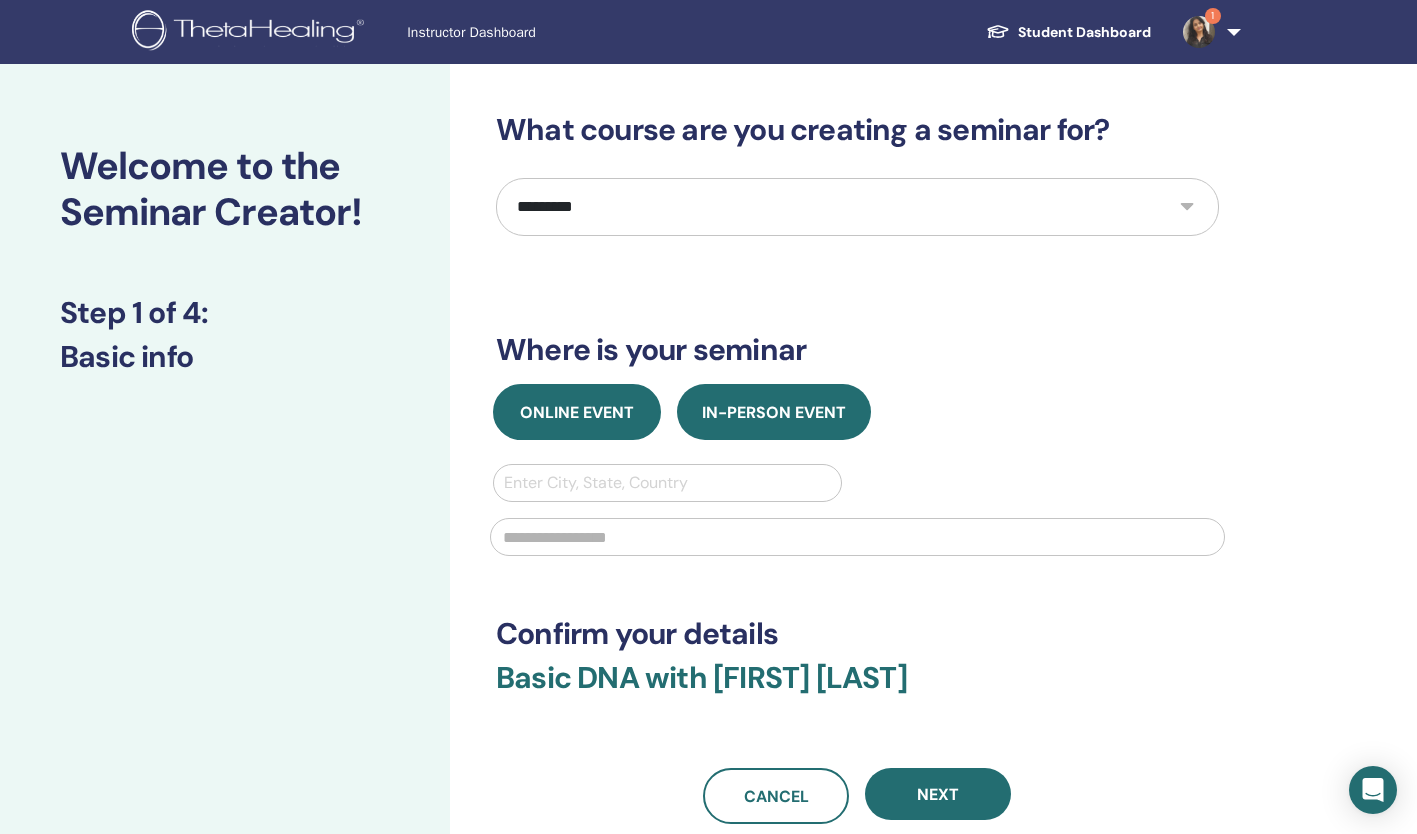 click on "Online Event" at bounding box center (577, 412) 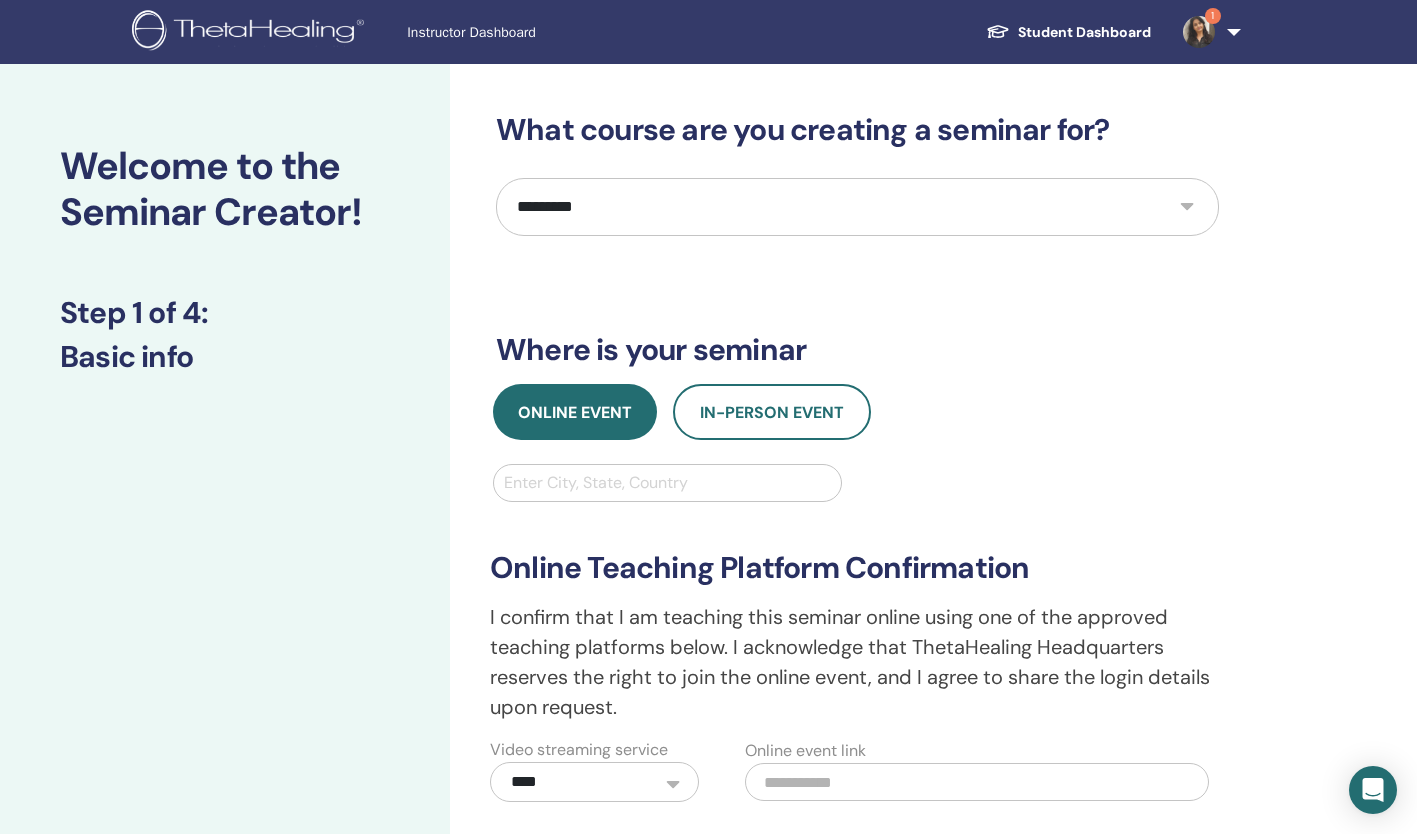 click on "**********" at bounding box center [857, 593] 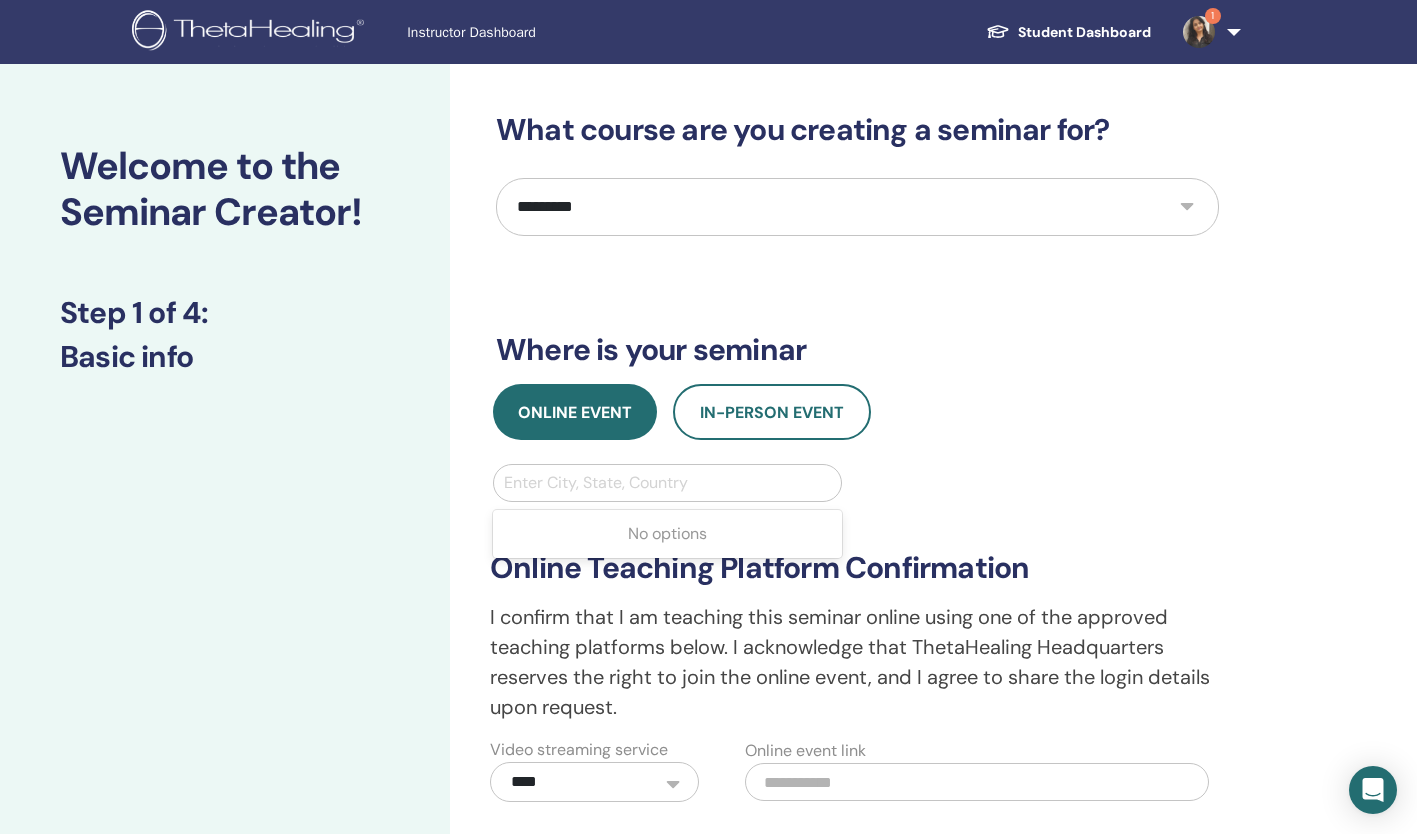 click at bounding box center [667, 483] 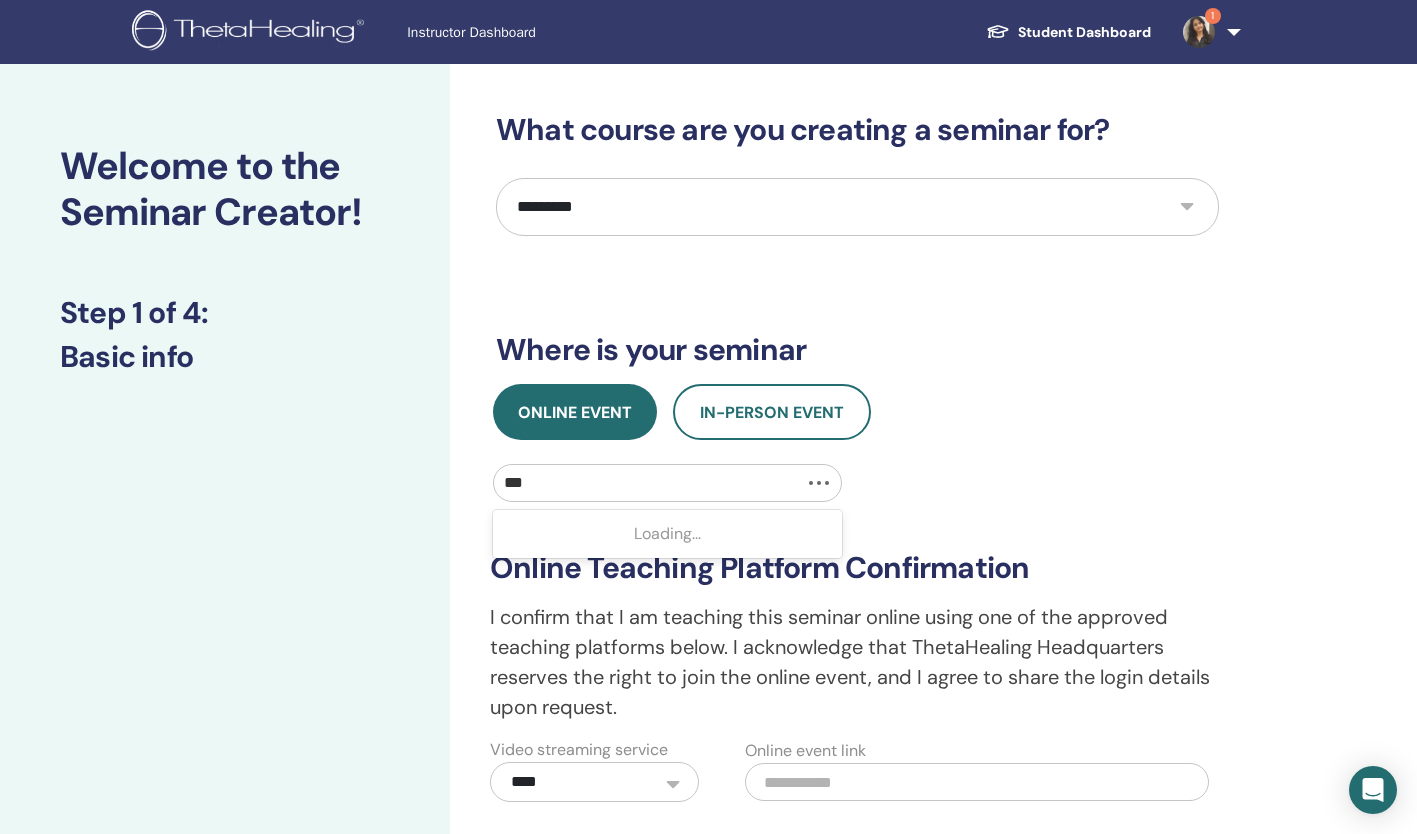 type on "***" 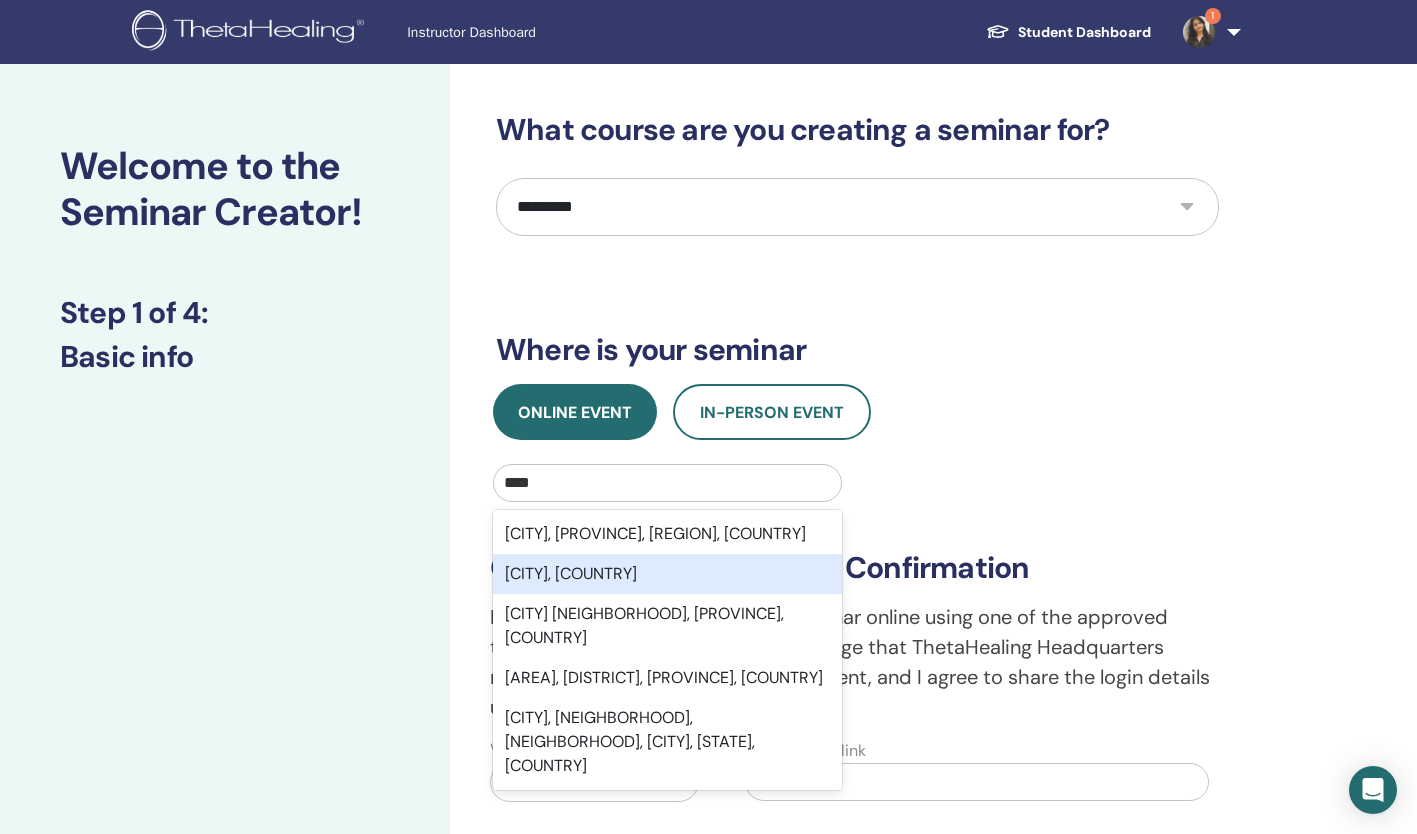 click on "Goa, IND" at bounding box center (667, 574) 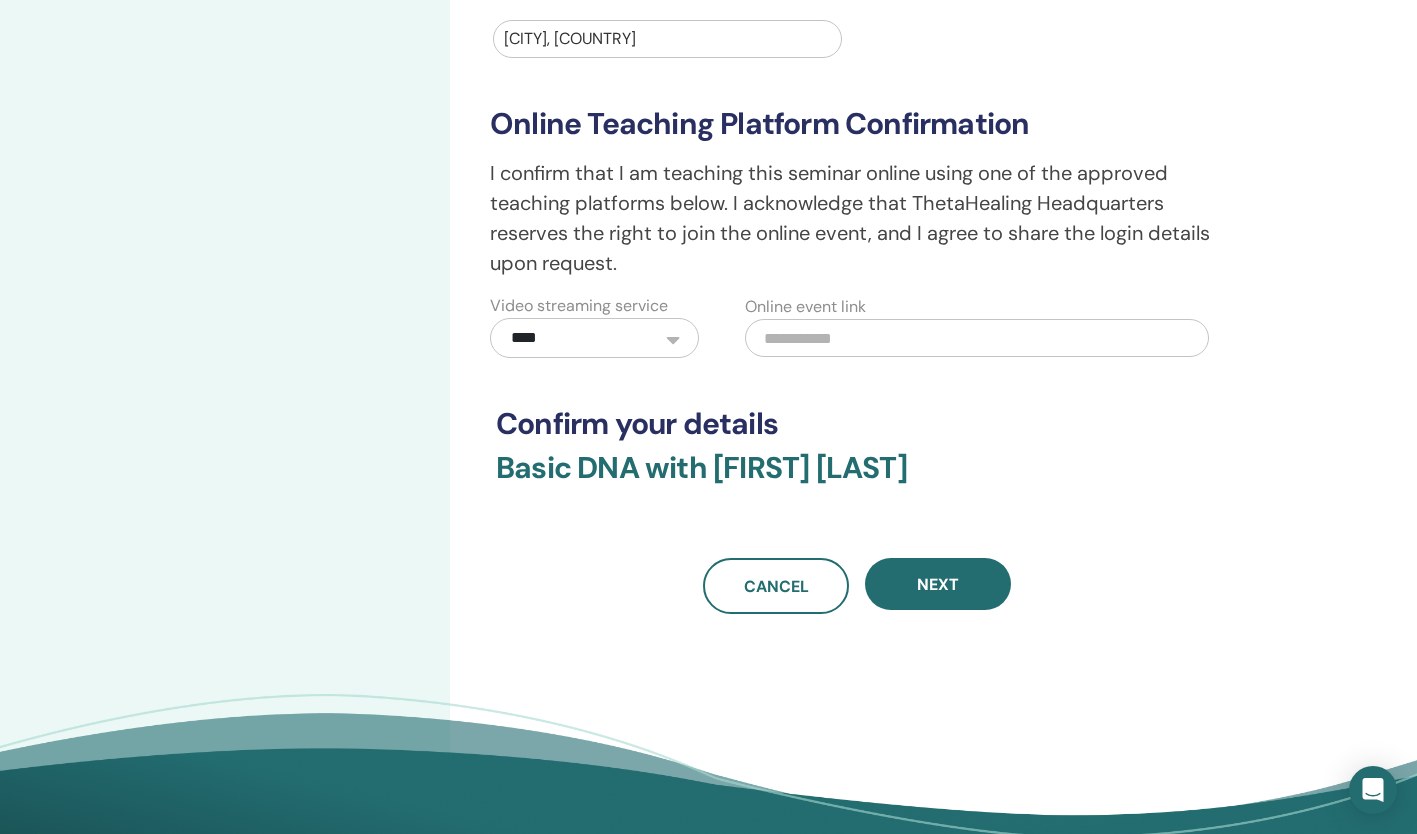 scroll, scrollTop: 452, scrollLeft: 0, axis: vertical 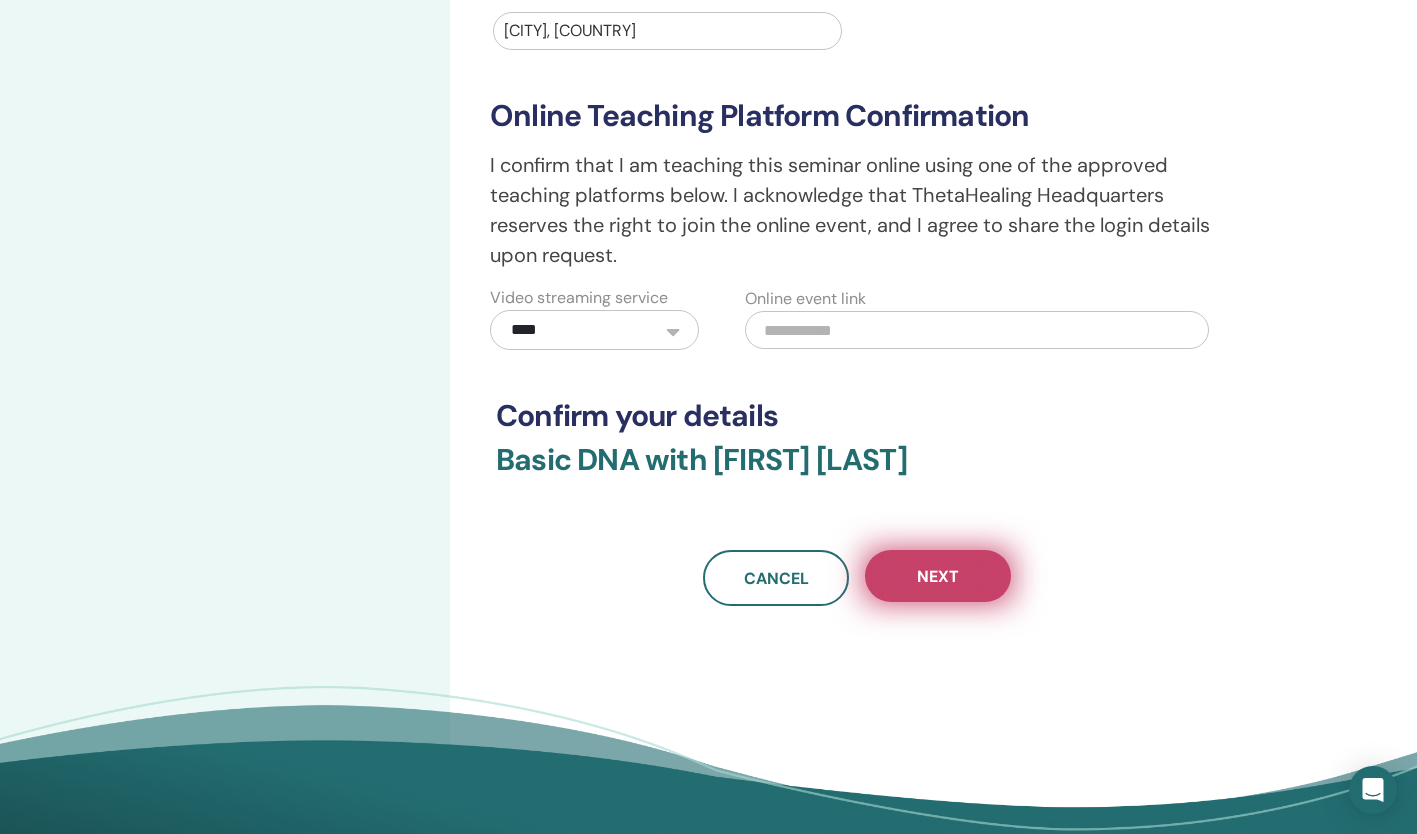 click on "Next" at bounding box center [938, 576] 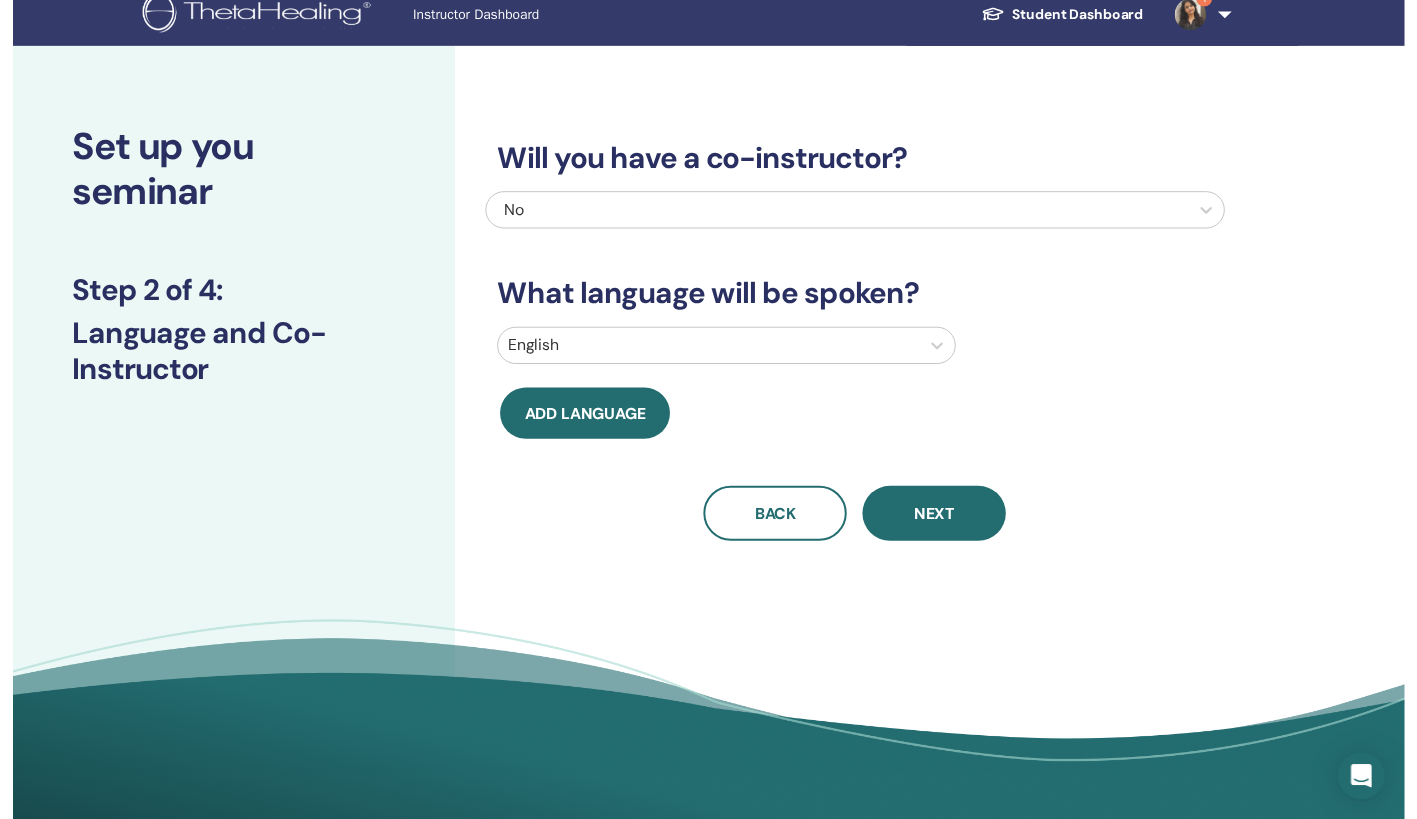 scroll, scrollTop: 0, scrollLeft: 0, axis: both 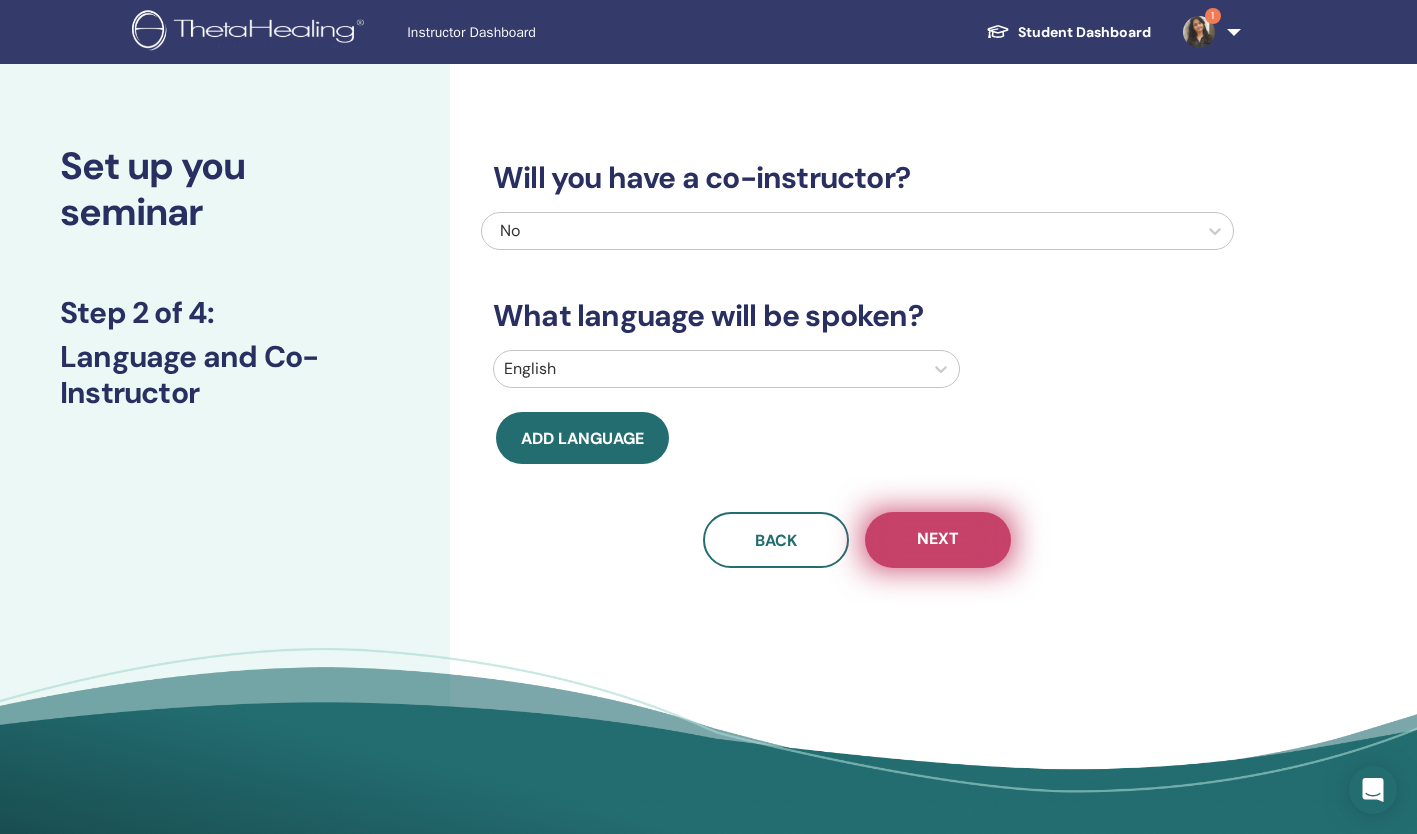 click on "Next" at bounding box center [938, 540] 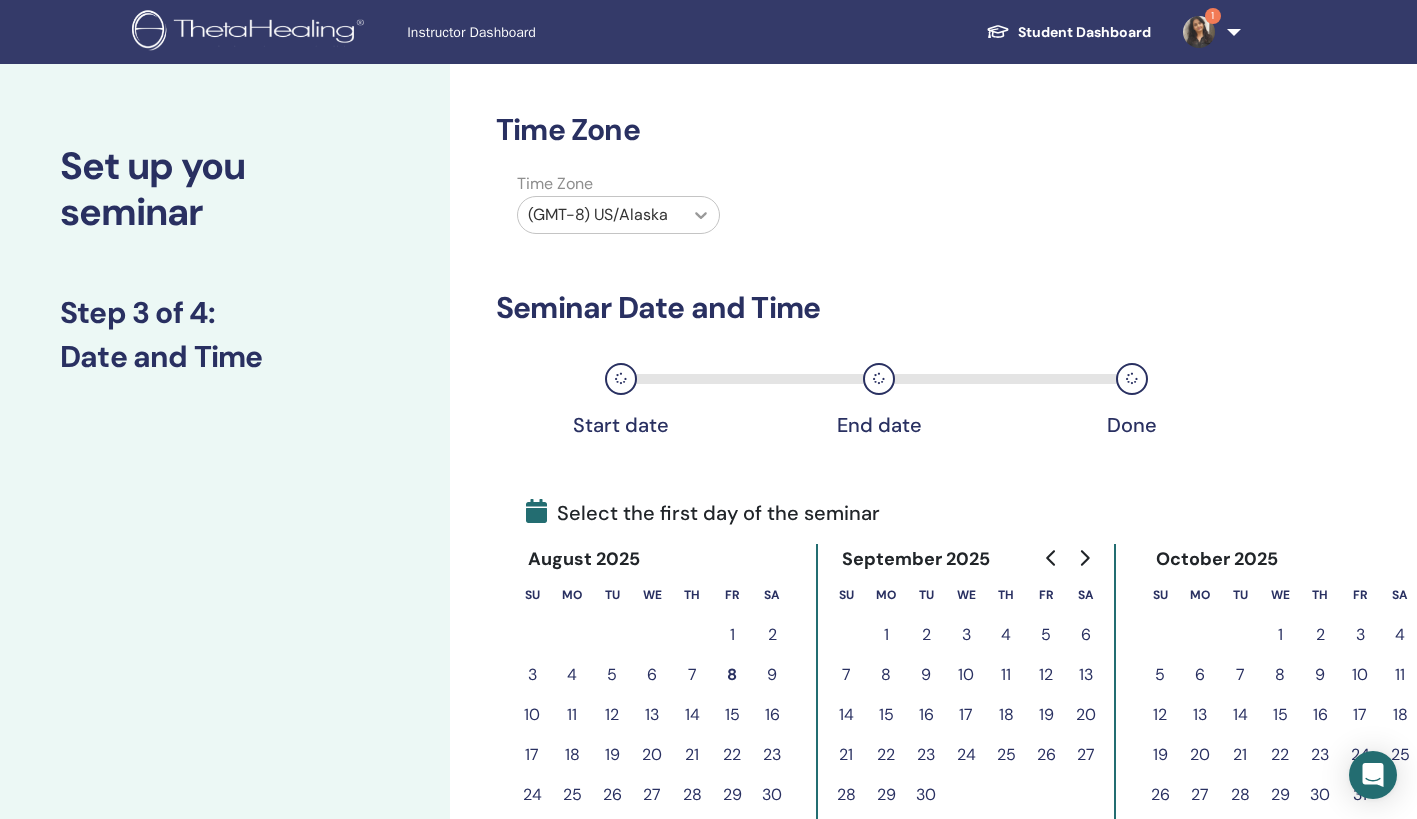 click 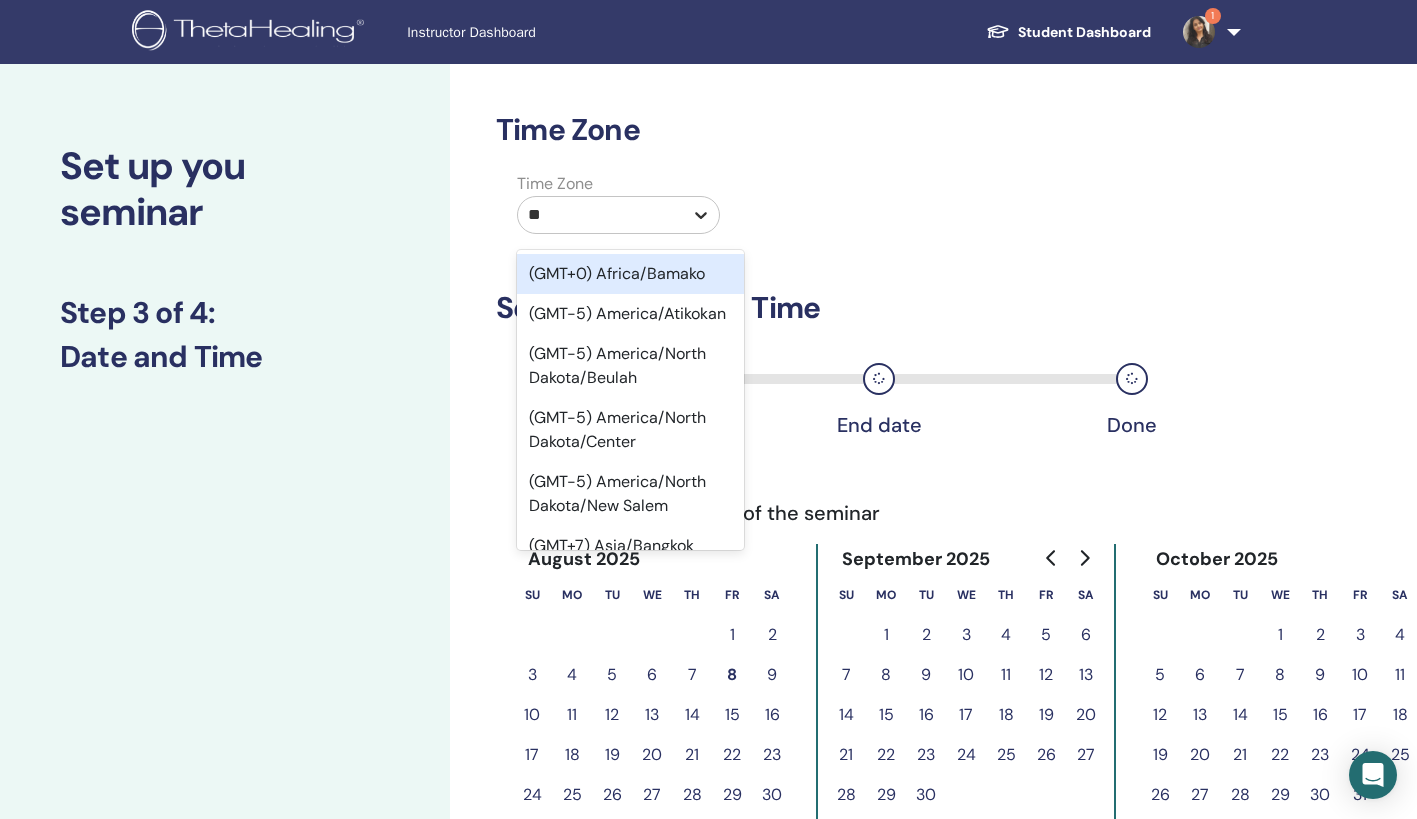 type on "***" 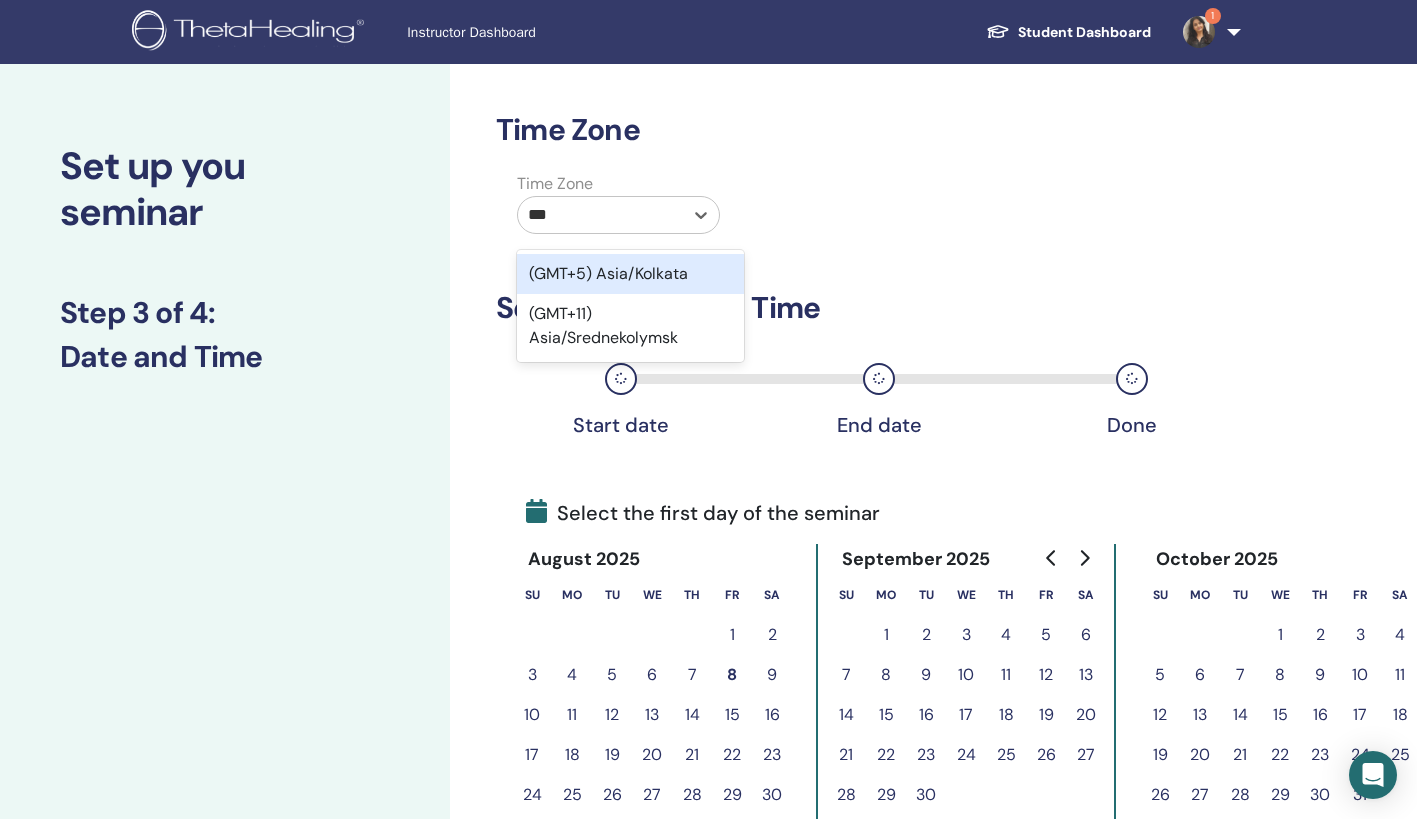 click on "(GMT+5) Asia/Kolkata" at bounding box center [630, 274] 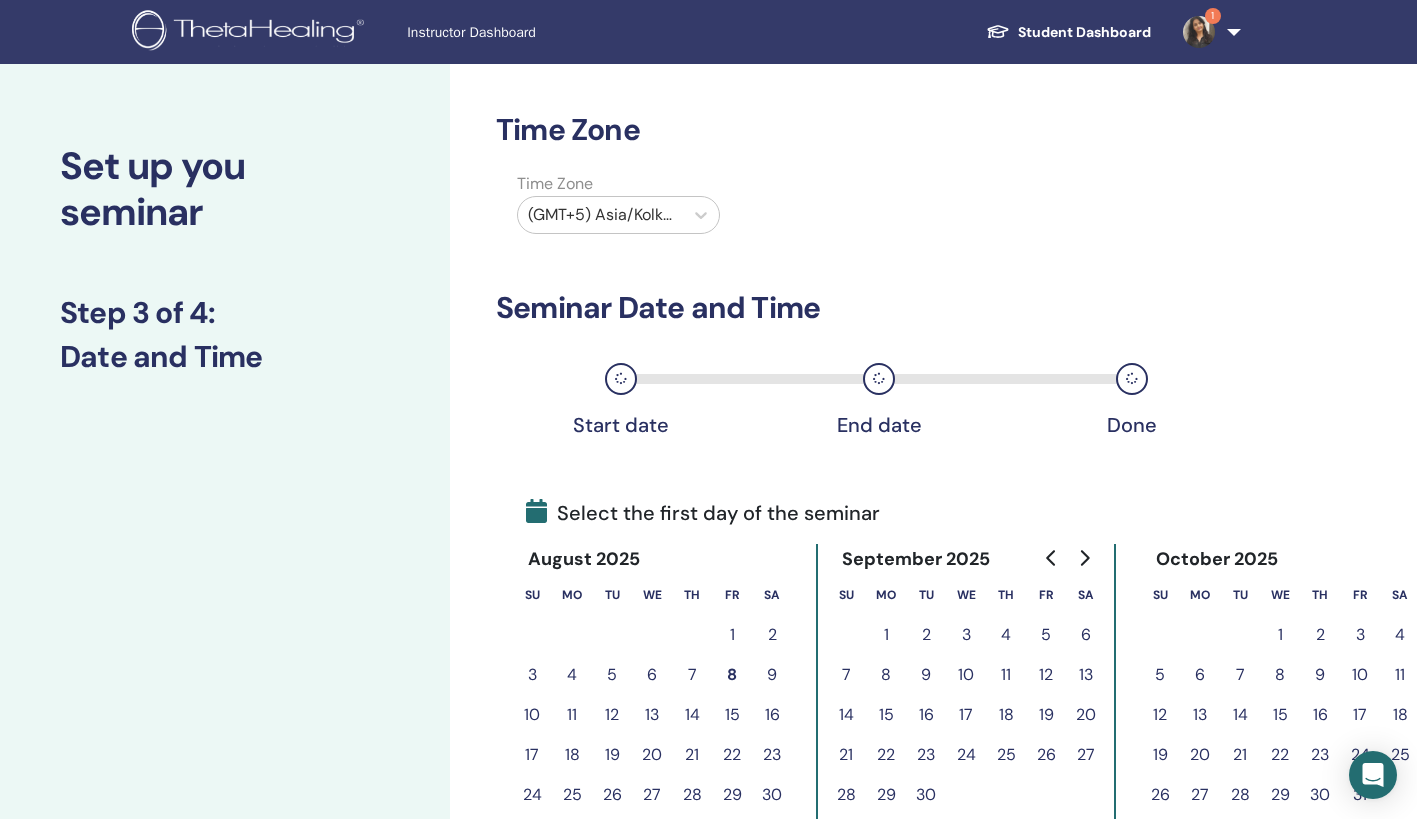 click 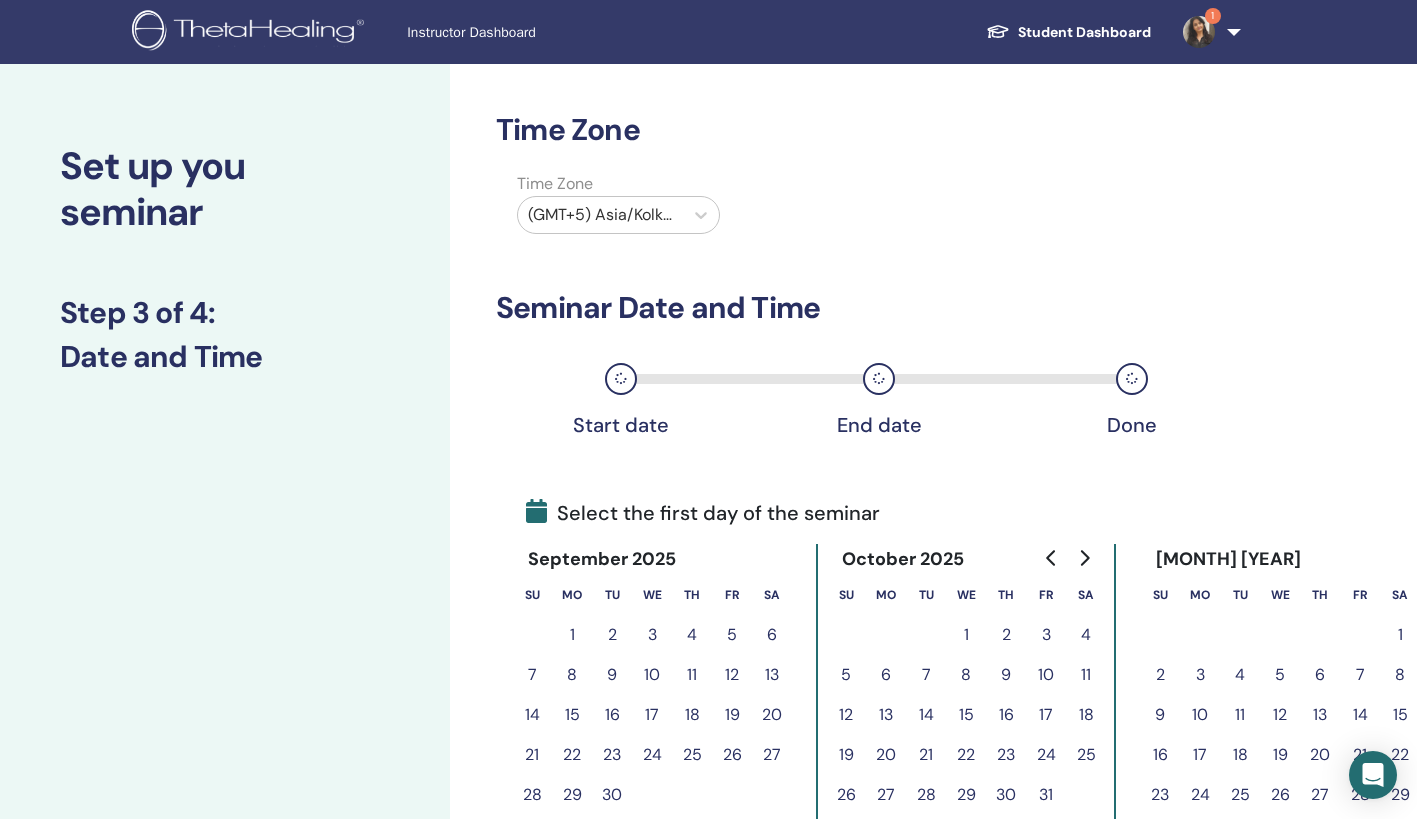 click on "10" at bounding box center (1200, 715) 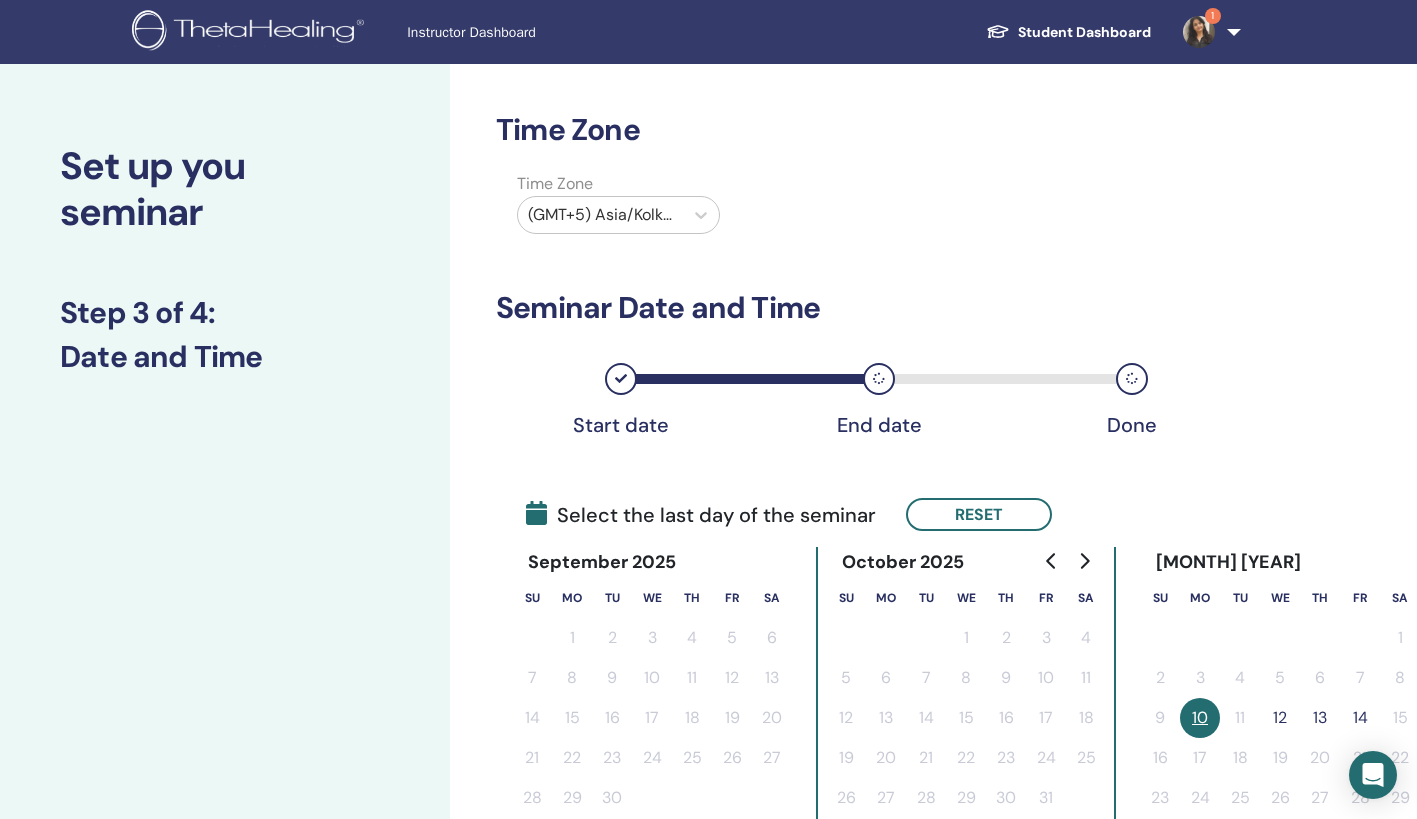 click on "12" at bounding box center (1280, 718) 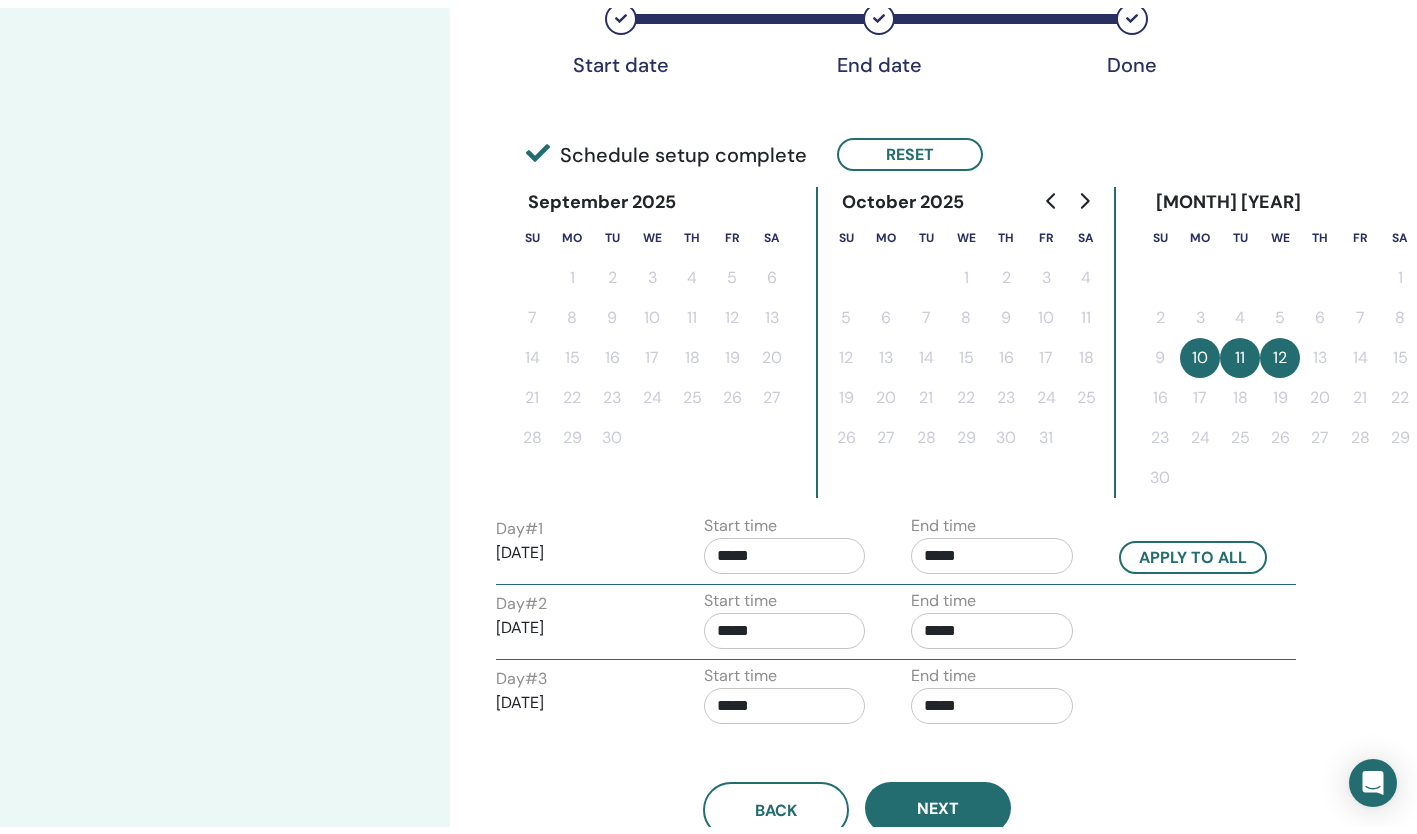 scroll, scrollTop: 370, scrollLeft: 0, axis: vertical 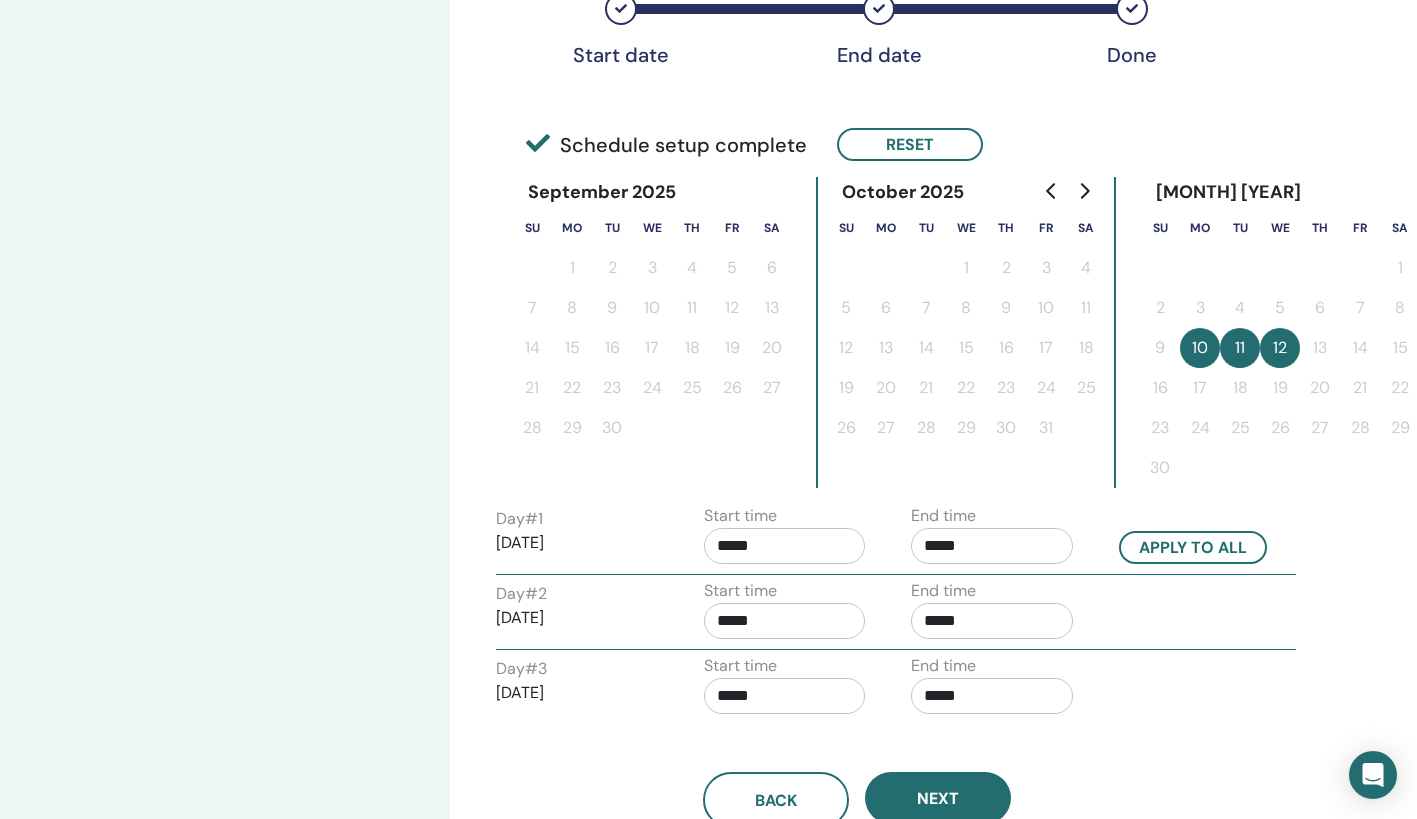 click on "*****" at bounding box center [785, 546] 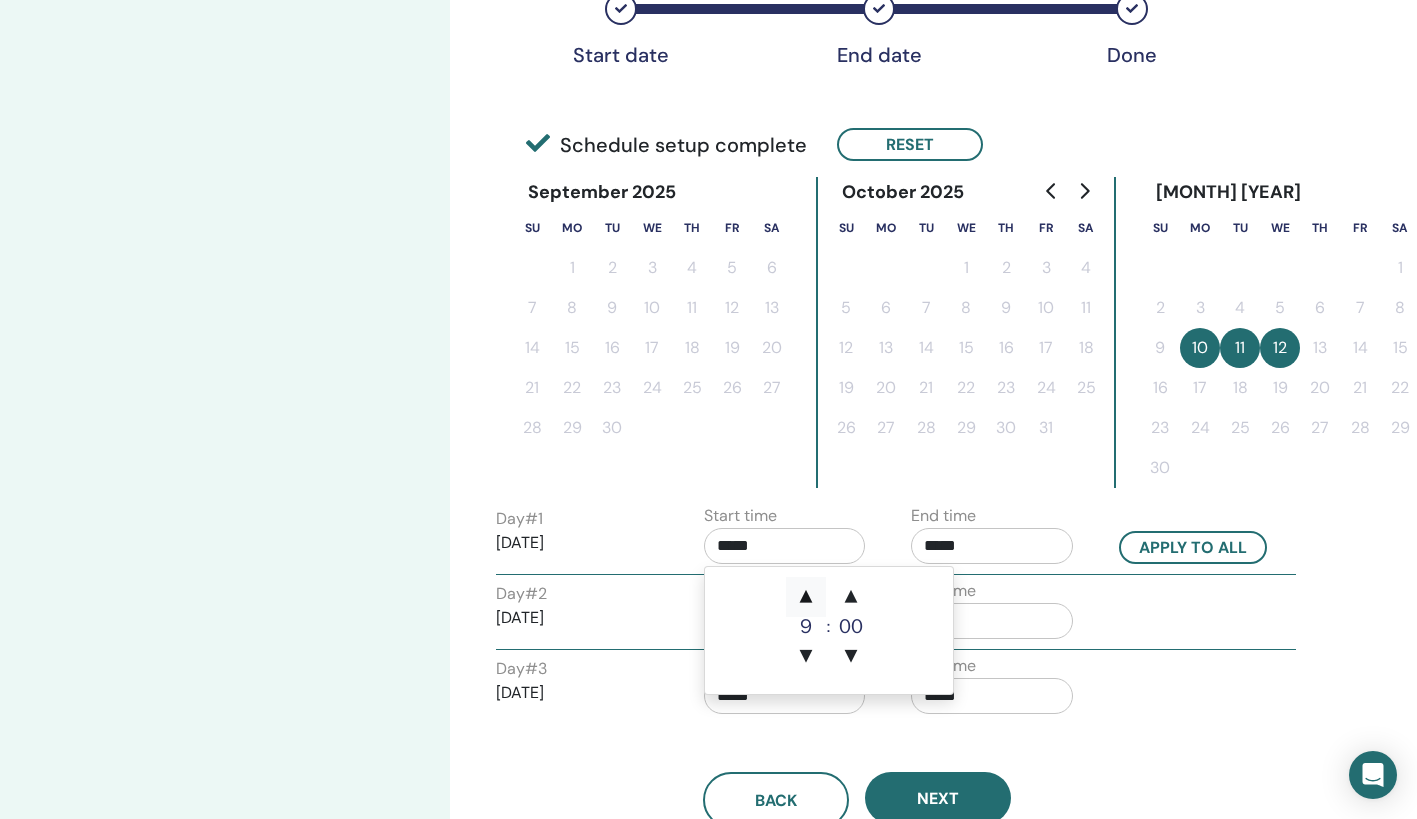 click on "▲" at bounding box center (806, 597) 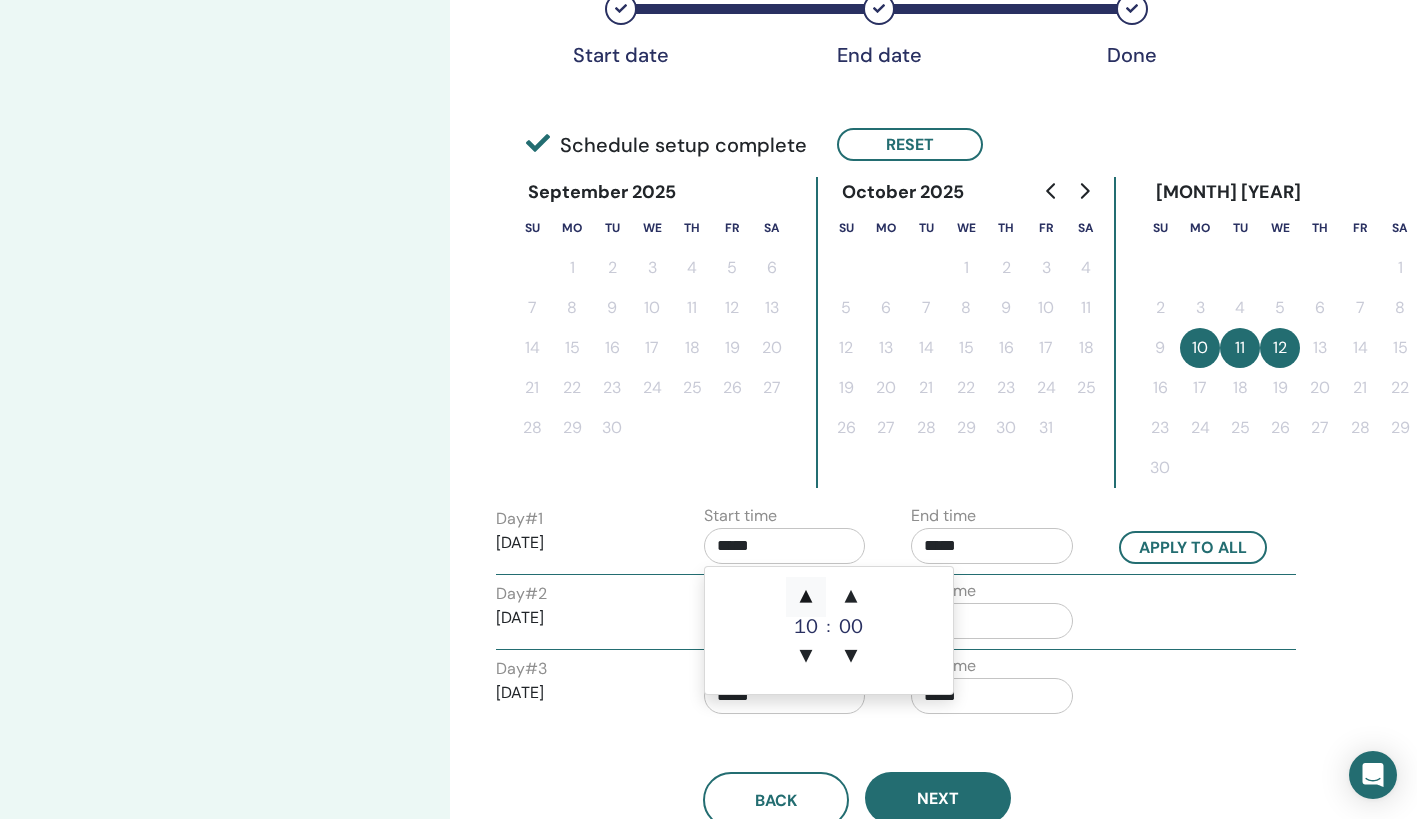 click on "▲" at bounding box center [806, 597] 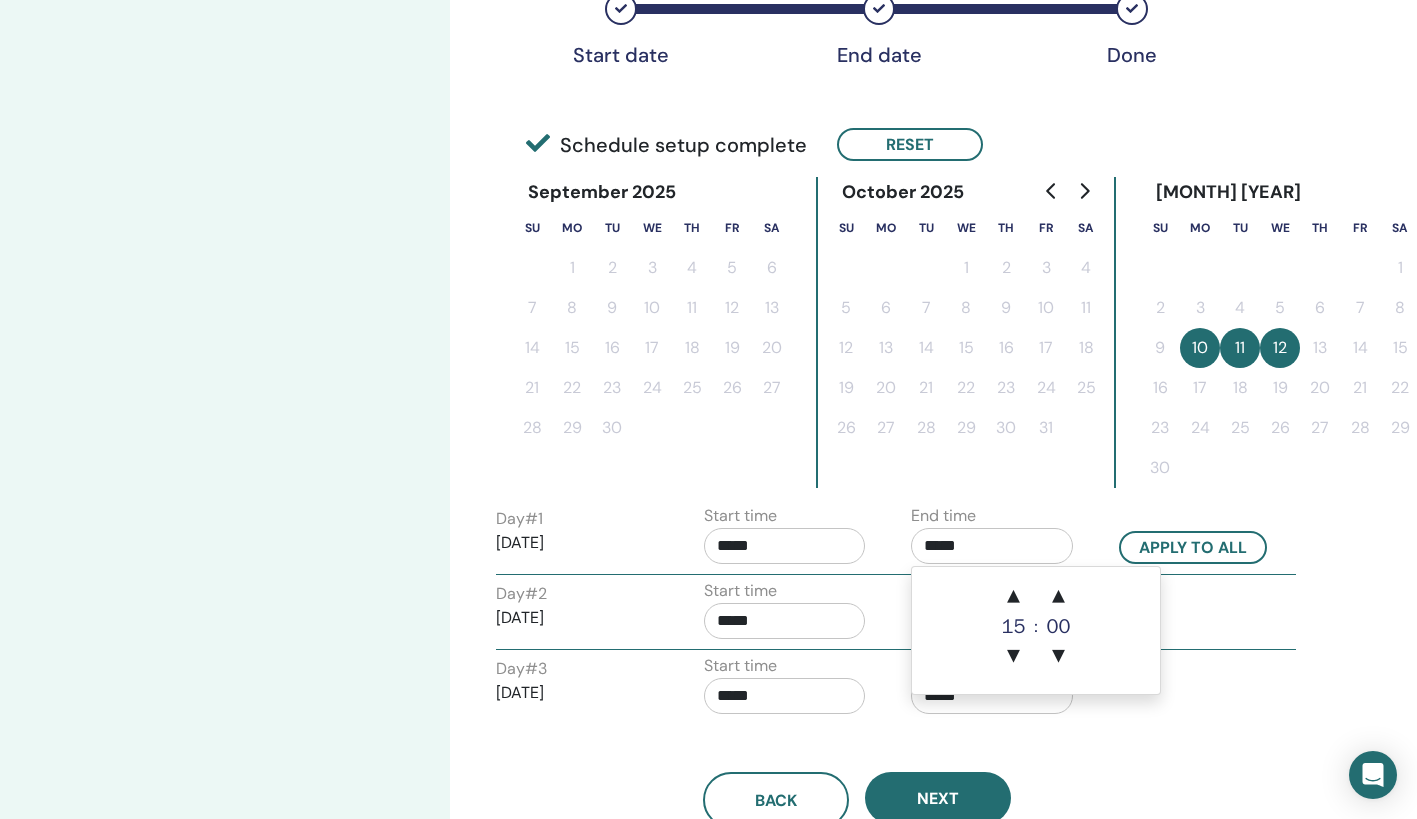 click on "*****" at bounding box center [992, 546] 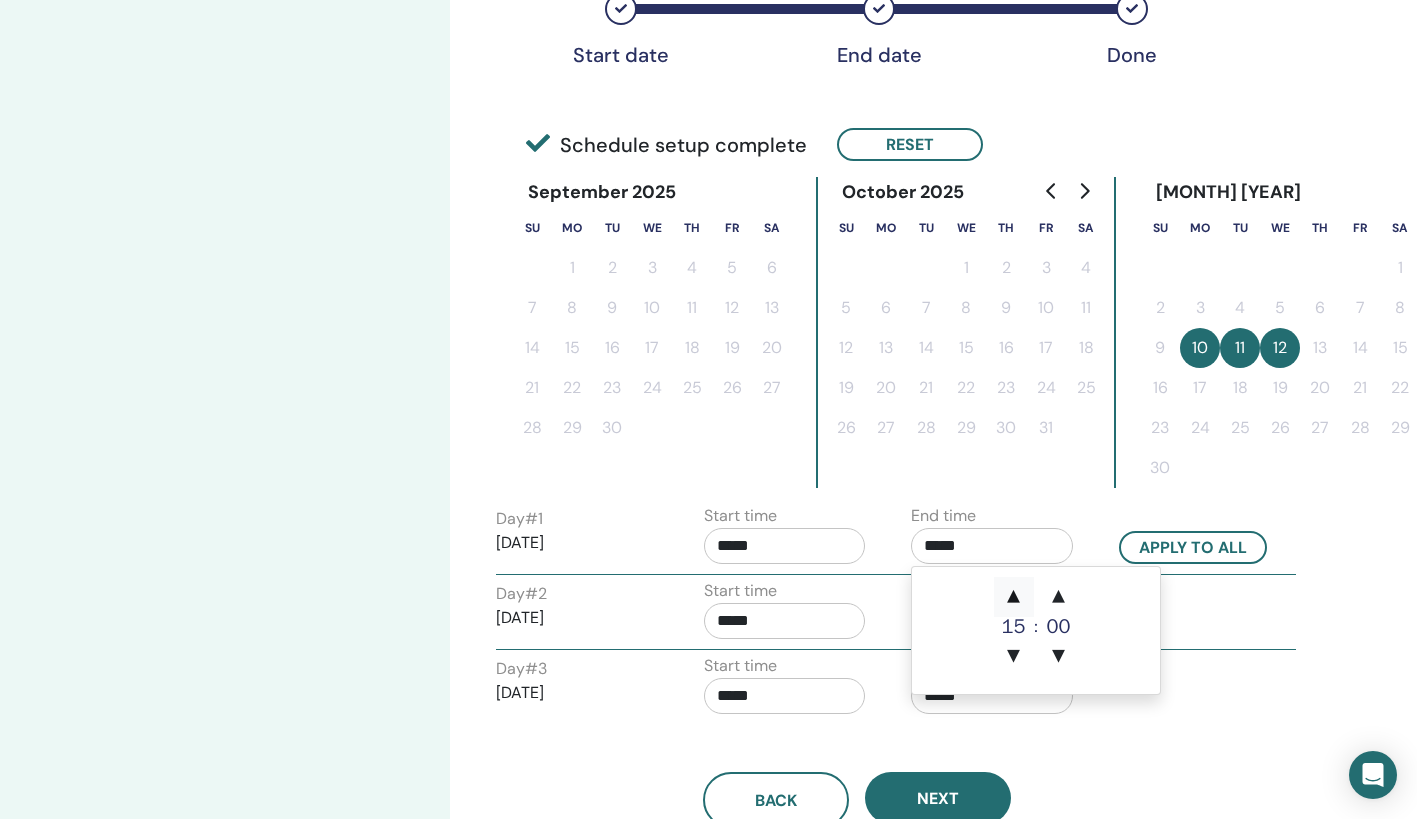 click on "▲" at bounding box center [1014, 597] 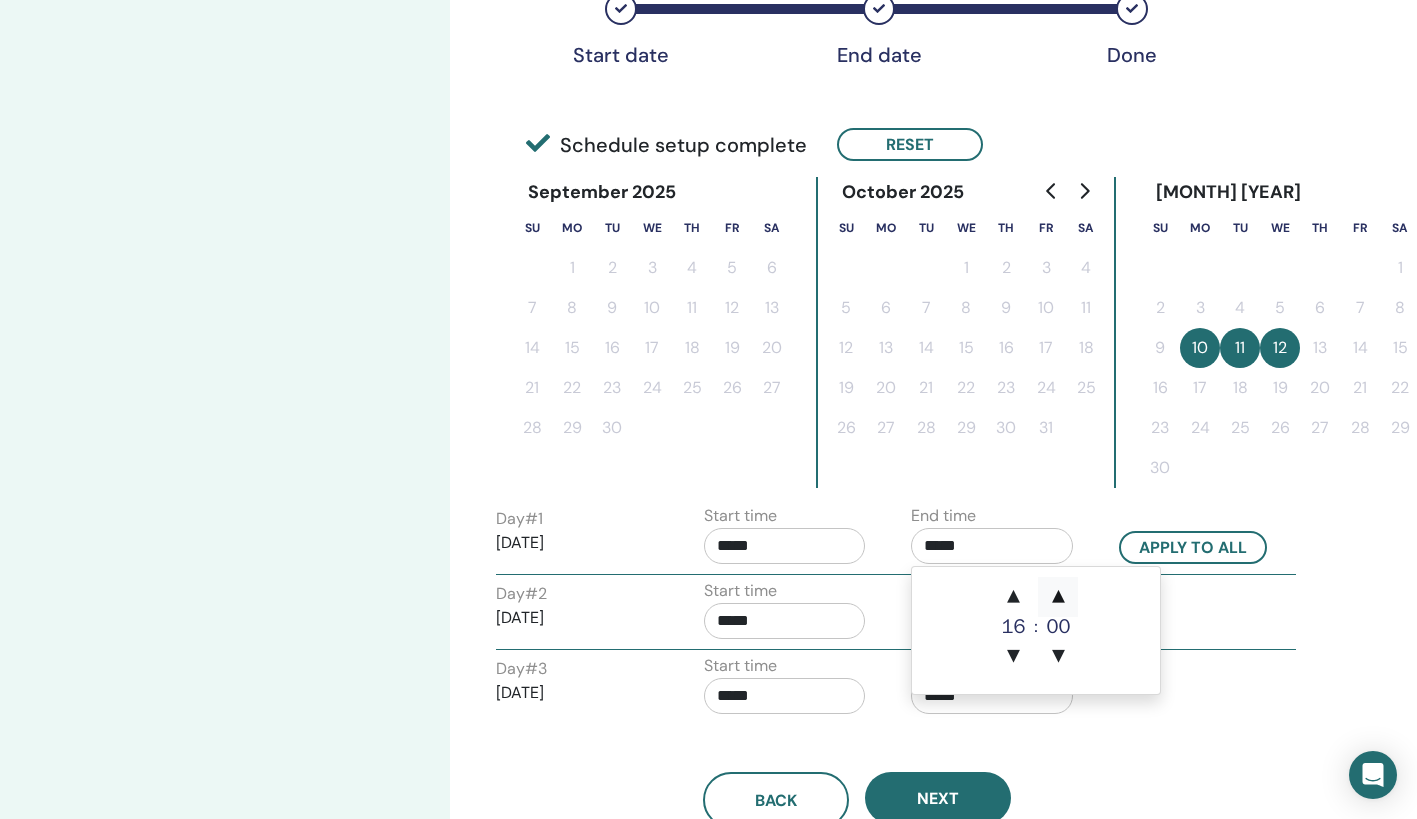 click on "▲" at bounding box center [1058, 597] 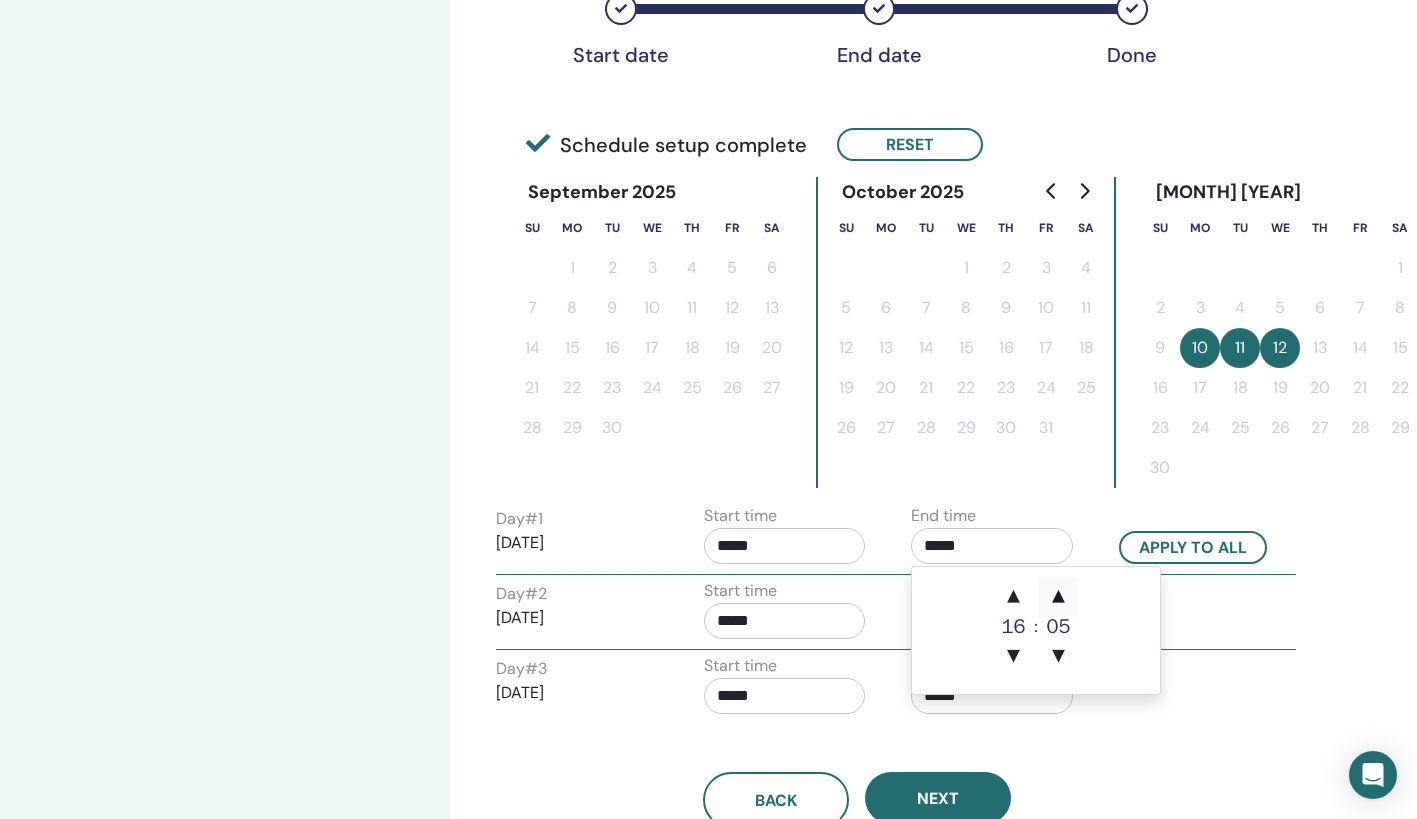 click on "▲" at bounding box center [1058, 597] 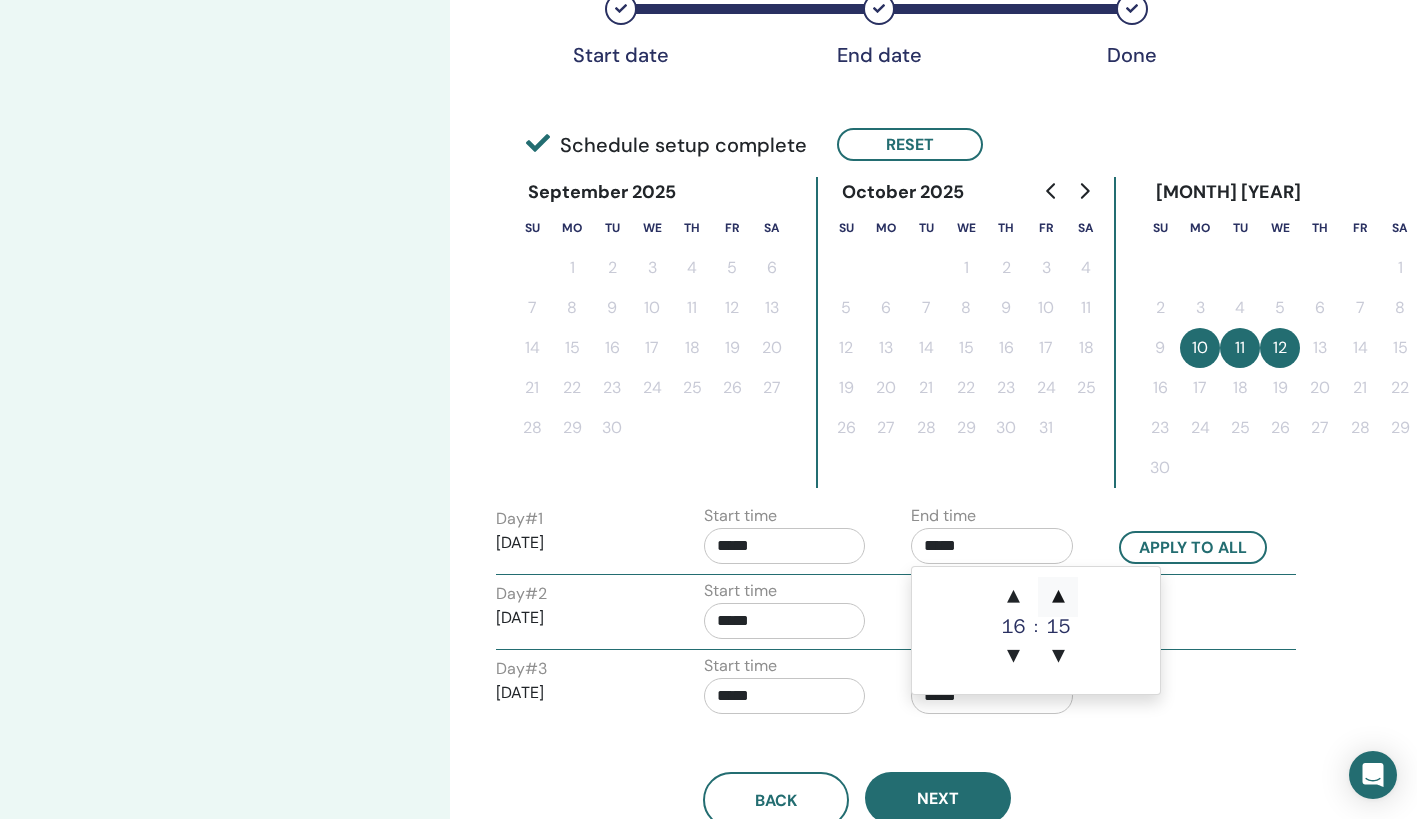 click on "▲" at bounding box center (1058, 597) 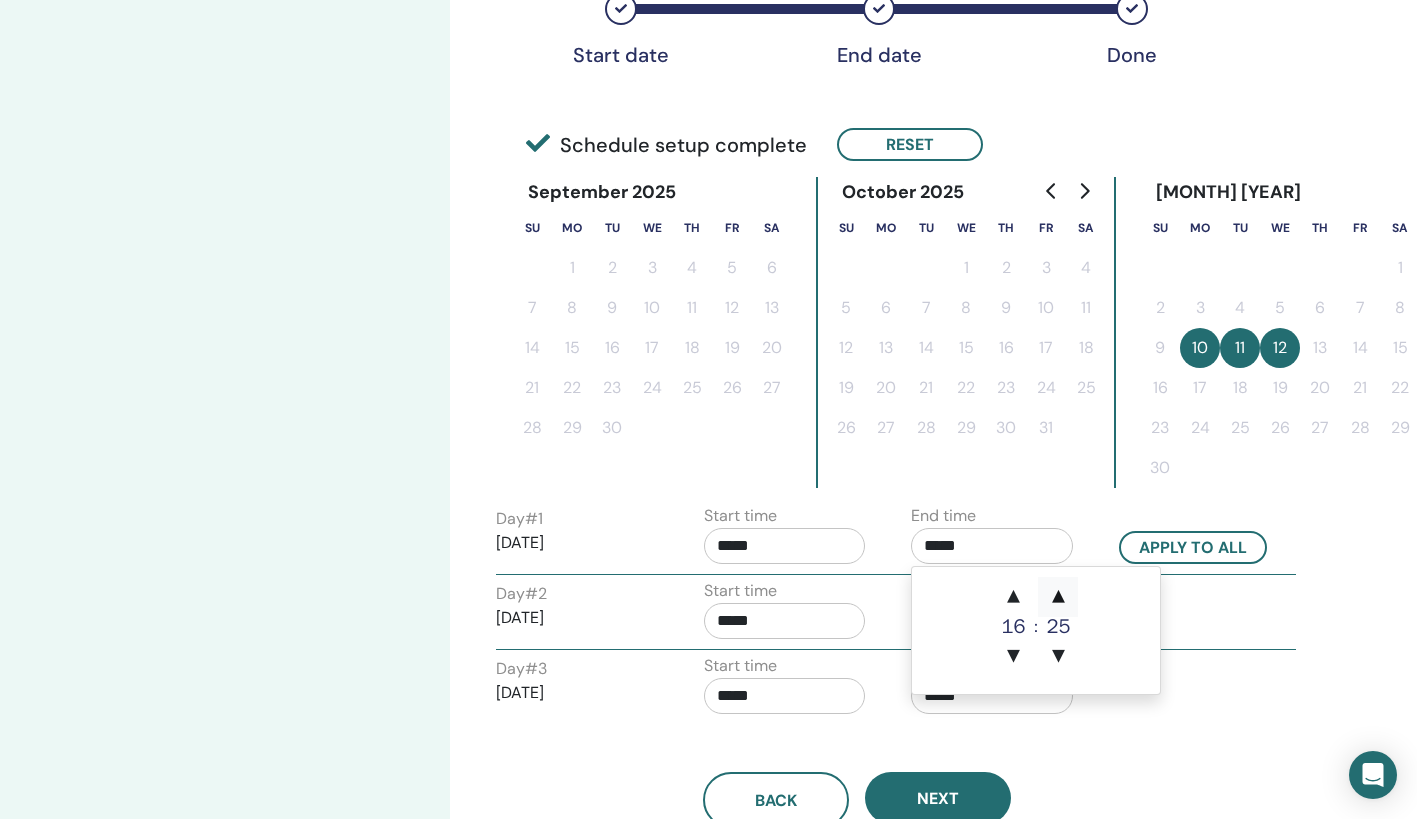 click on "▲" at bounding box center [1058, 597] 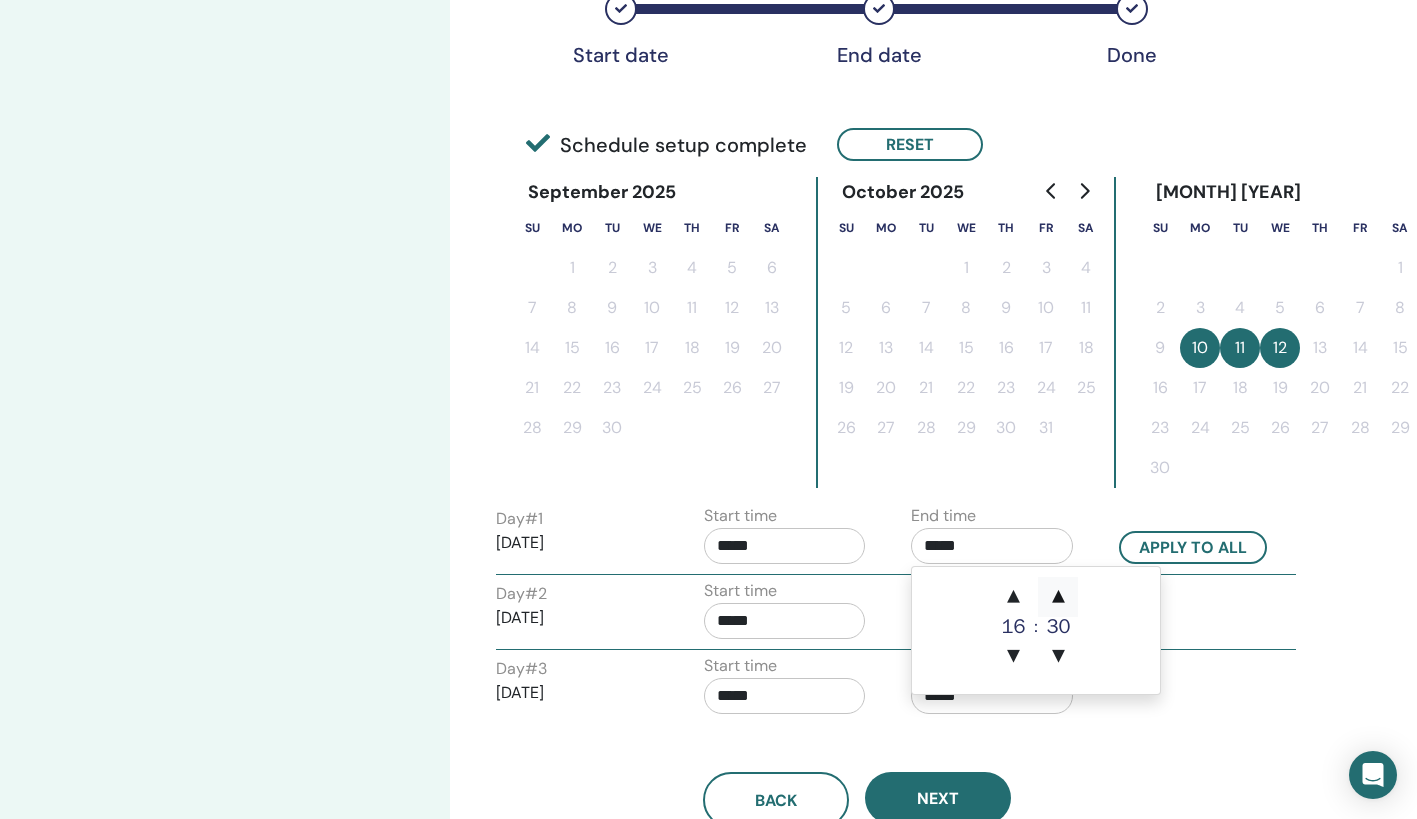 click on "▲" at bounding box center (1058, 597) 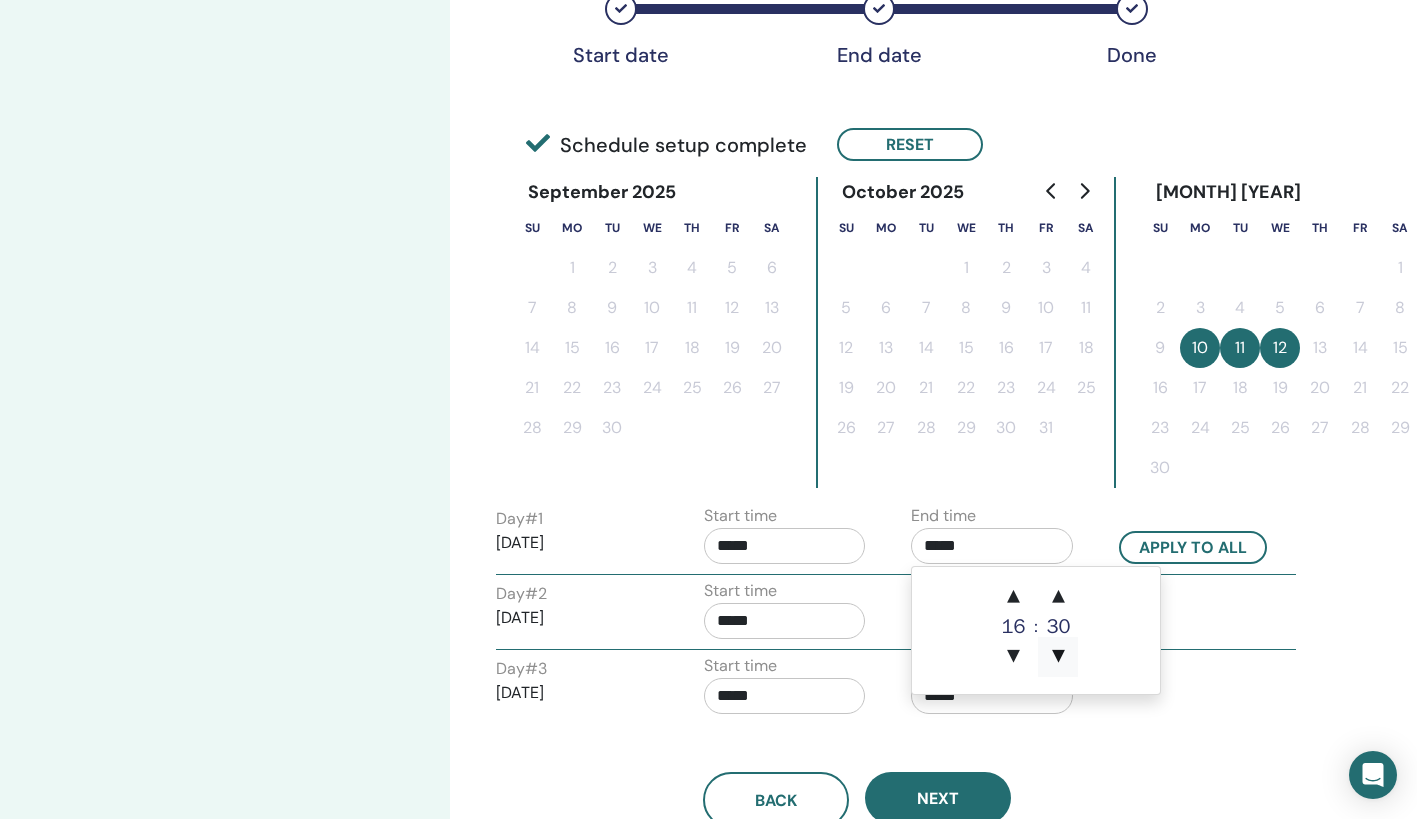 click on "▼" at bounding box center [1058, 657] 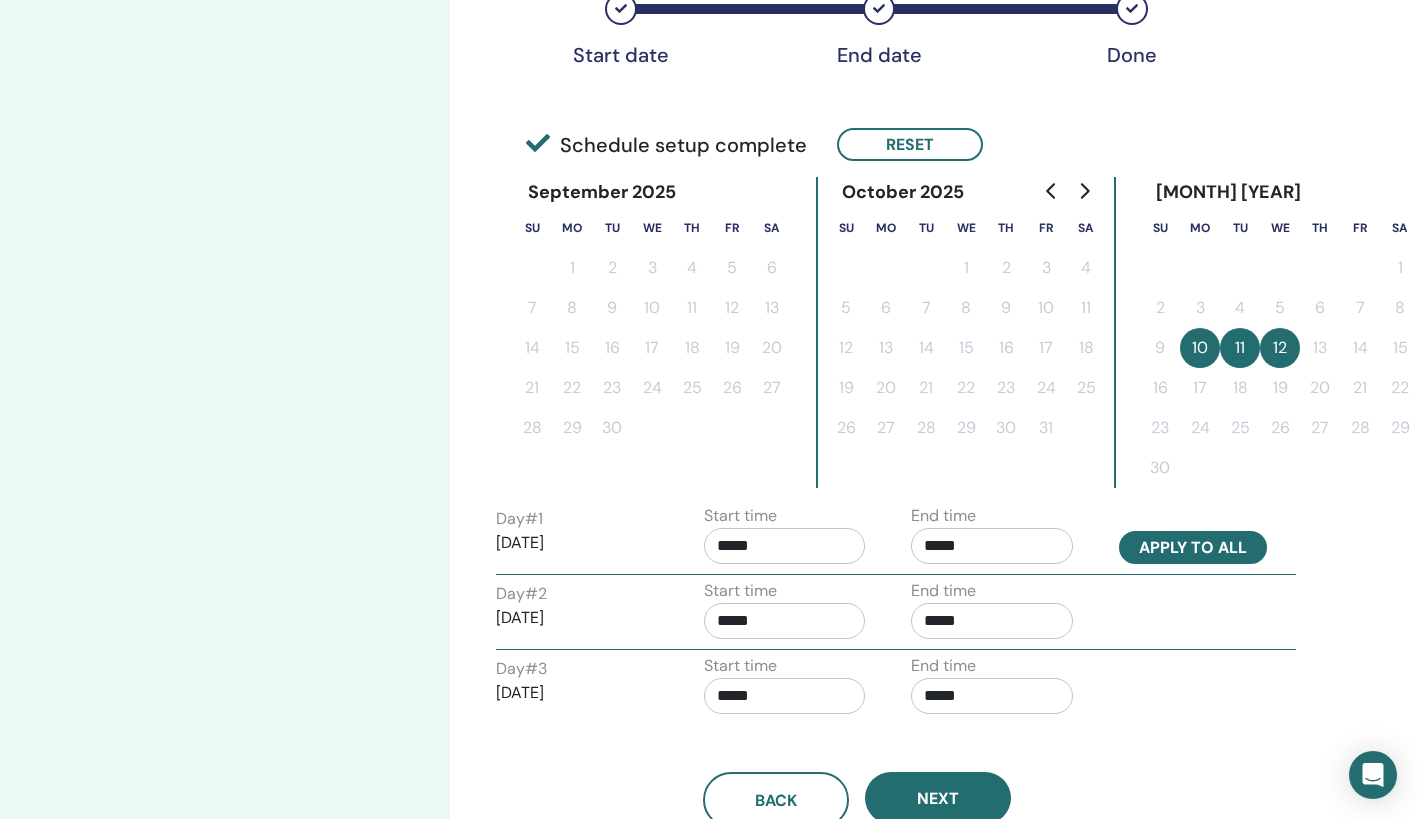 click on "Apply to all" at bounding box center (1193, 547) 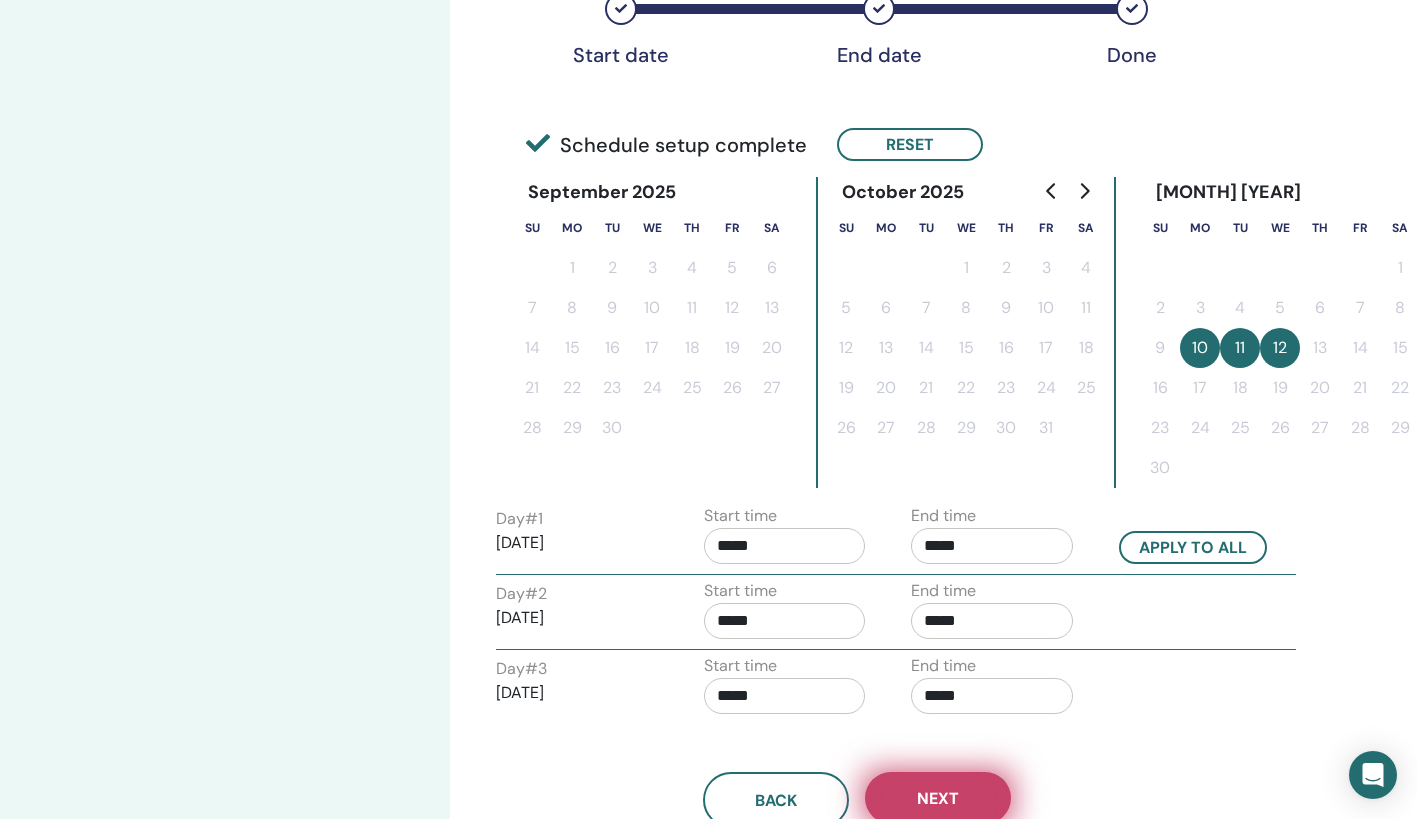 click on "Next" at bounding box center (938, 798) 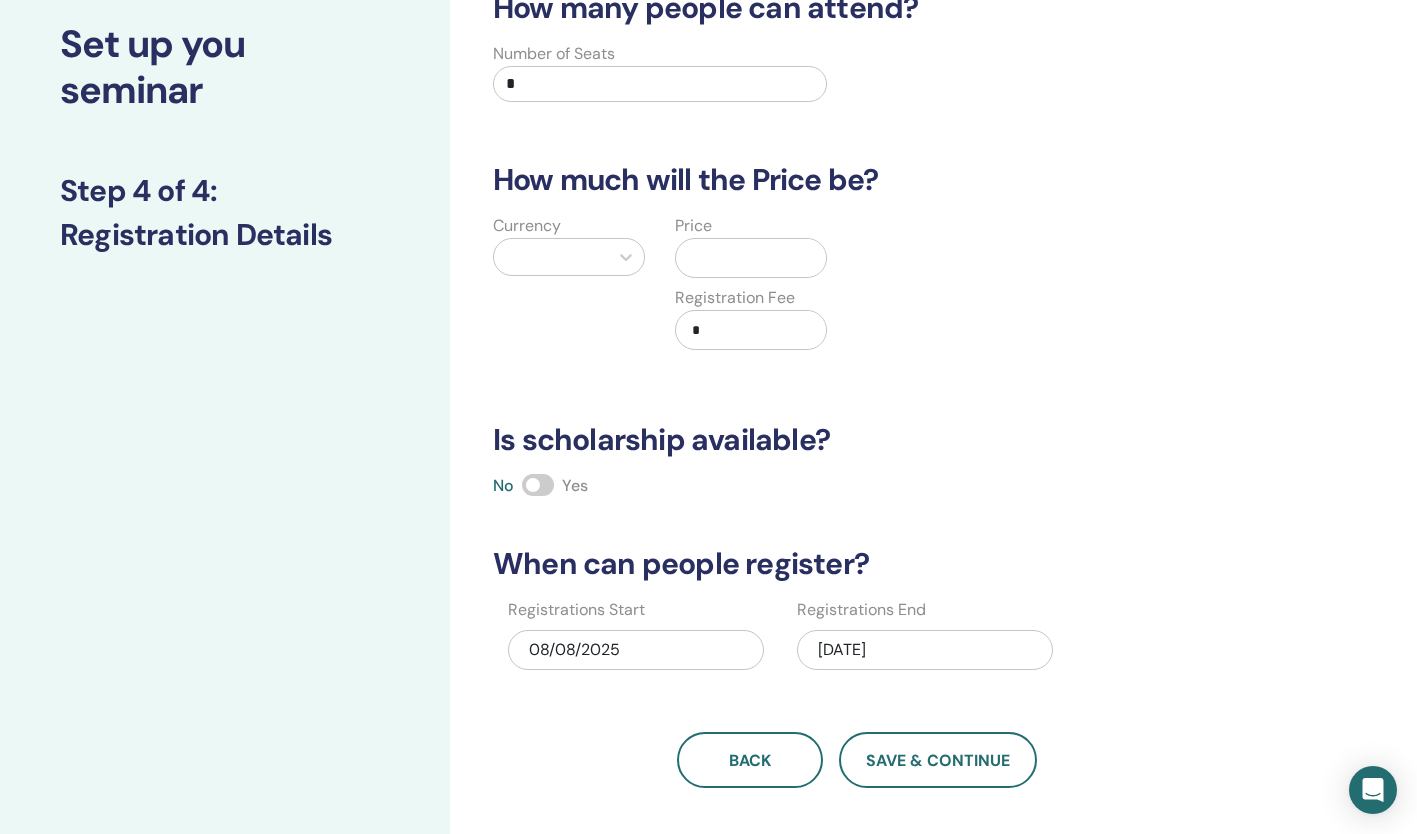 scroll, scrollTop: 0, scrollLeft: 0, axis: both 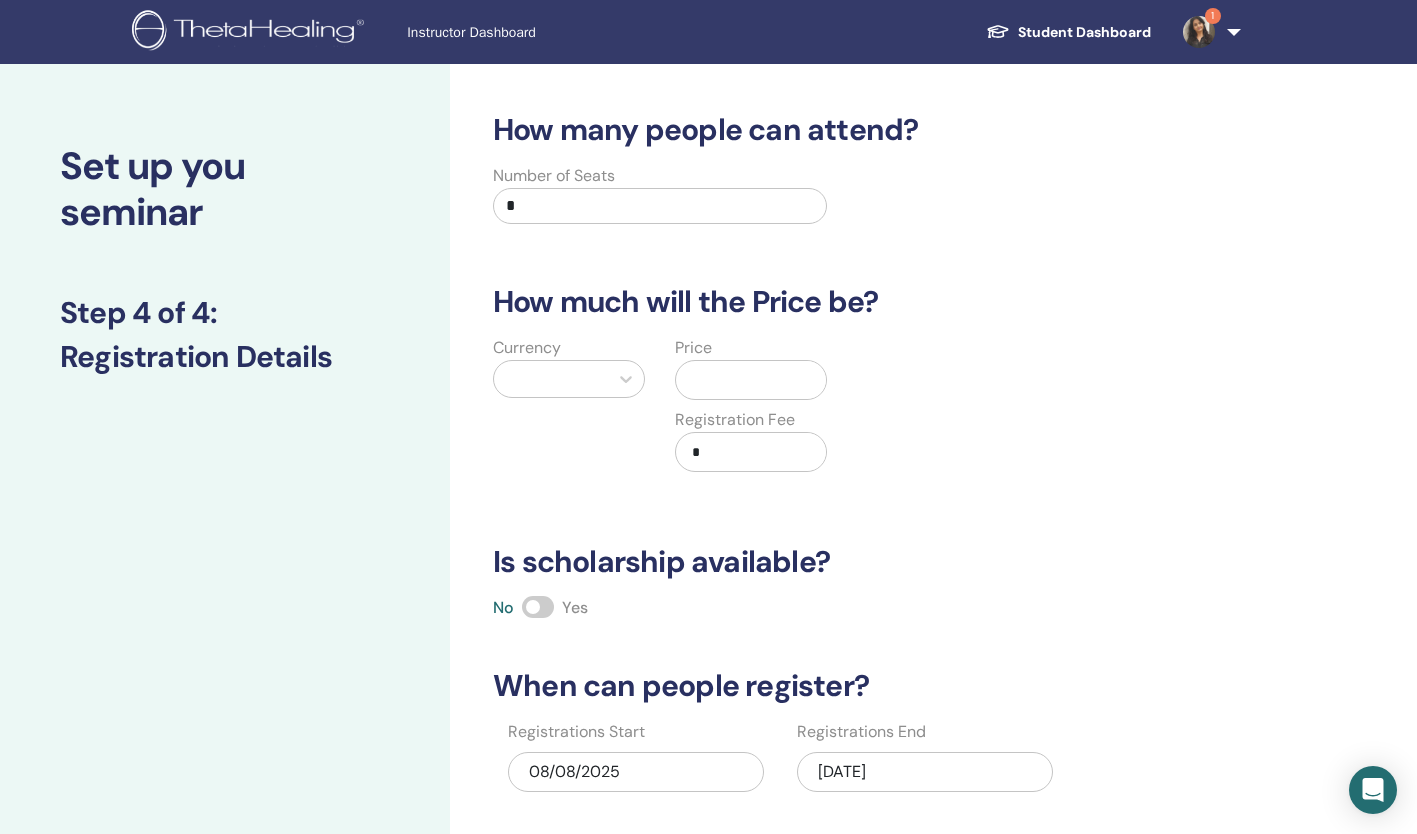 click on "*" at bounding box center (660, 206) 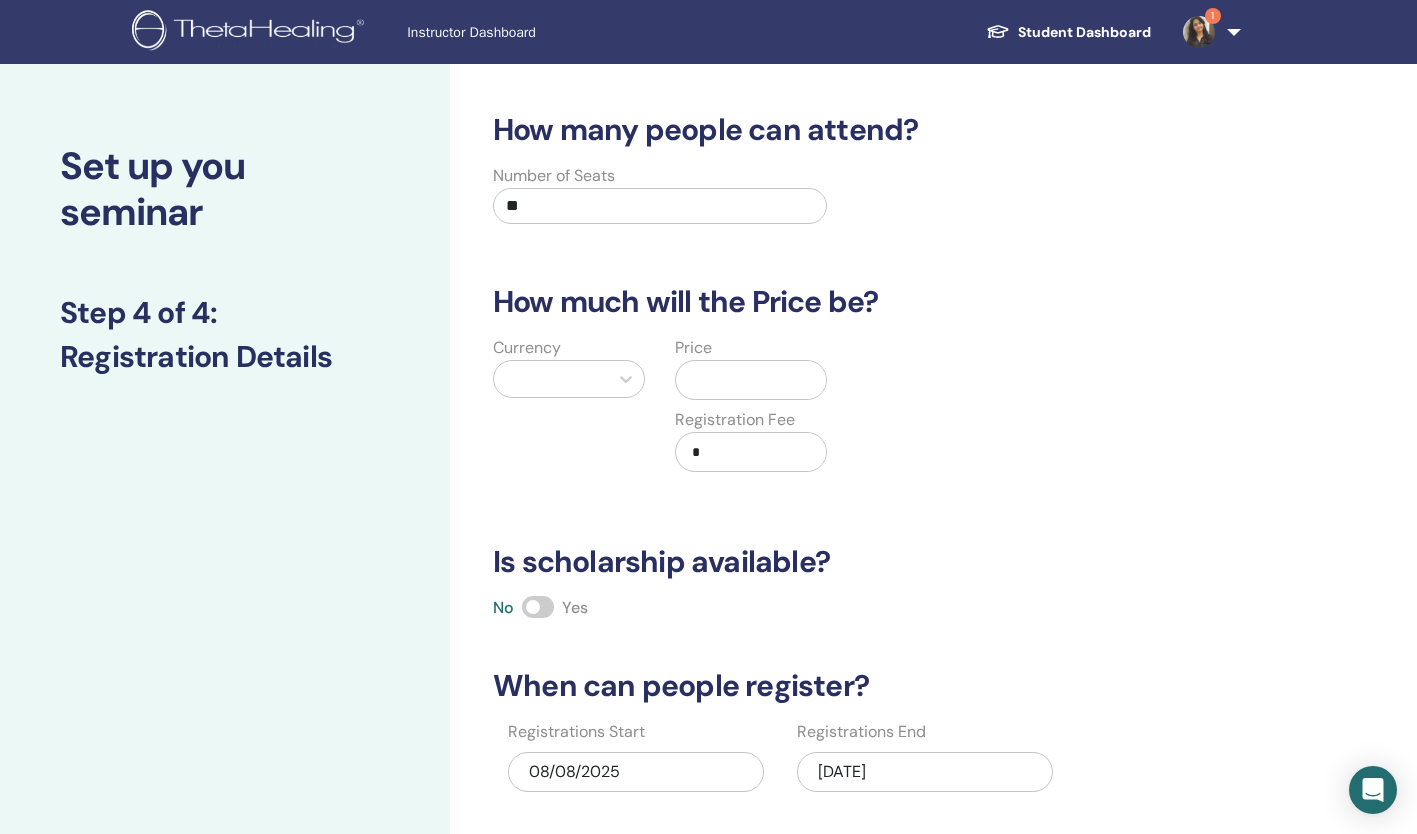 type on "**" 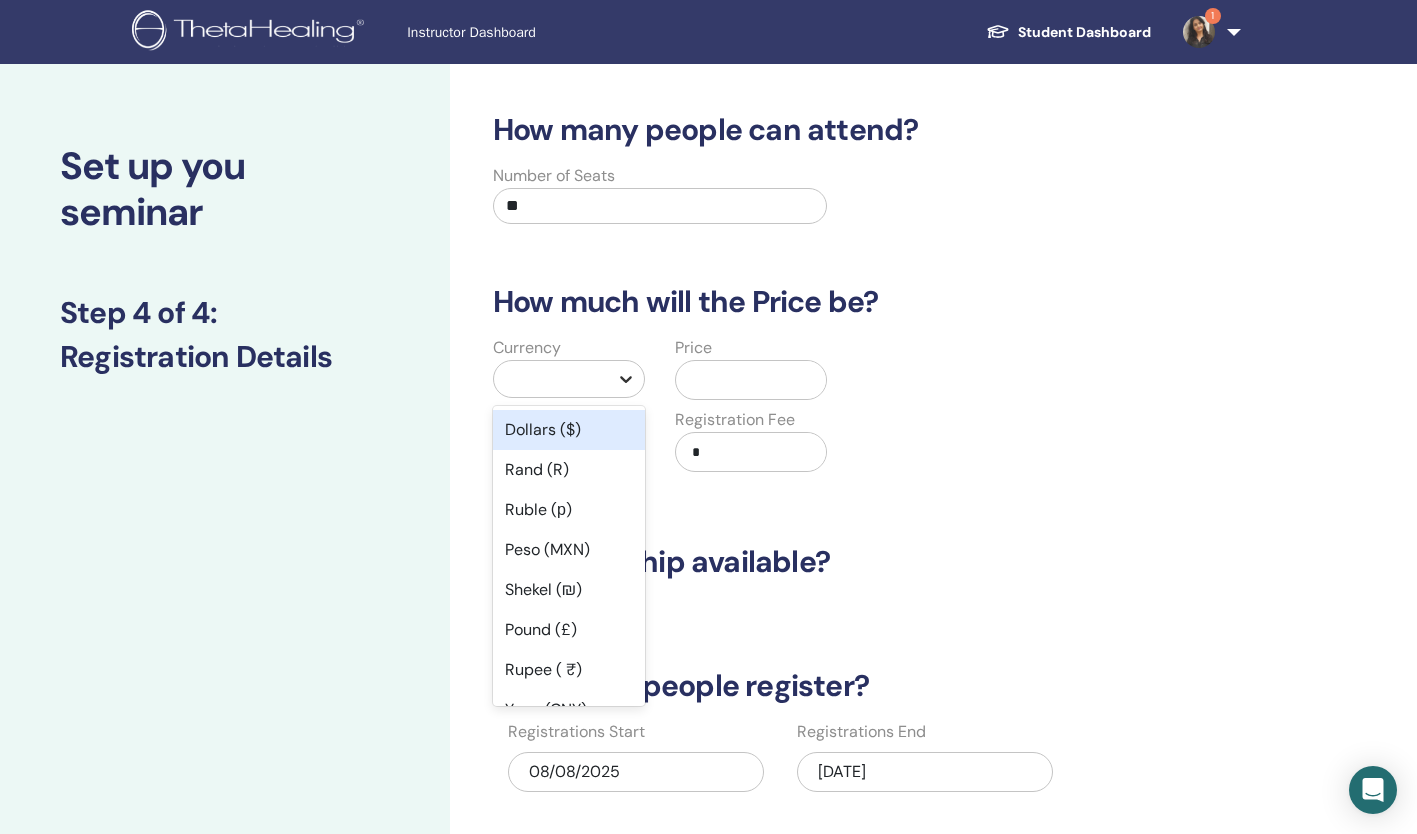 click 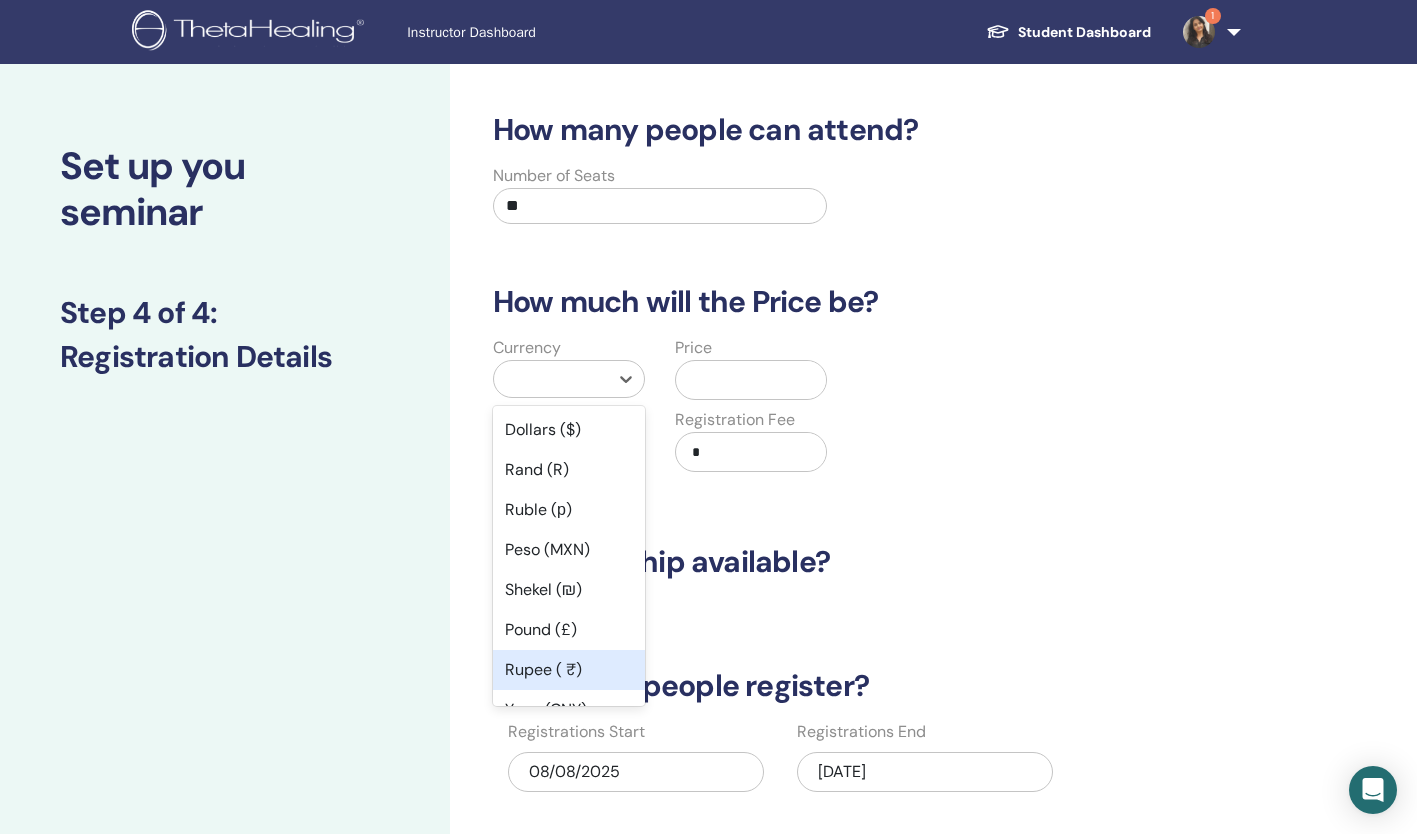 click on "Rupee ( ₹)" at bounding box center (569, 670) 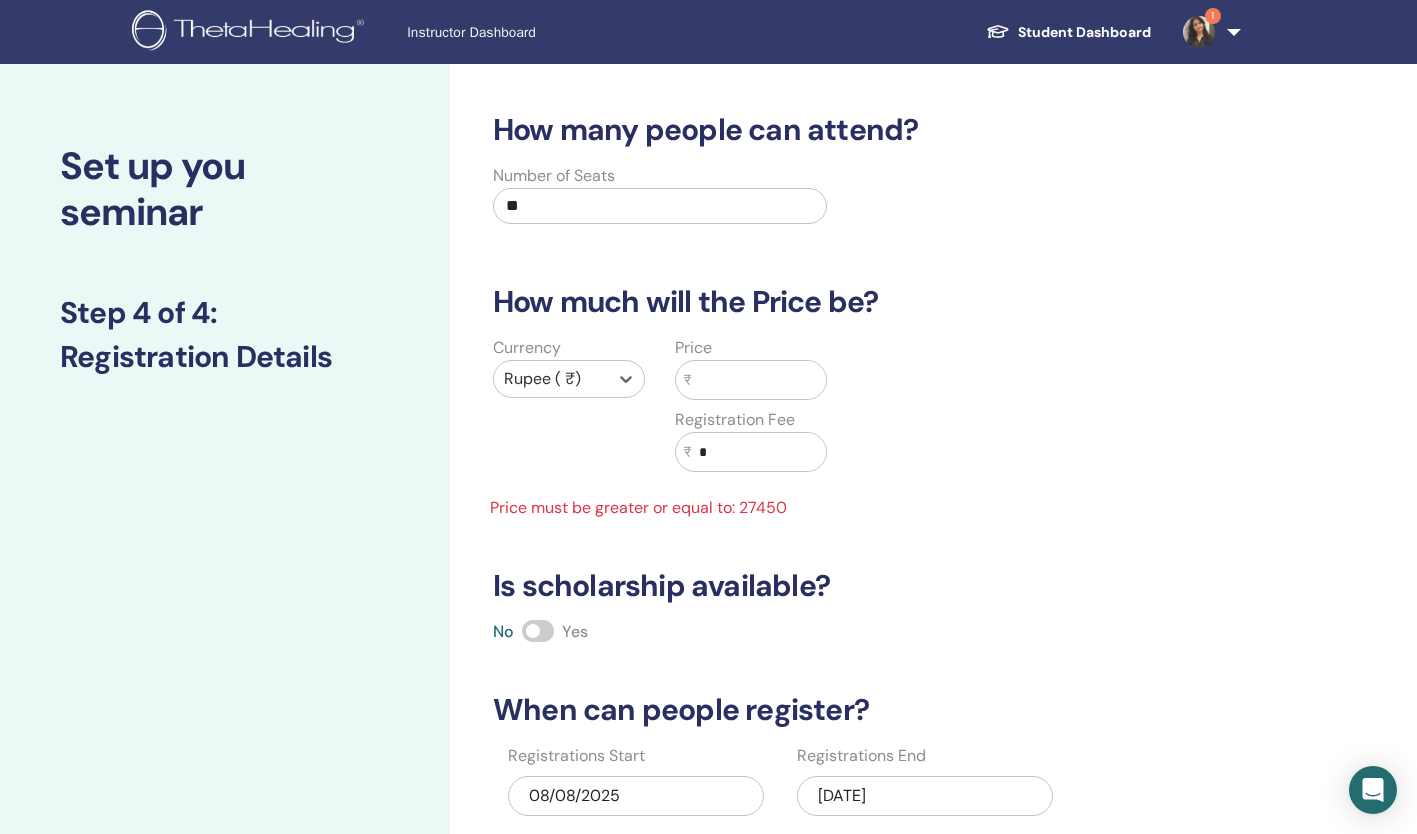click at bounding box center (758, 380) 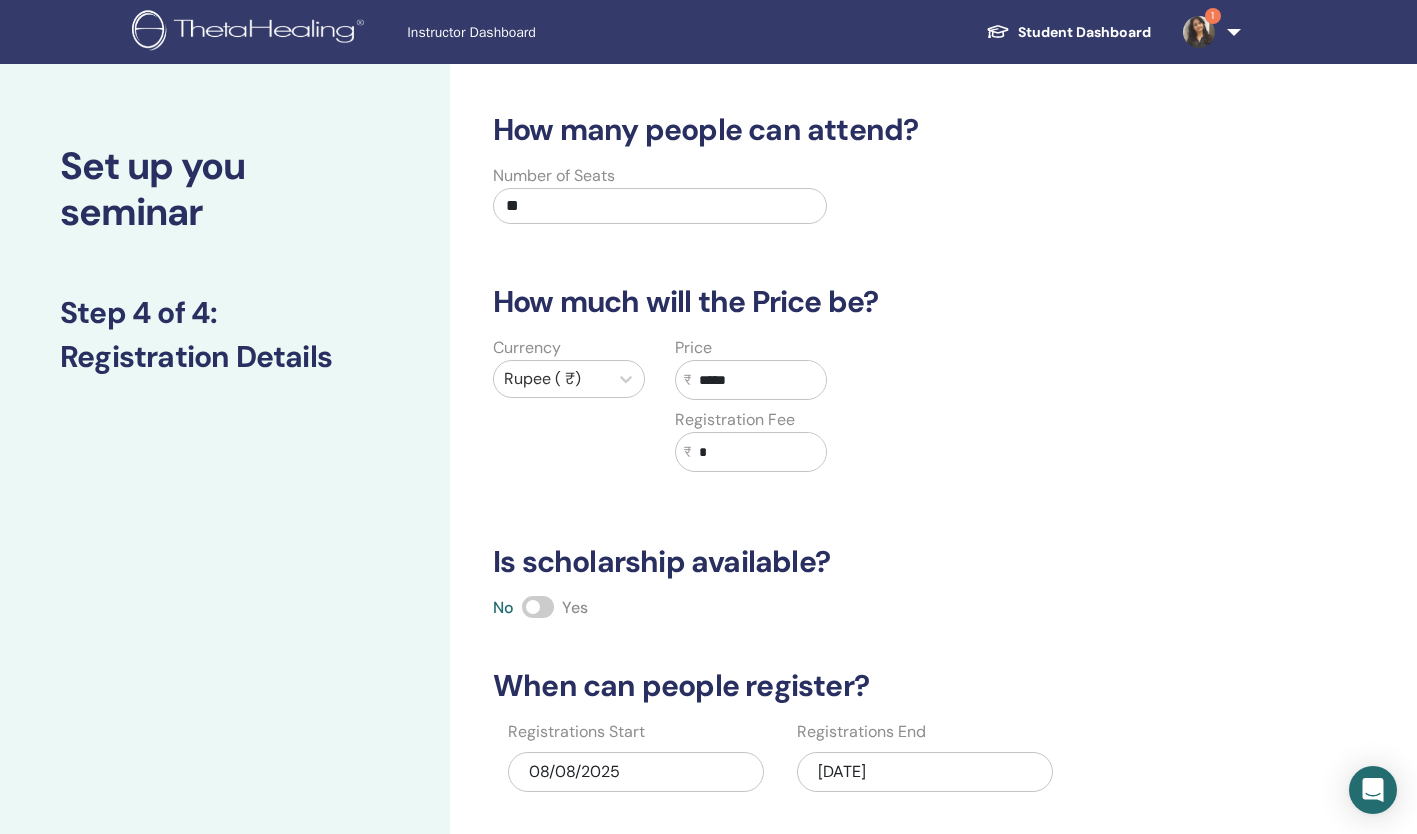 type on "*****" 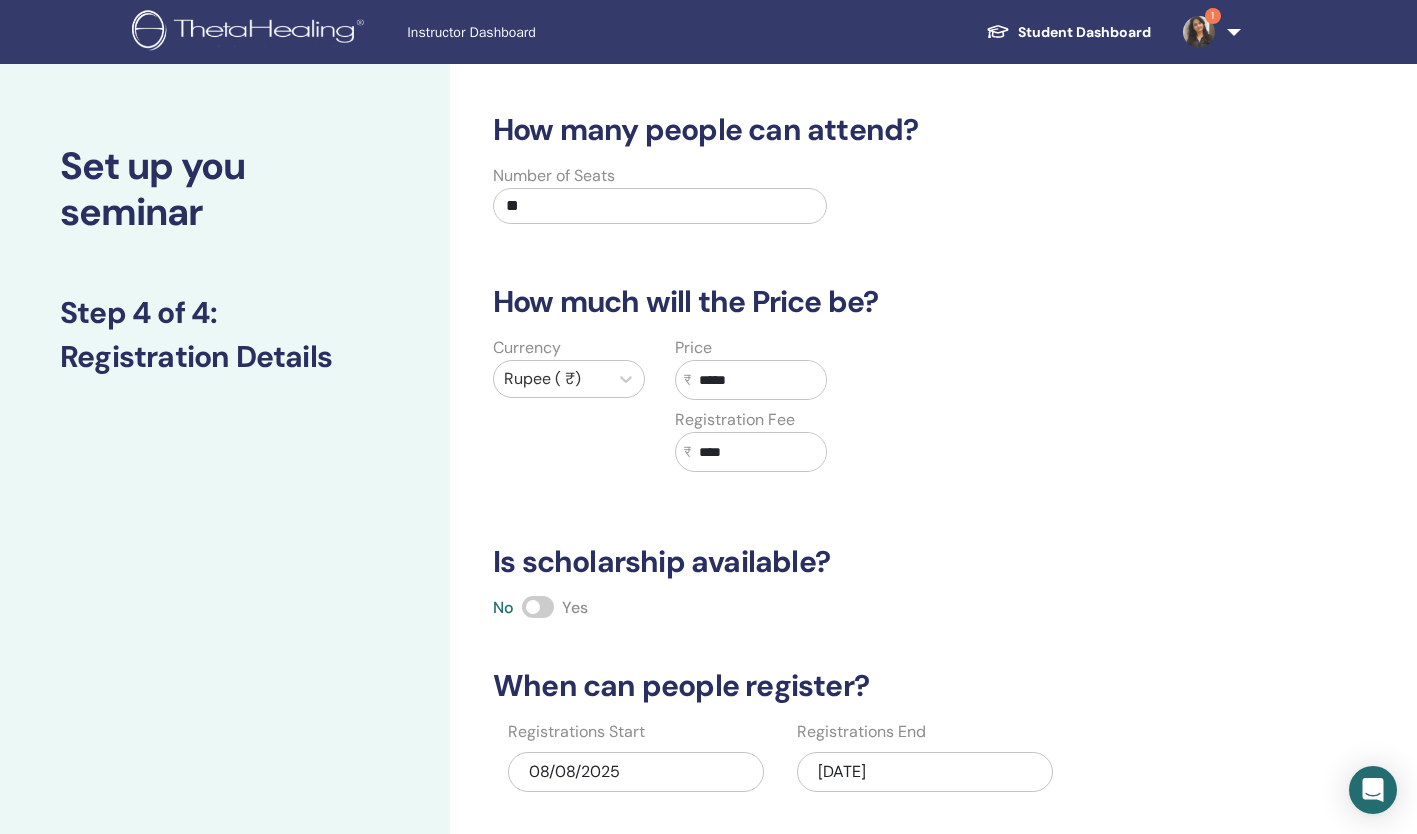 type on "****" 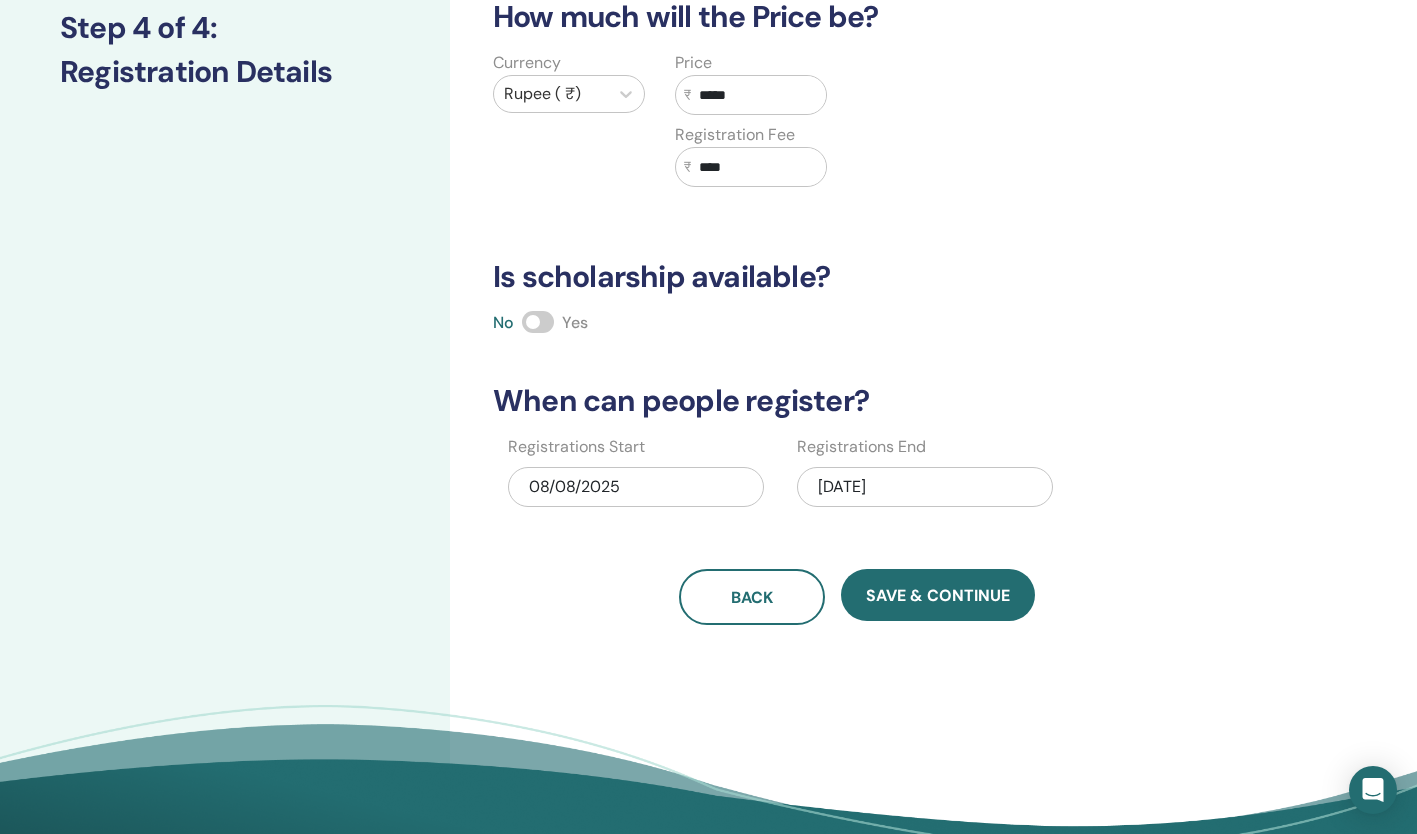 scroll, scrollTop: 286, scrollLeft: 0, axis: vertical 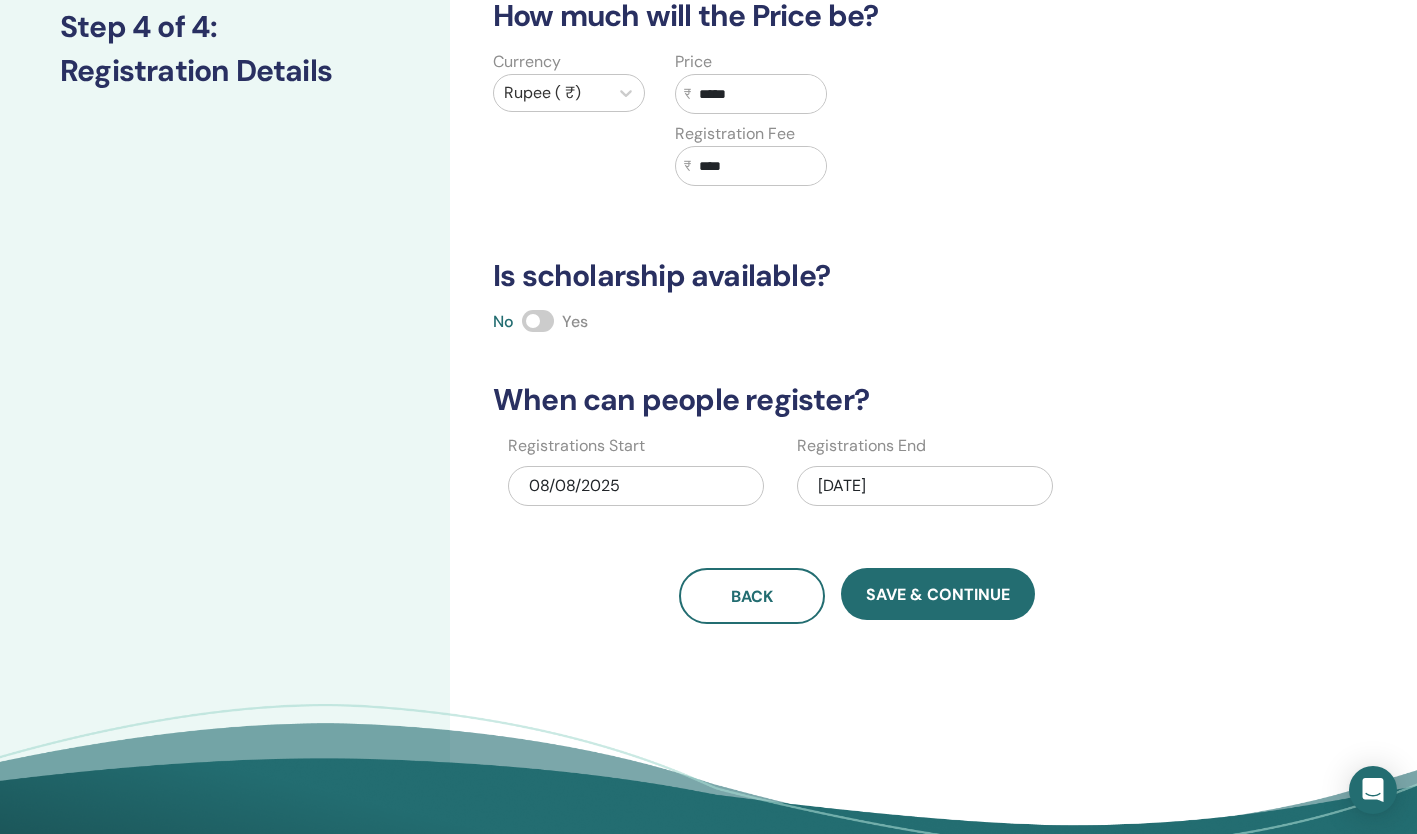 click on "11/12/2025" at bounding box center [925, 486] 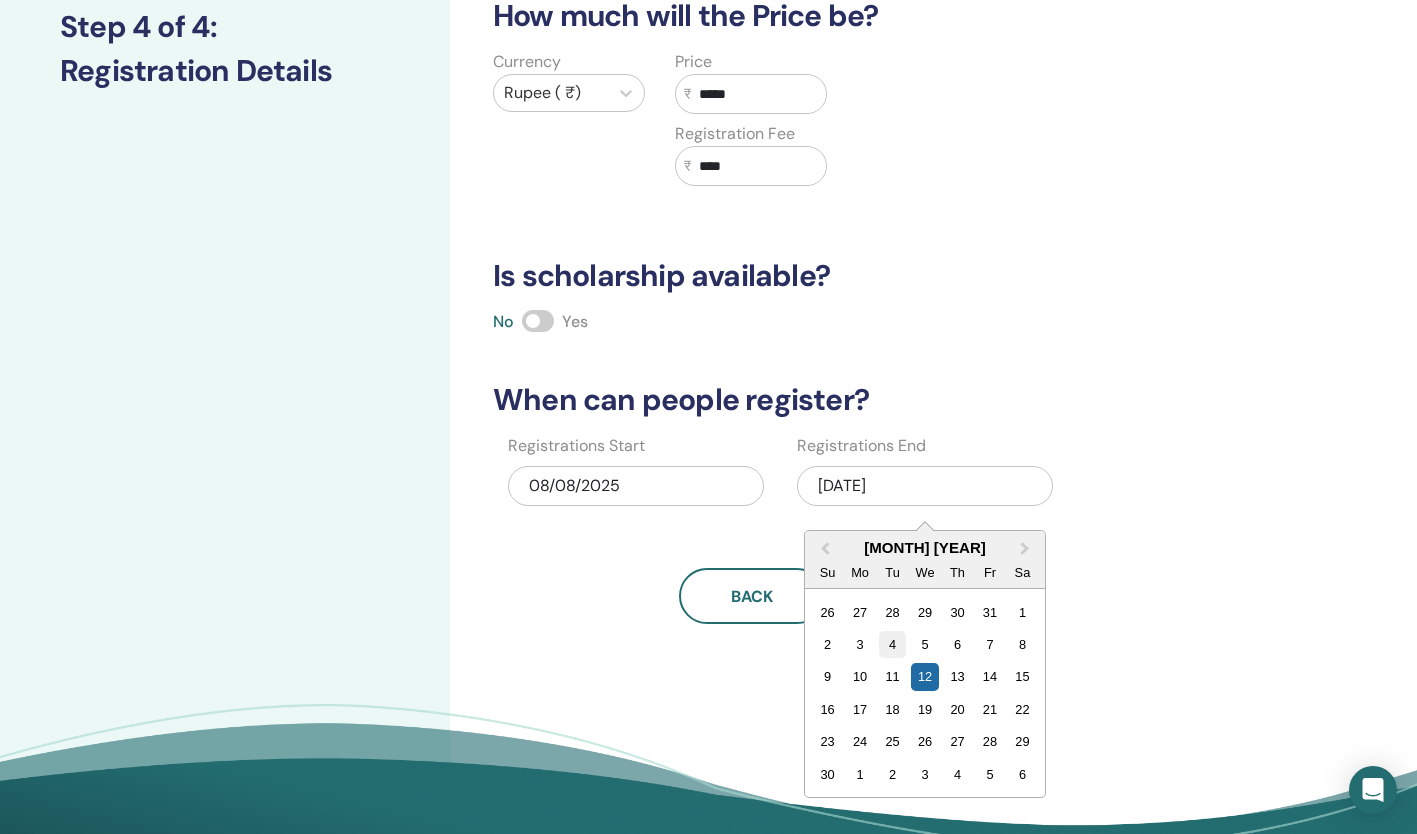click on "4" at bounding box center [892, 644] 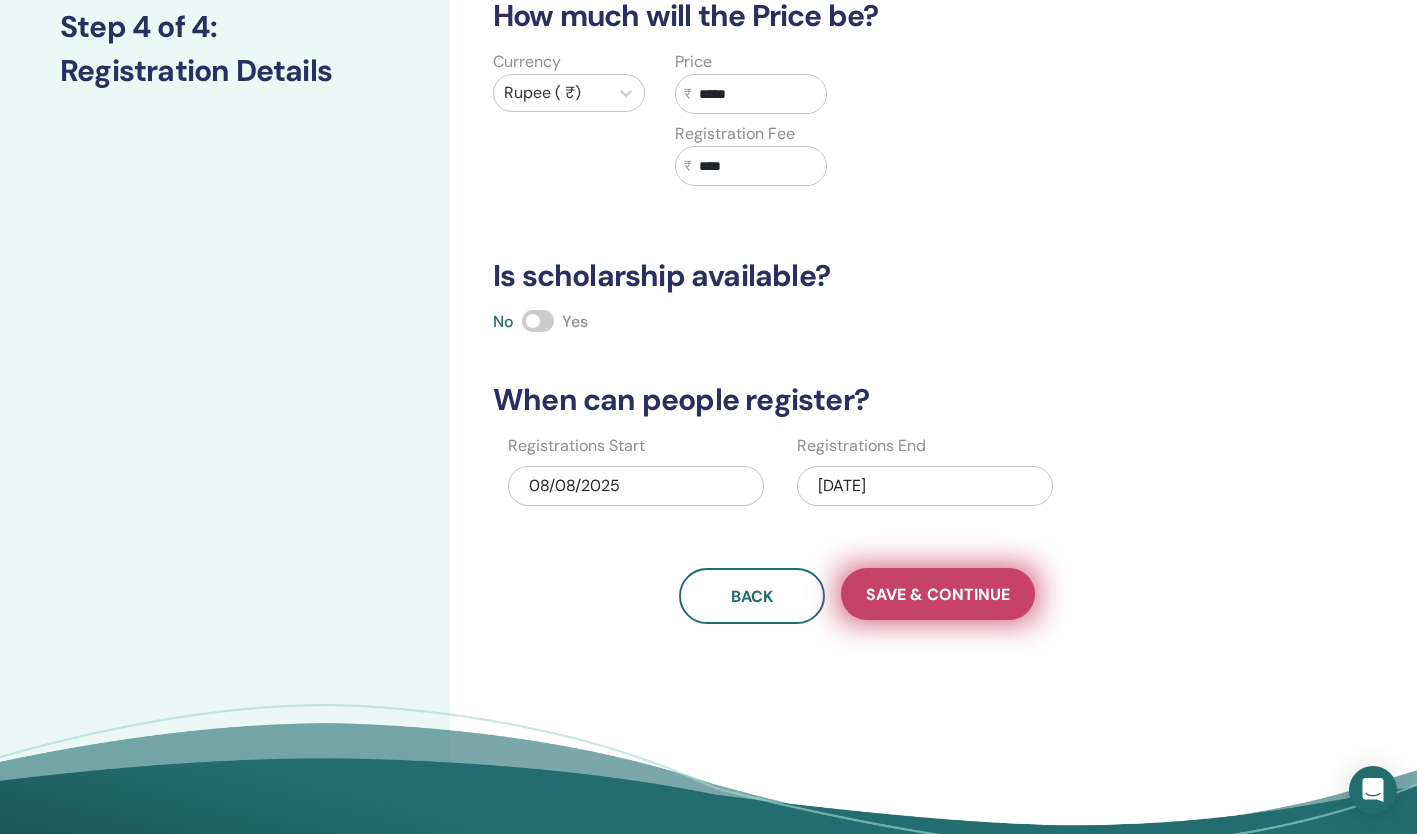click on "Save & Continue" at bounding box center [938, 594] 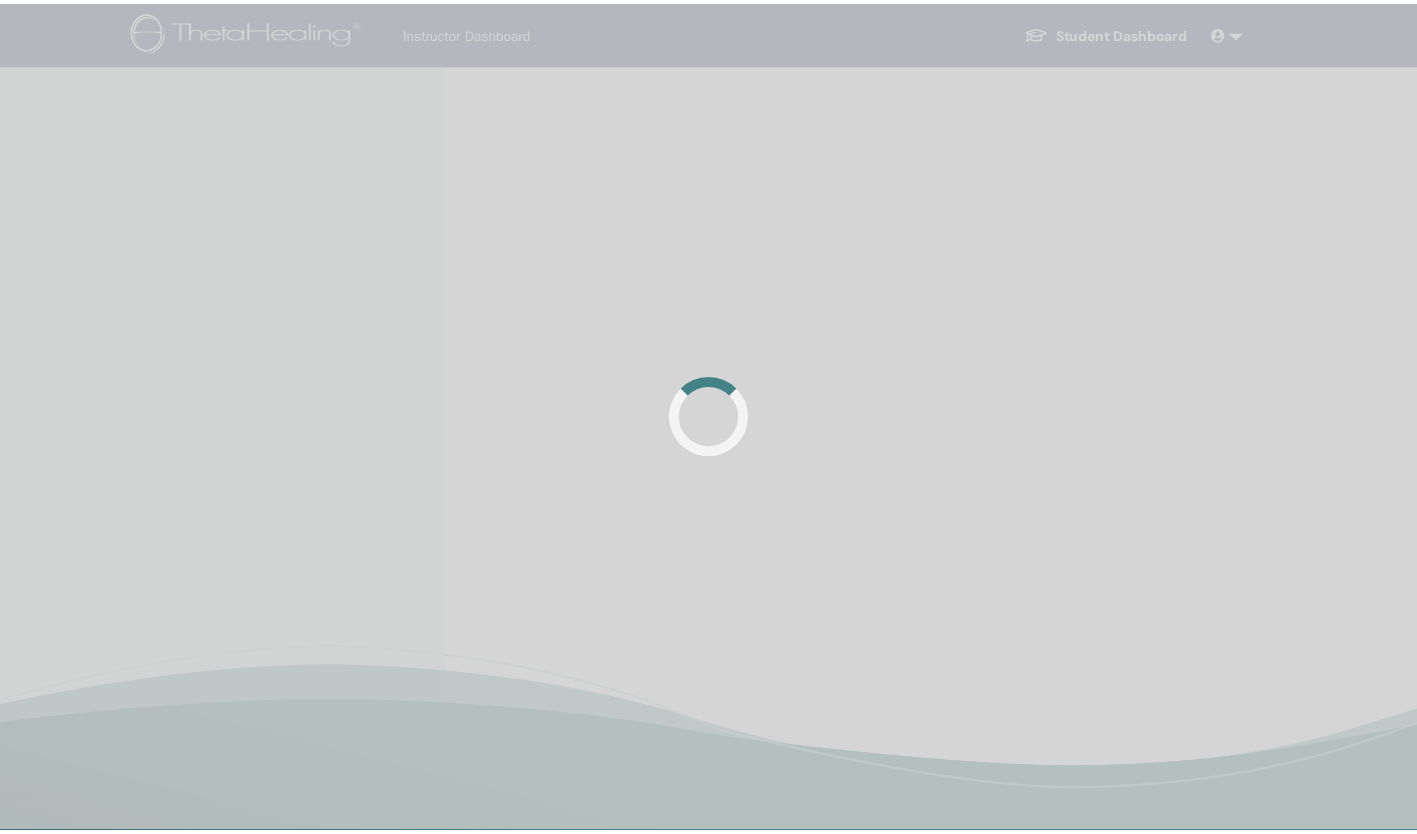 scroll, scrollTop: 0, scrollLeft: 0, axis: both 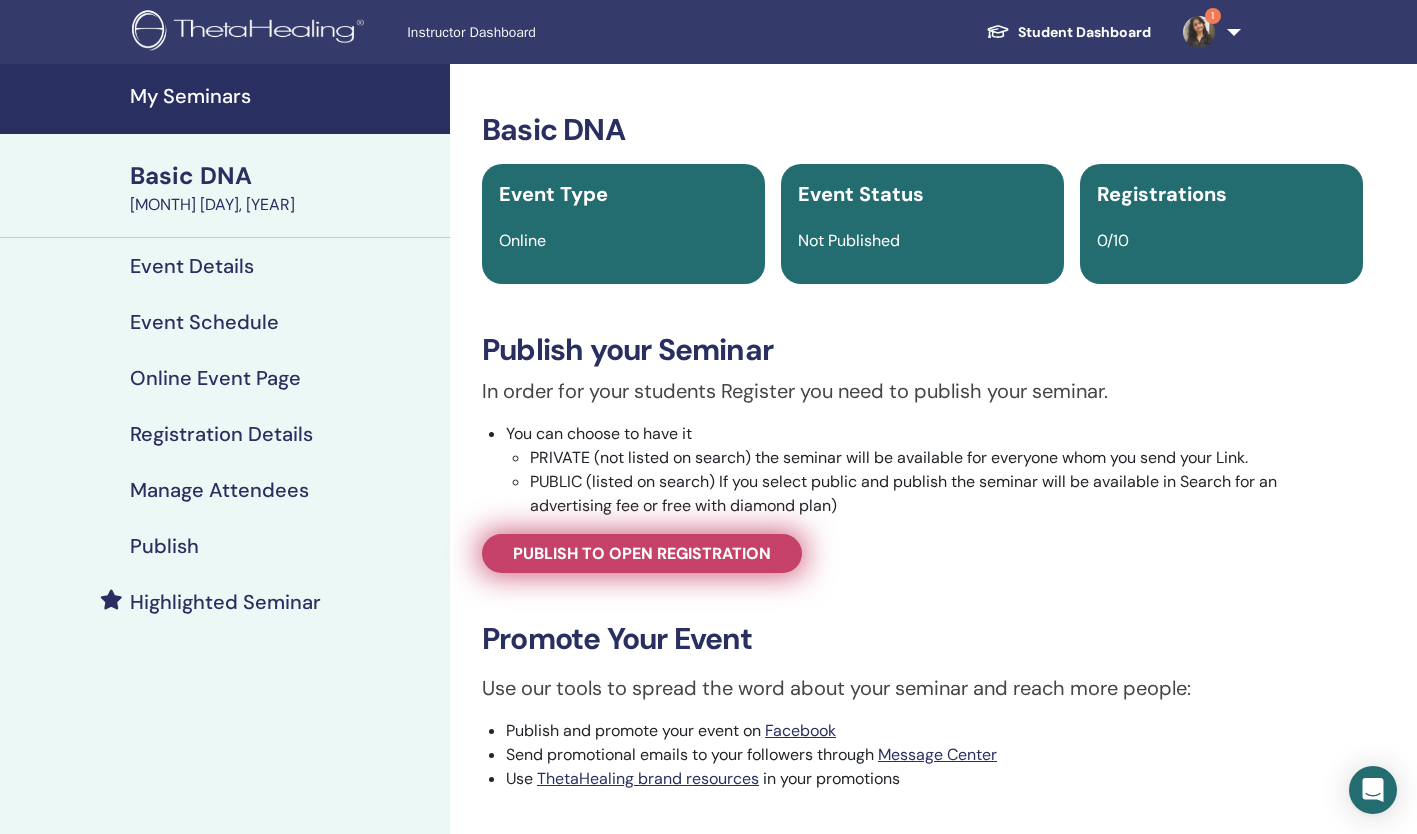click on "Publish to open registration" at bounding box center (642, 553) 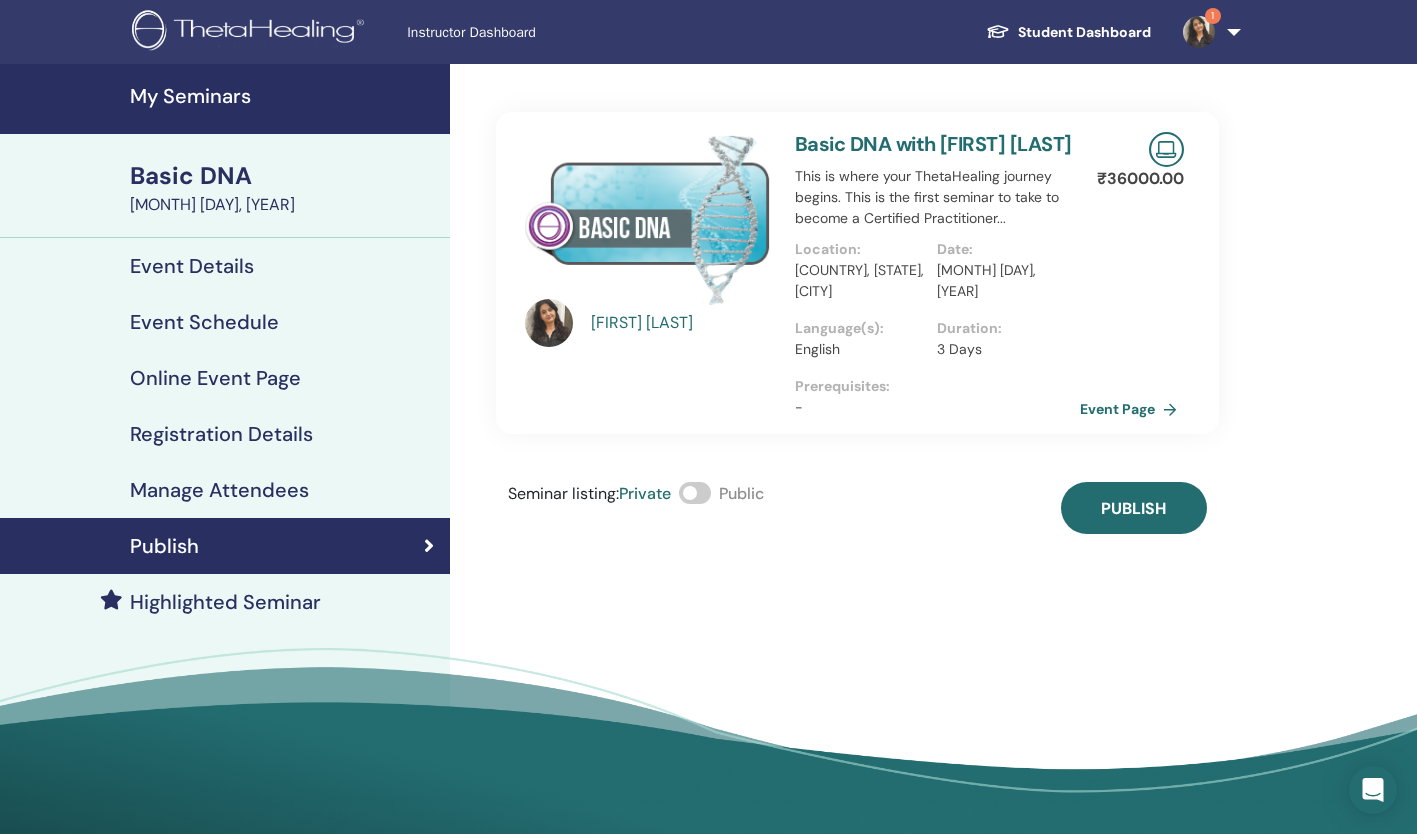 click at bounding box center (695, 493) 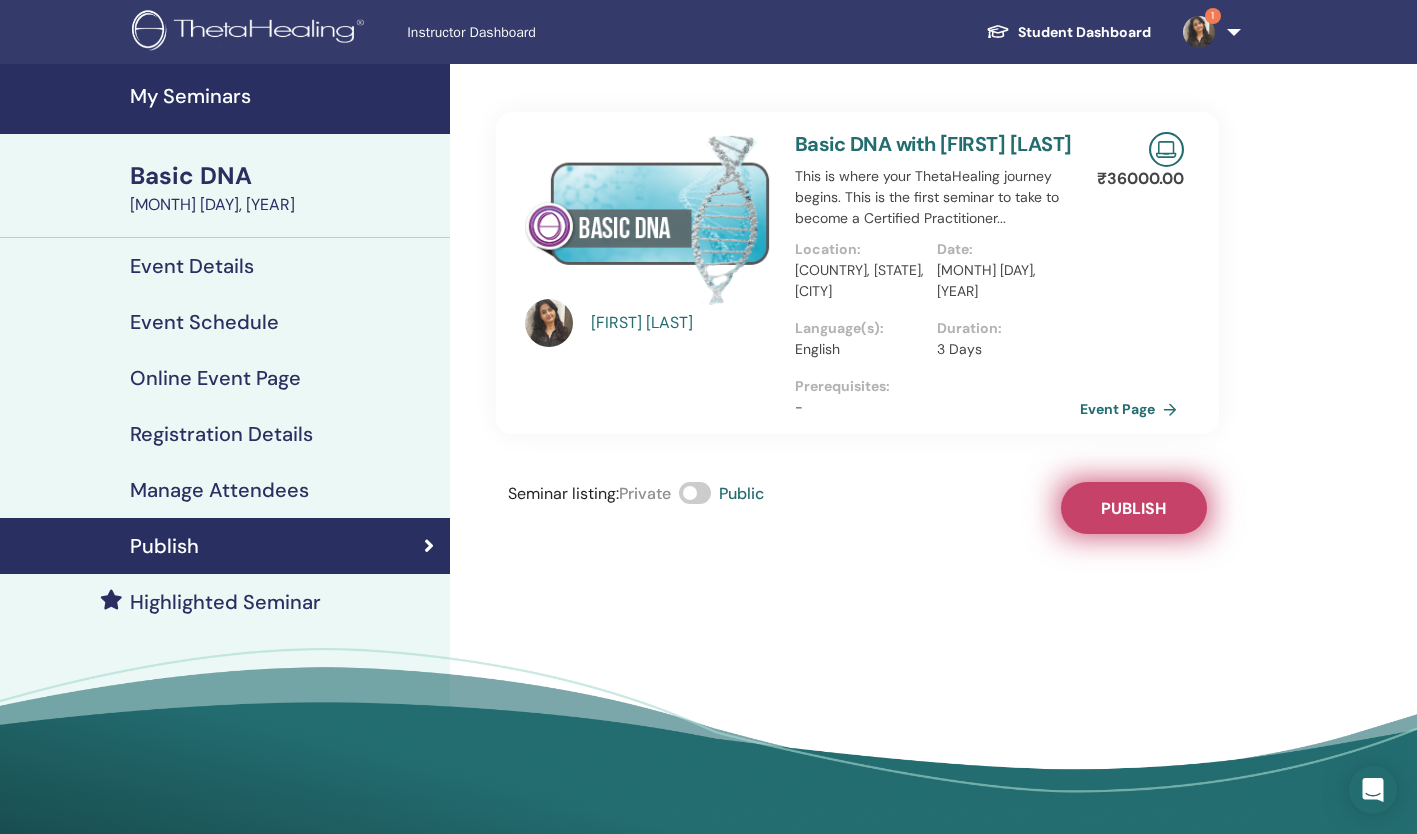 click on "Publish" at bounding box center [1133, 508] 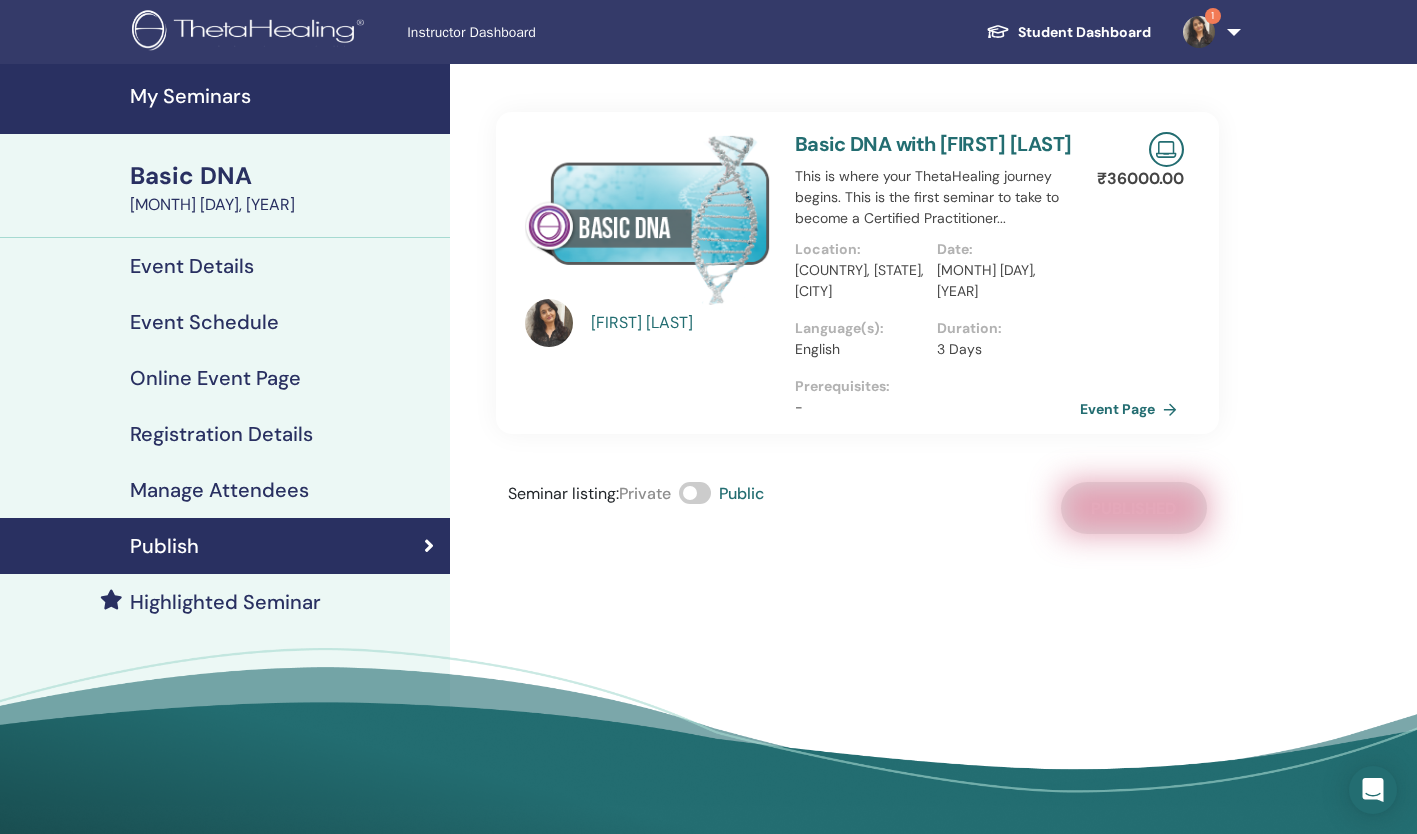 click at bounding box center [1199, 32] 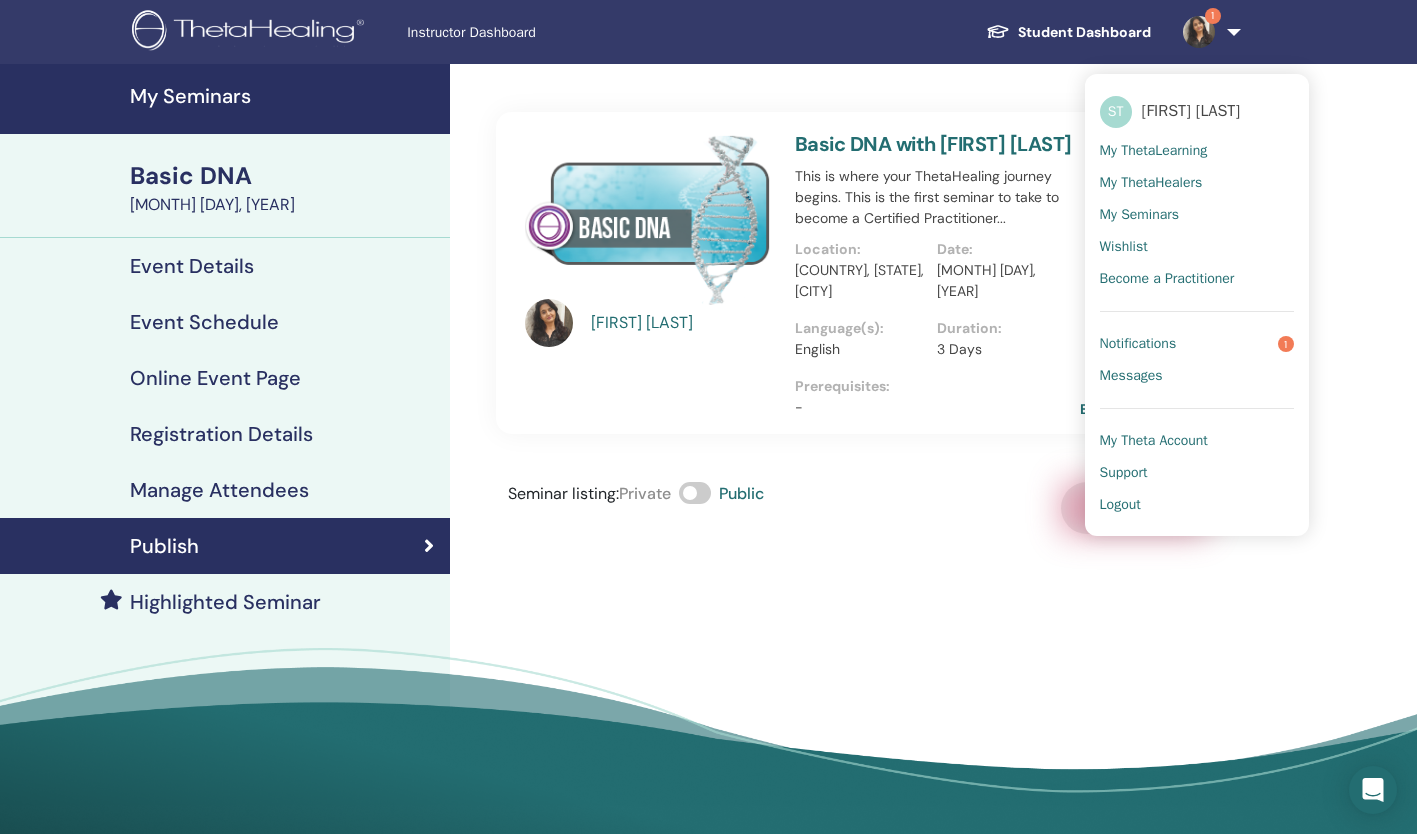 click on "Notifications" at bounding box center [1138, 344] 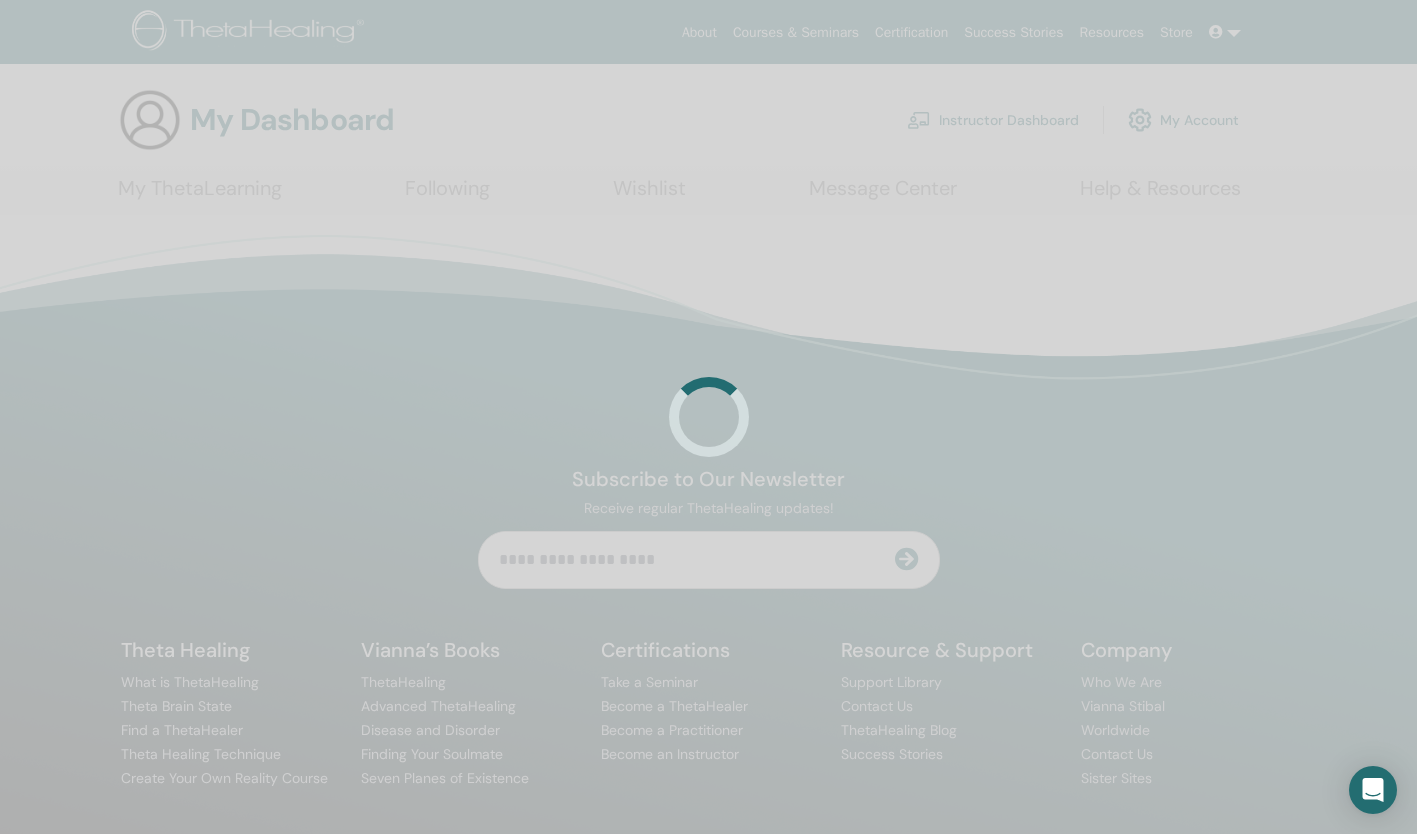 scroll, scrollTop: 0, scrollLeft: 0, axis: both 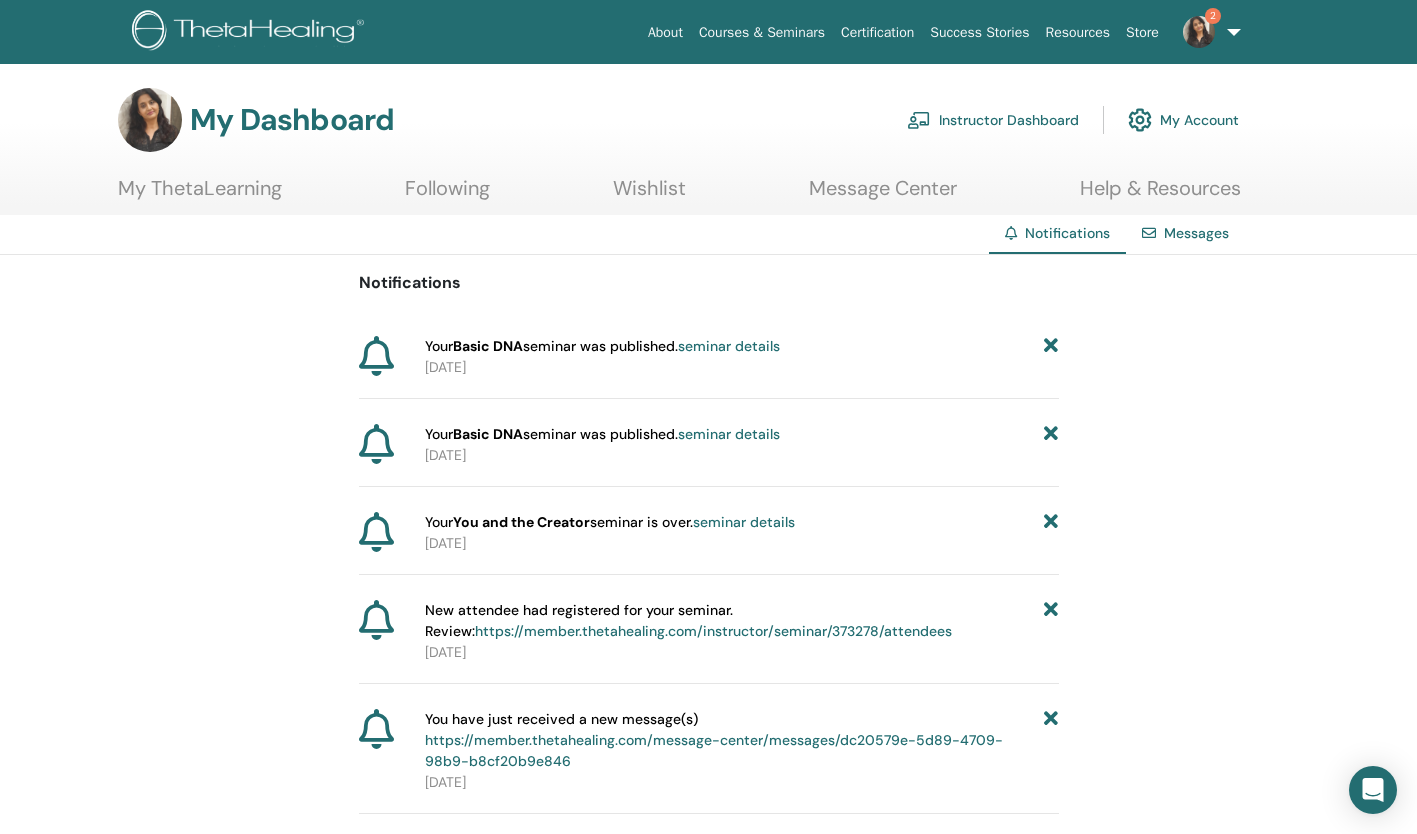 click at bounding box center [1051, 346] 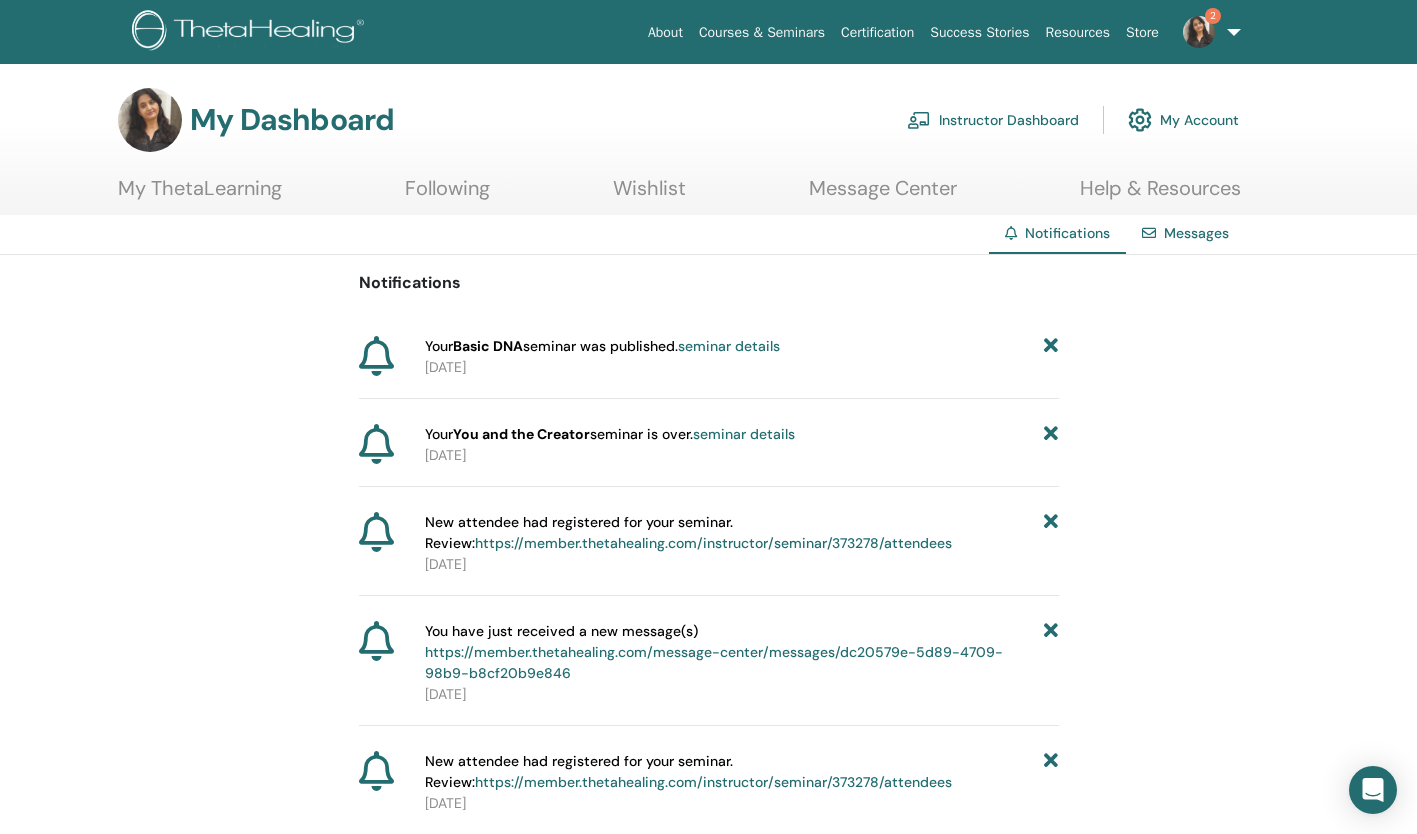 click at bounding box center [1051, 346] 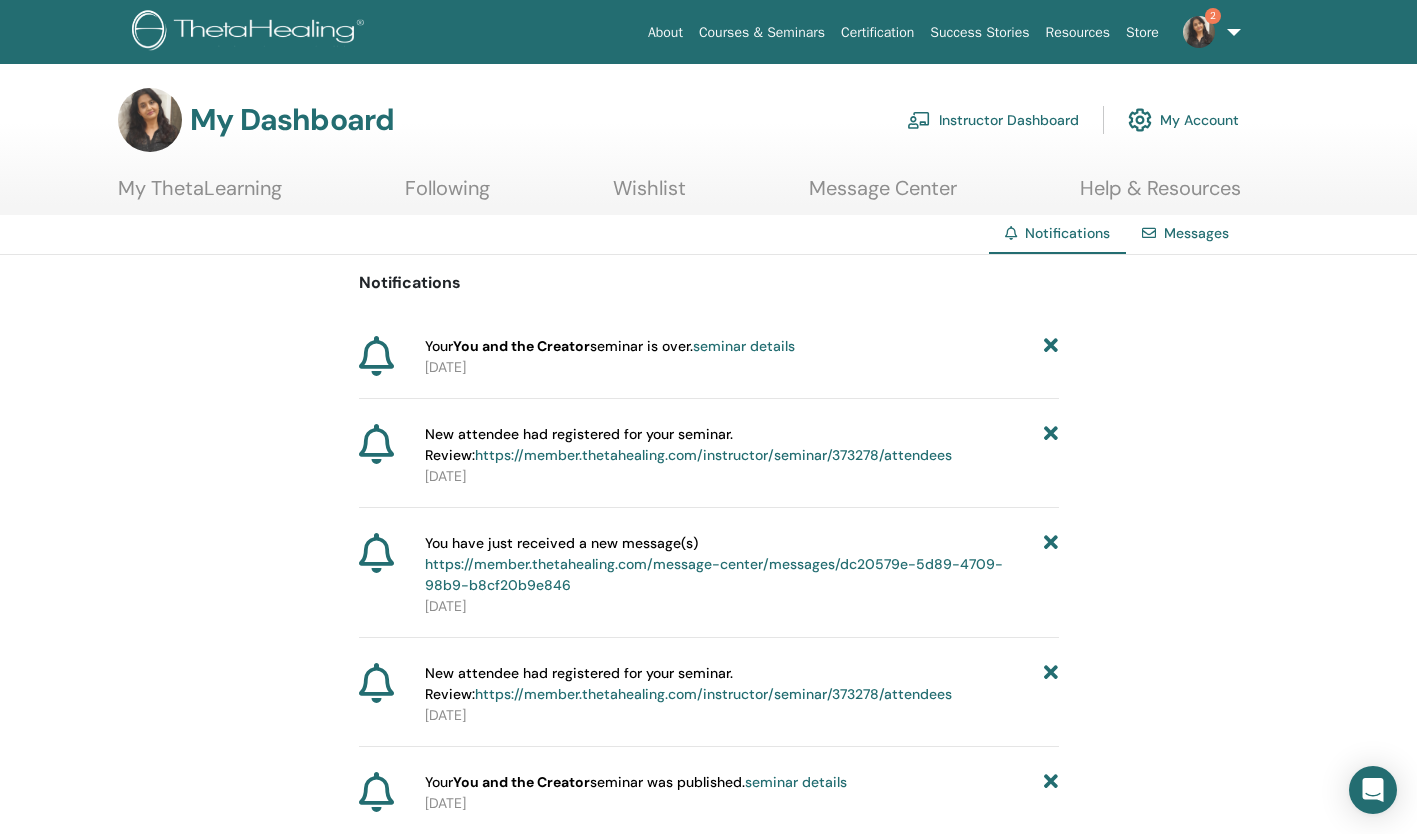 click at bounding box center [1051, 346] 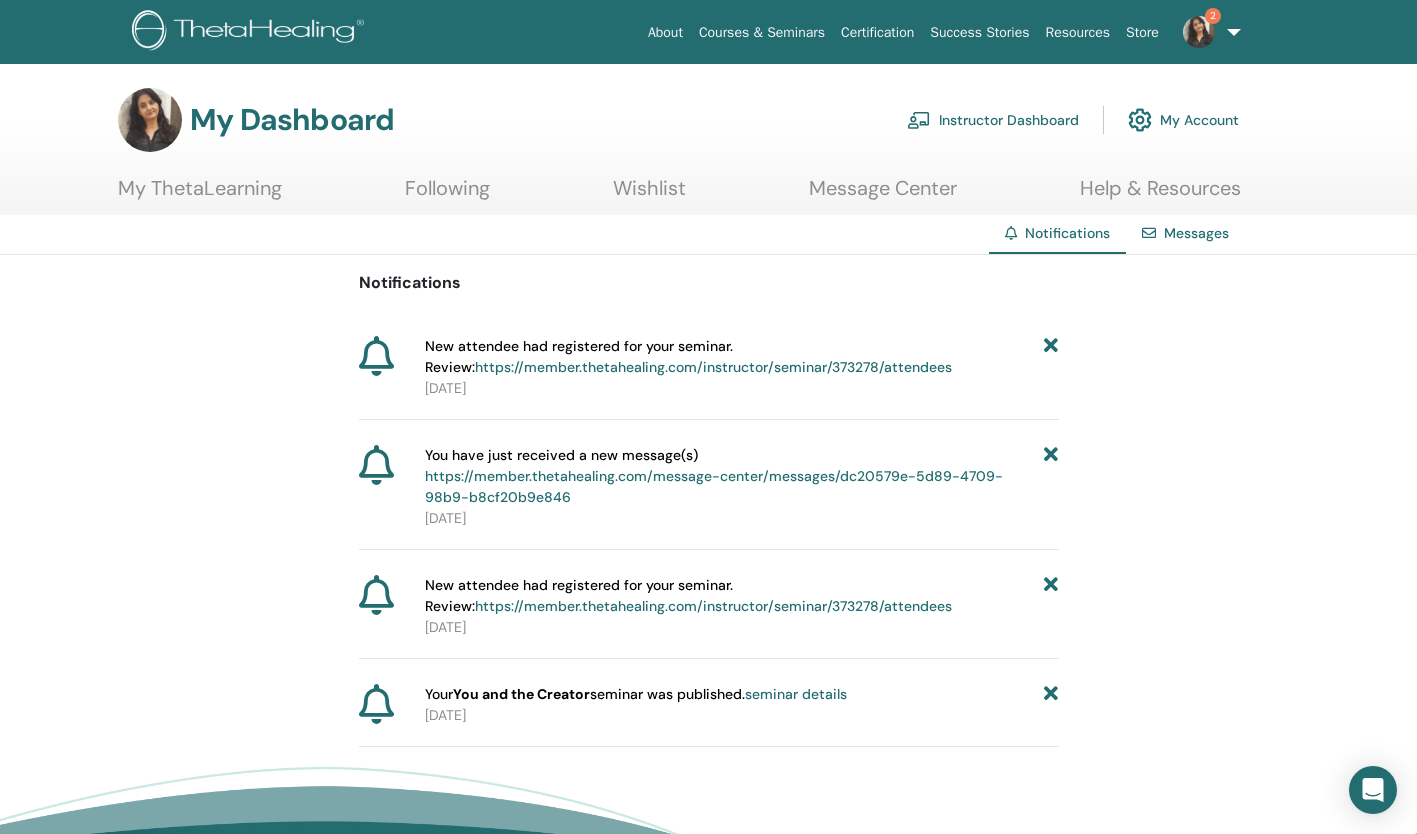 click at bounding box center (1051, 357) 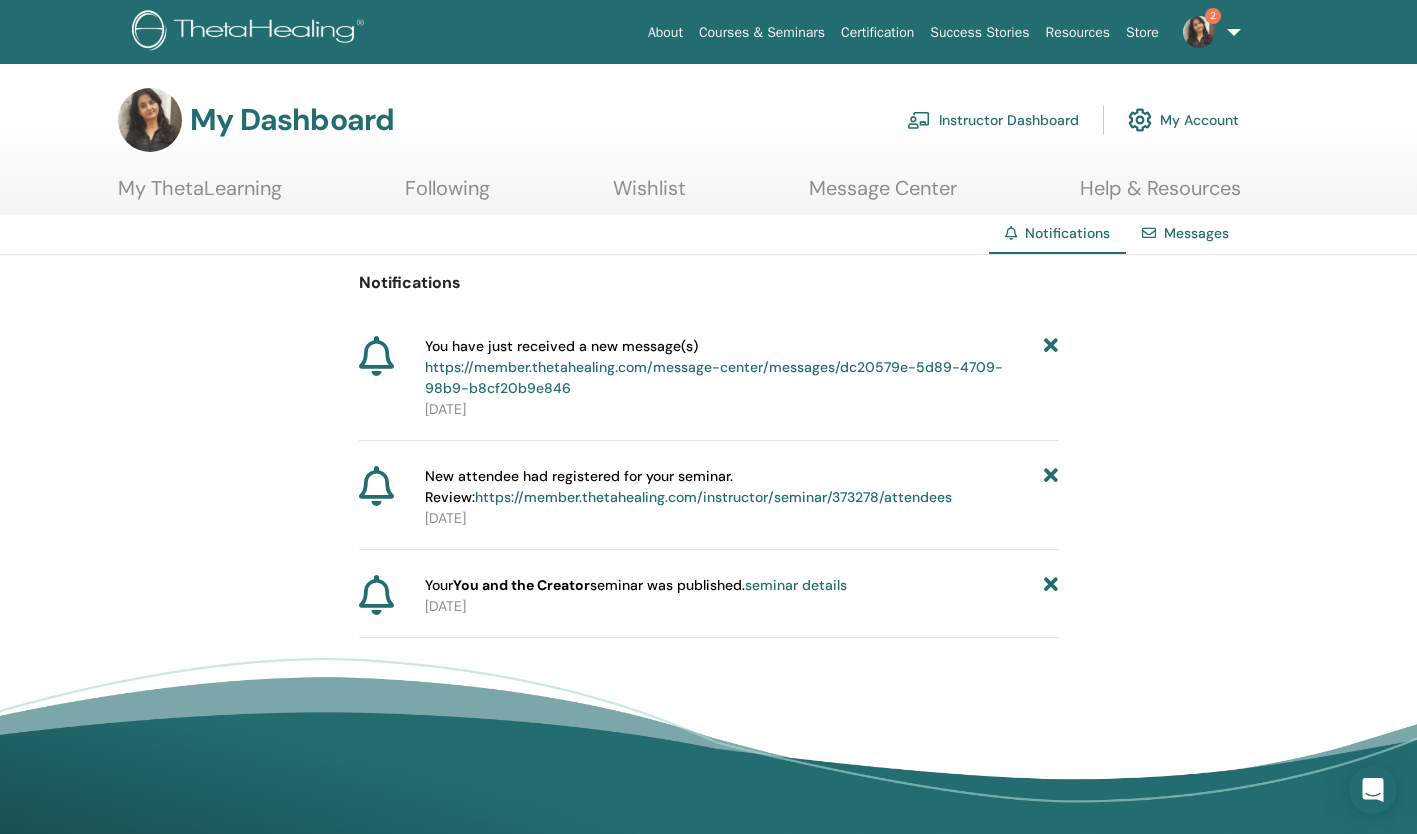 click at bounding box center [1051, 367] 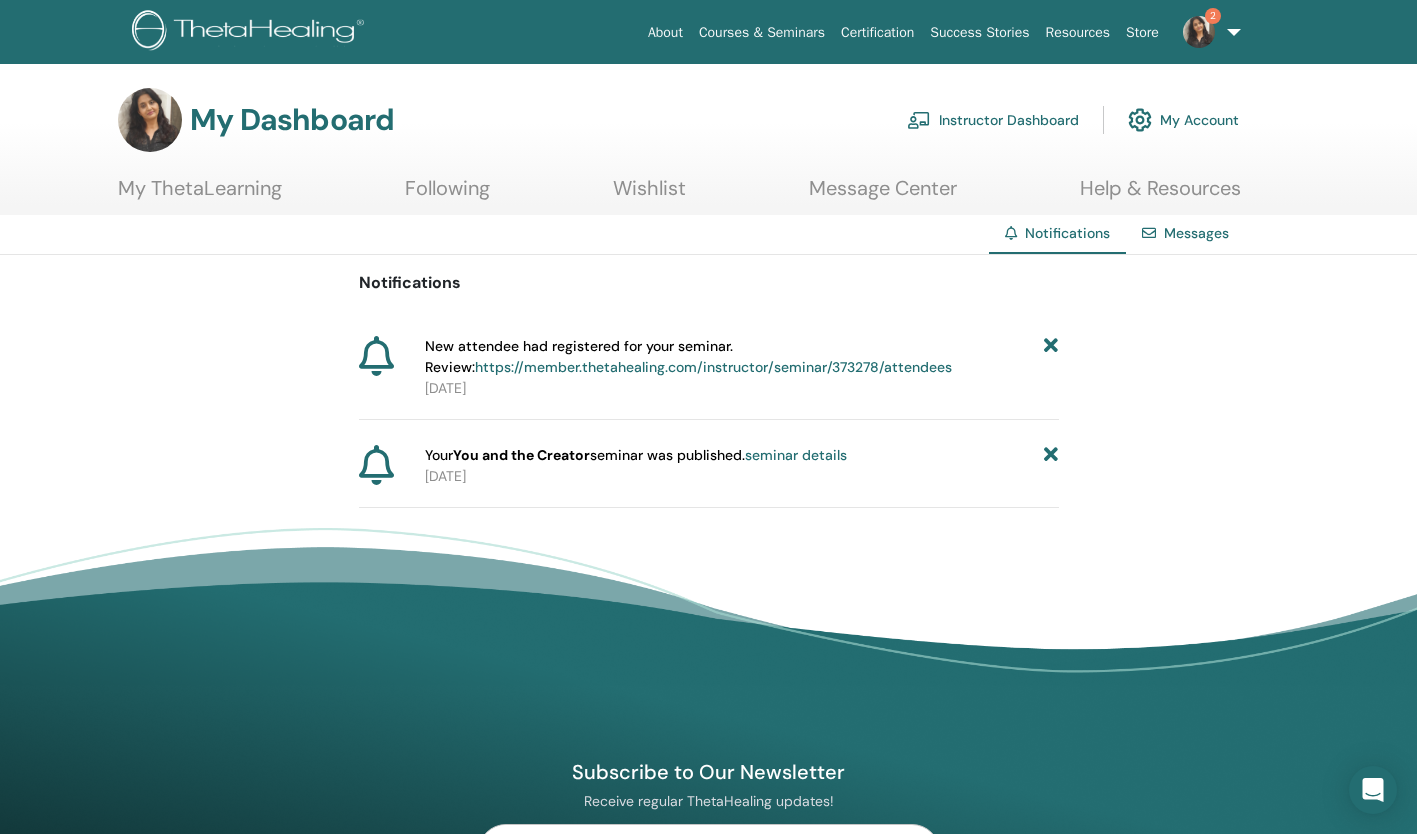 click at bounding box center (1051, 357) 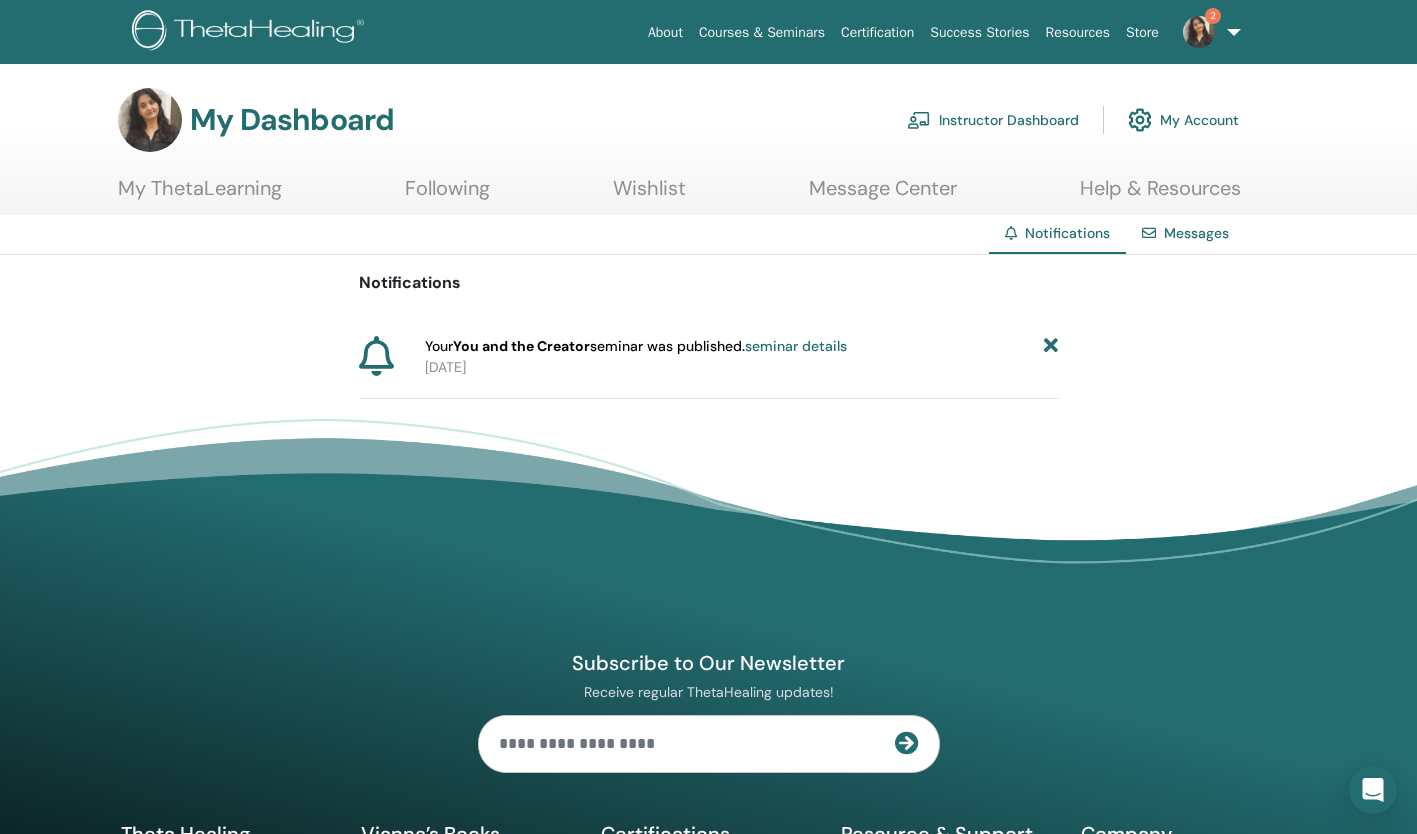 click at bounding box center [1051, 346] 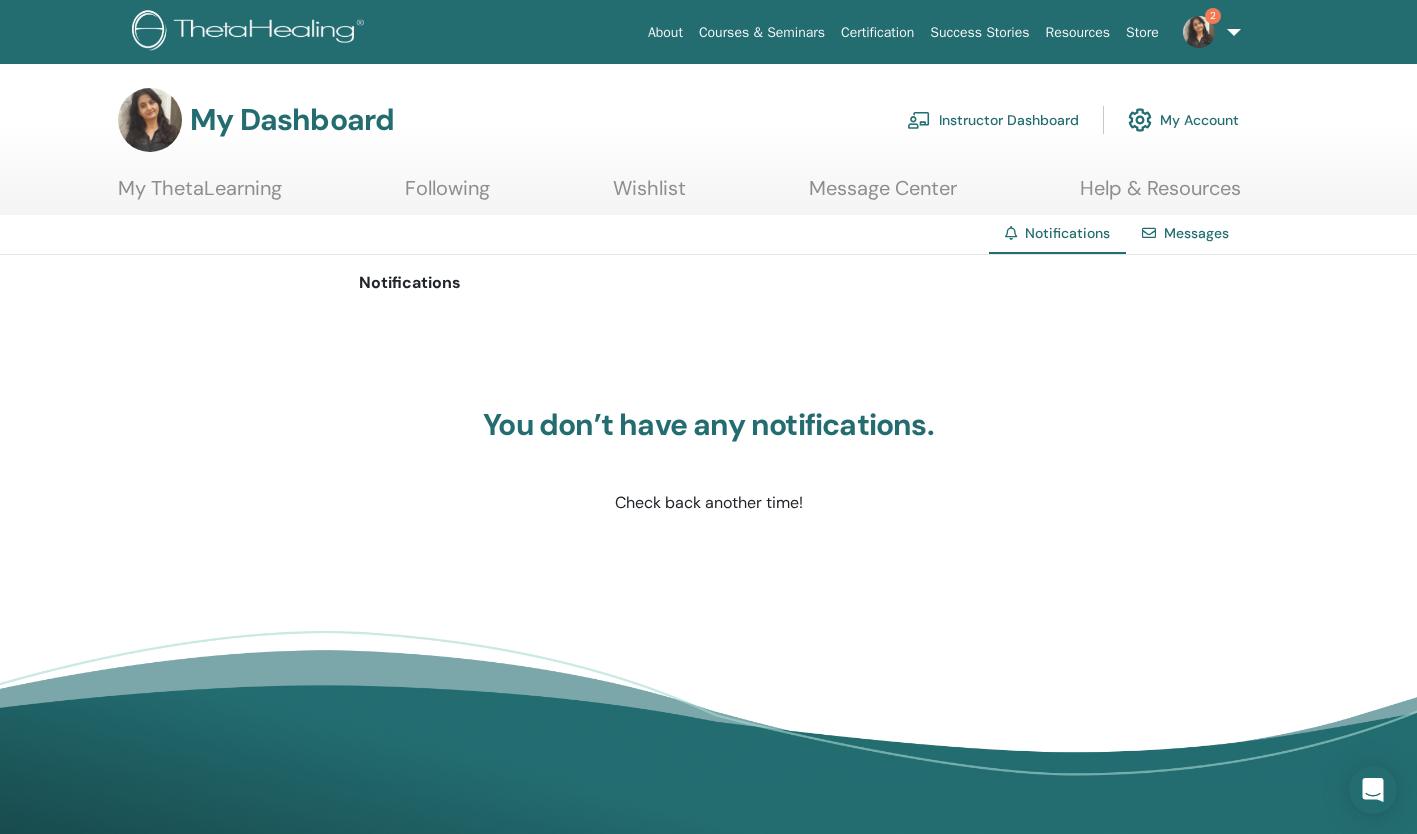 click on "Courses & Seminars" at bounding box center [762, 32] 